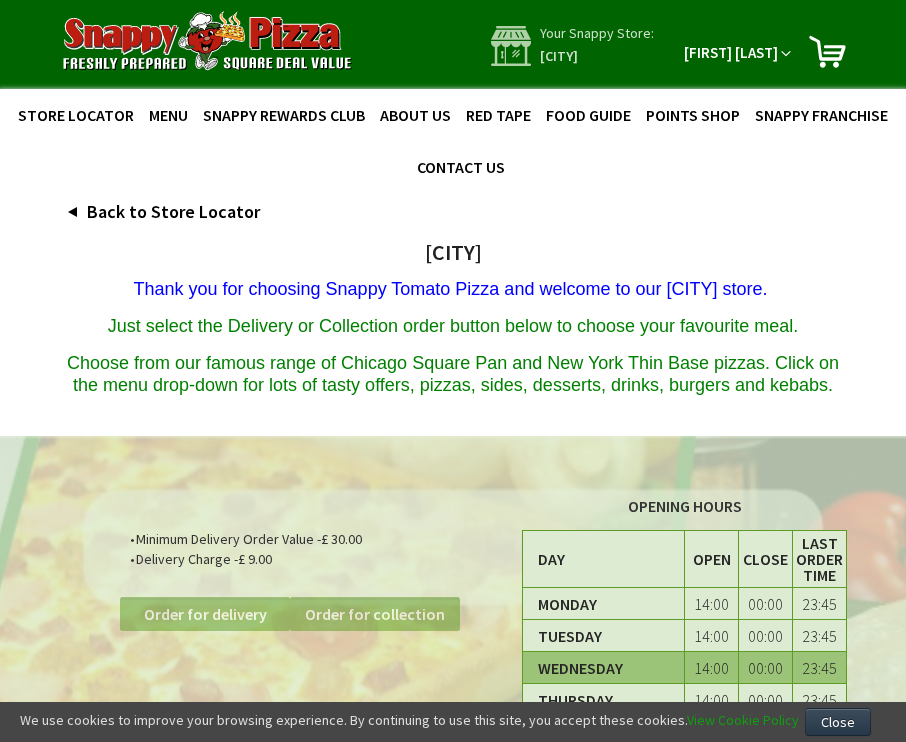 scroll, scrollTop: 0, scrollLeft: 0, axis: both 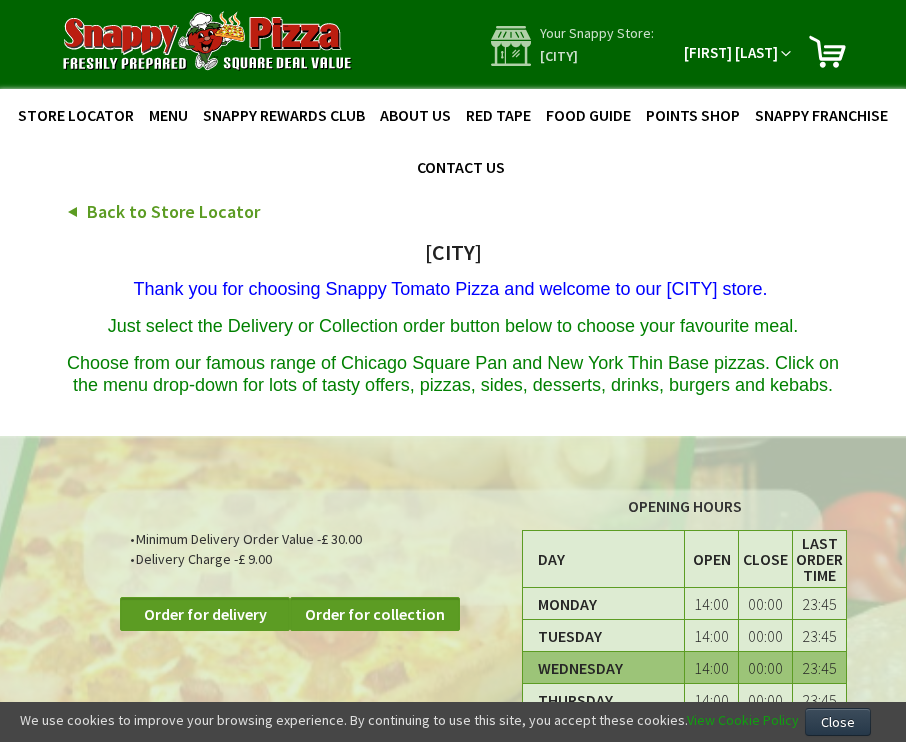 click on "Back to Store Locator" at bounding box center [173, 212] 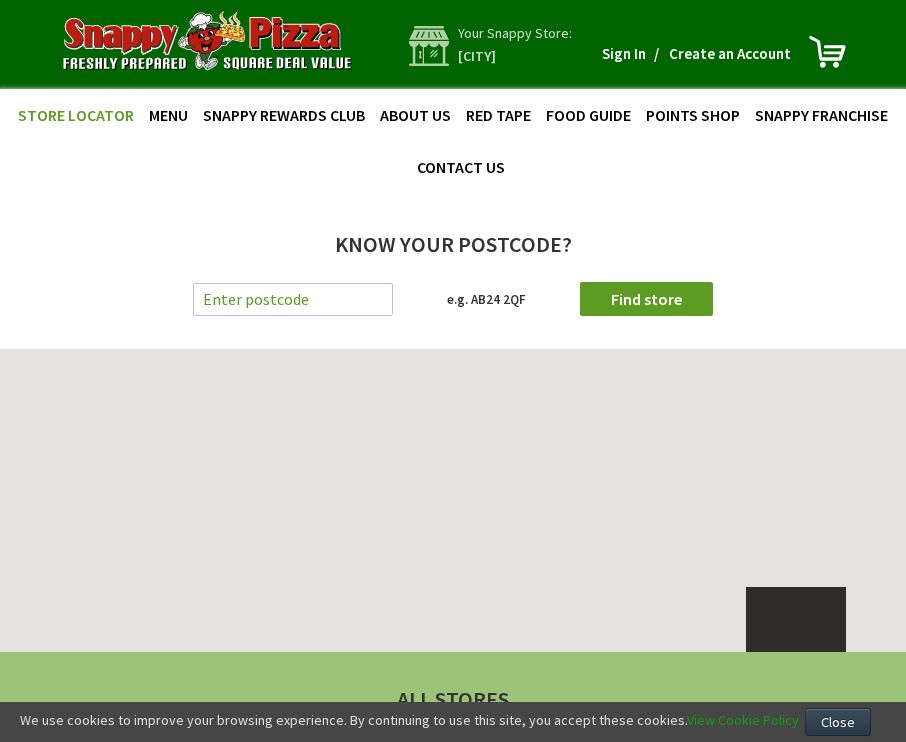 scroll, scrollTop: 0, scrollLeft: 0, axis: both 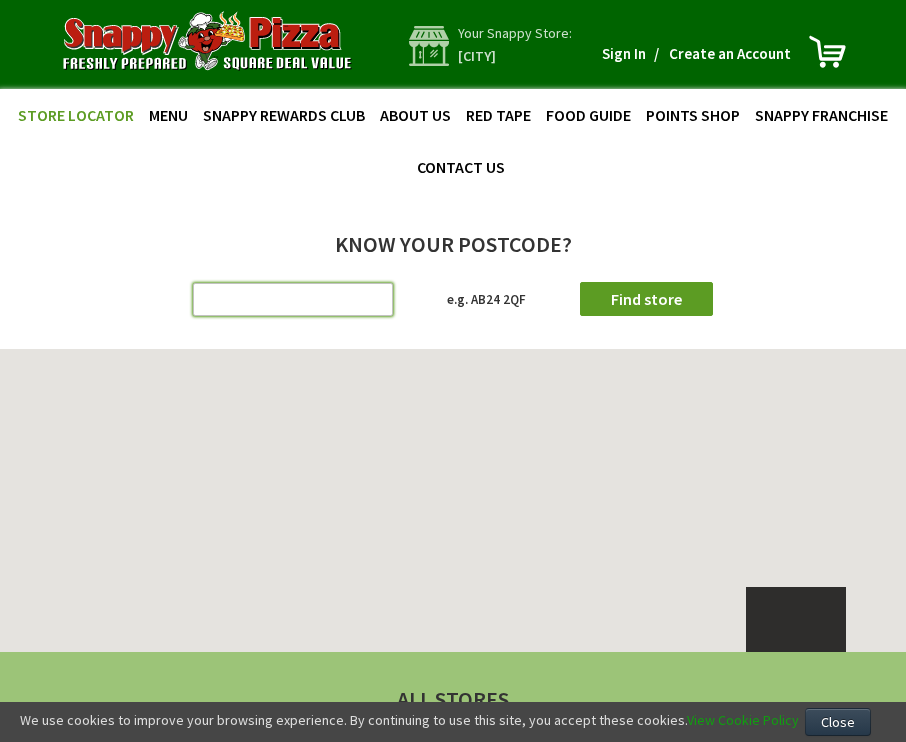 click at bounding box center (293, 299) 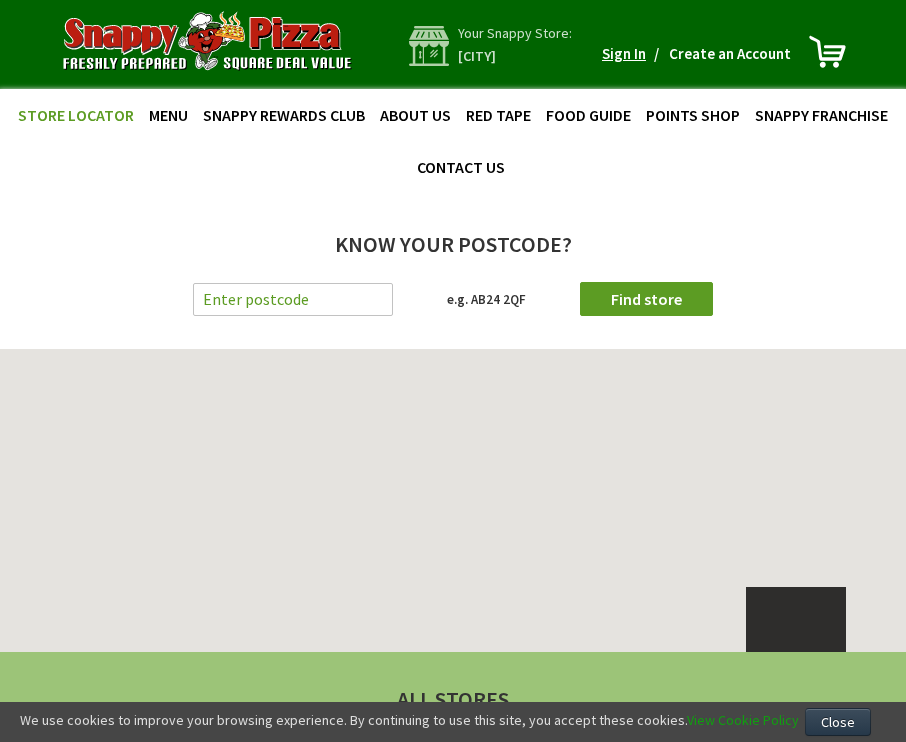 click on "Sign In" at bounding box center [624, 53] 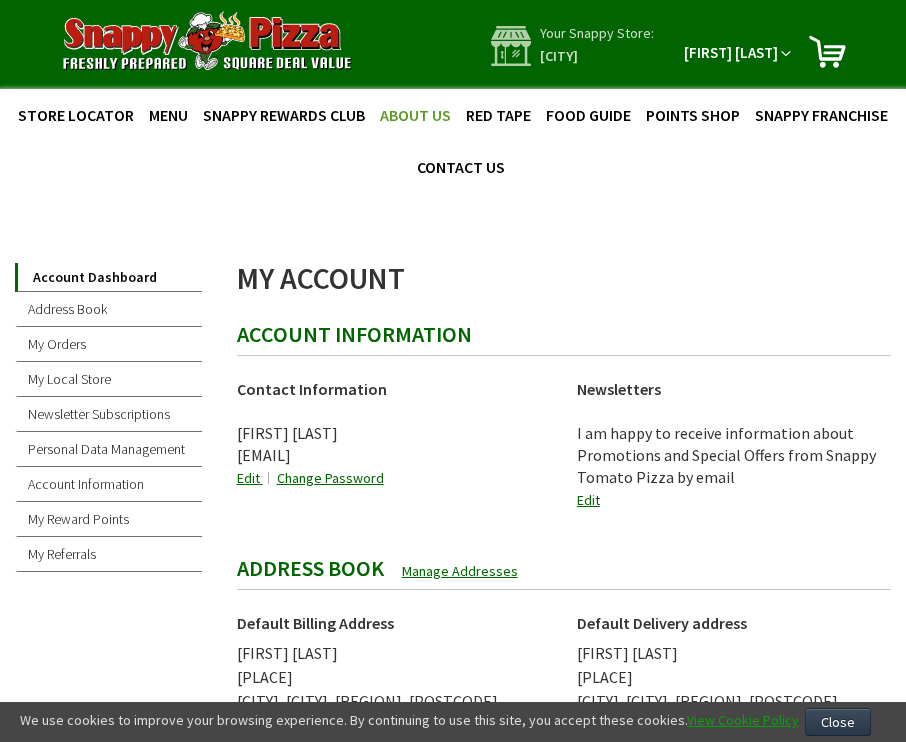 scroll, scrollTop: 0, scrollLeft: 0, axis: both 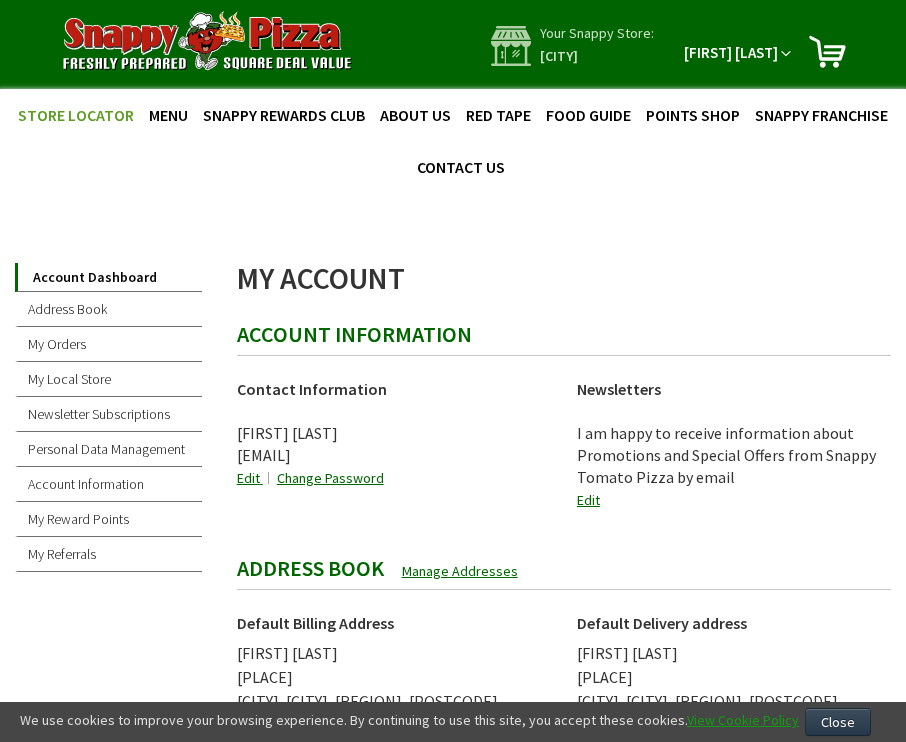 click on "Store Locator" at bounding box center [76, 115] 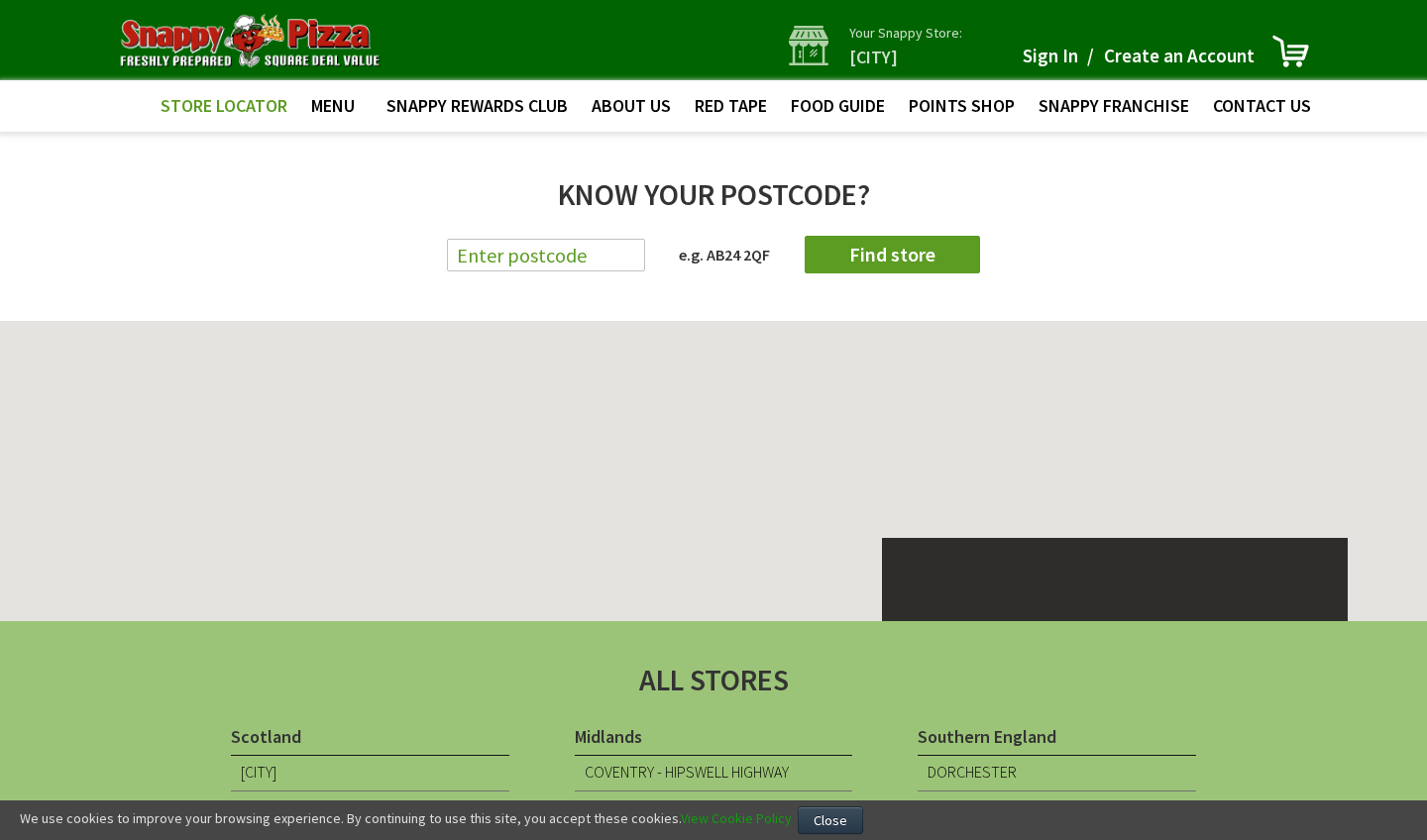 scroll, scrollTop: 0, scrollLeft: 0, axis: both 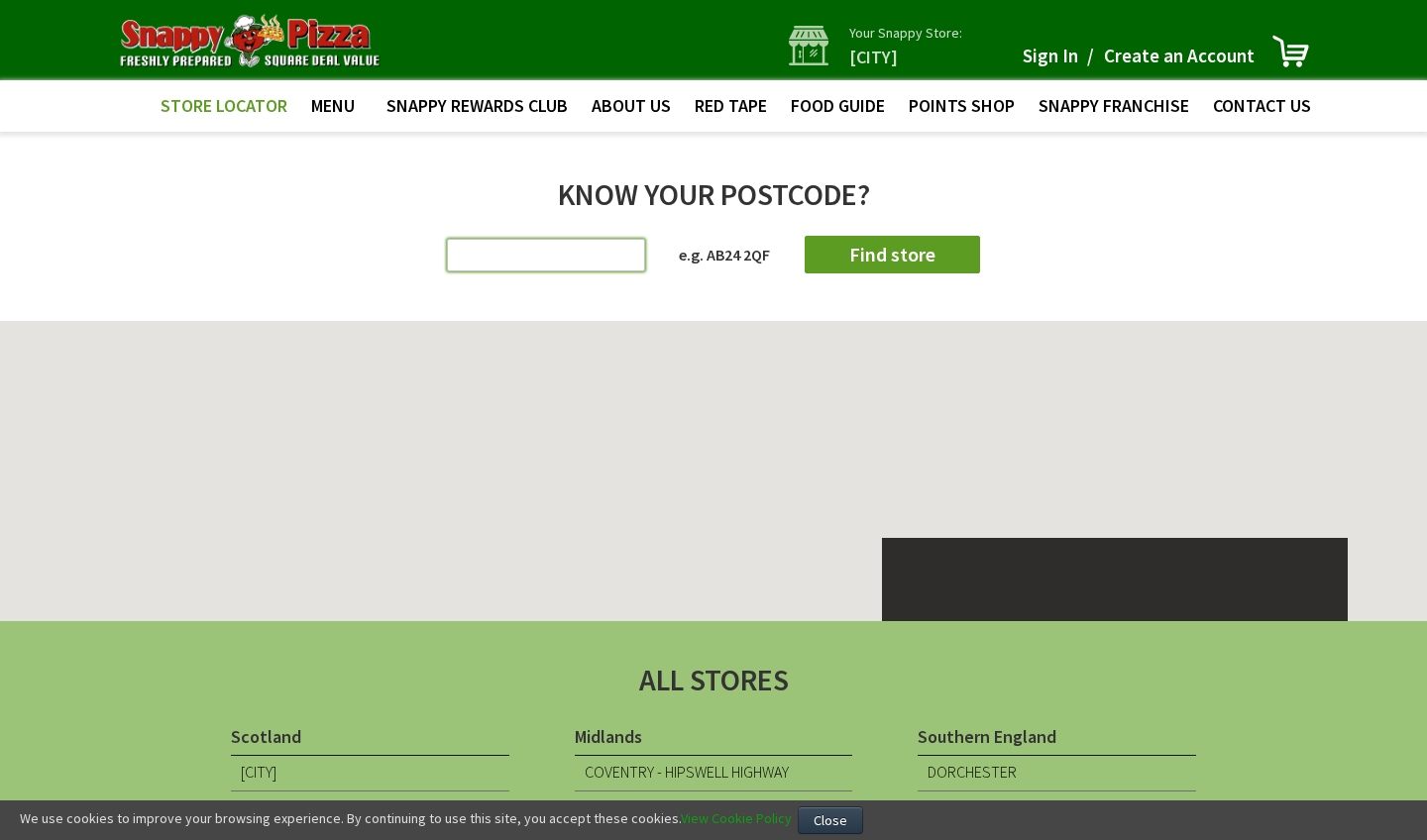 click at bounding box center [546, 255] 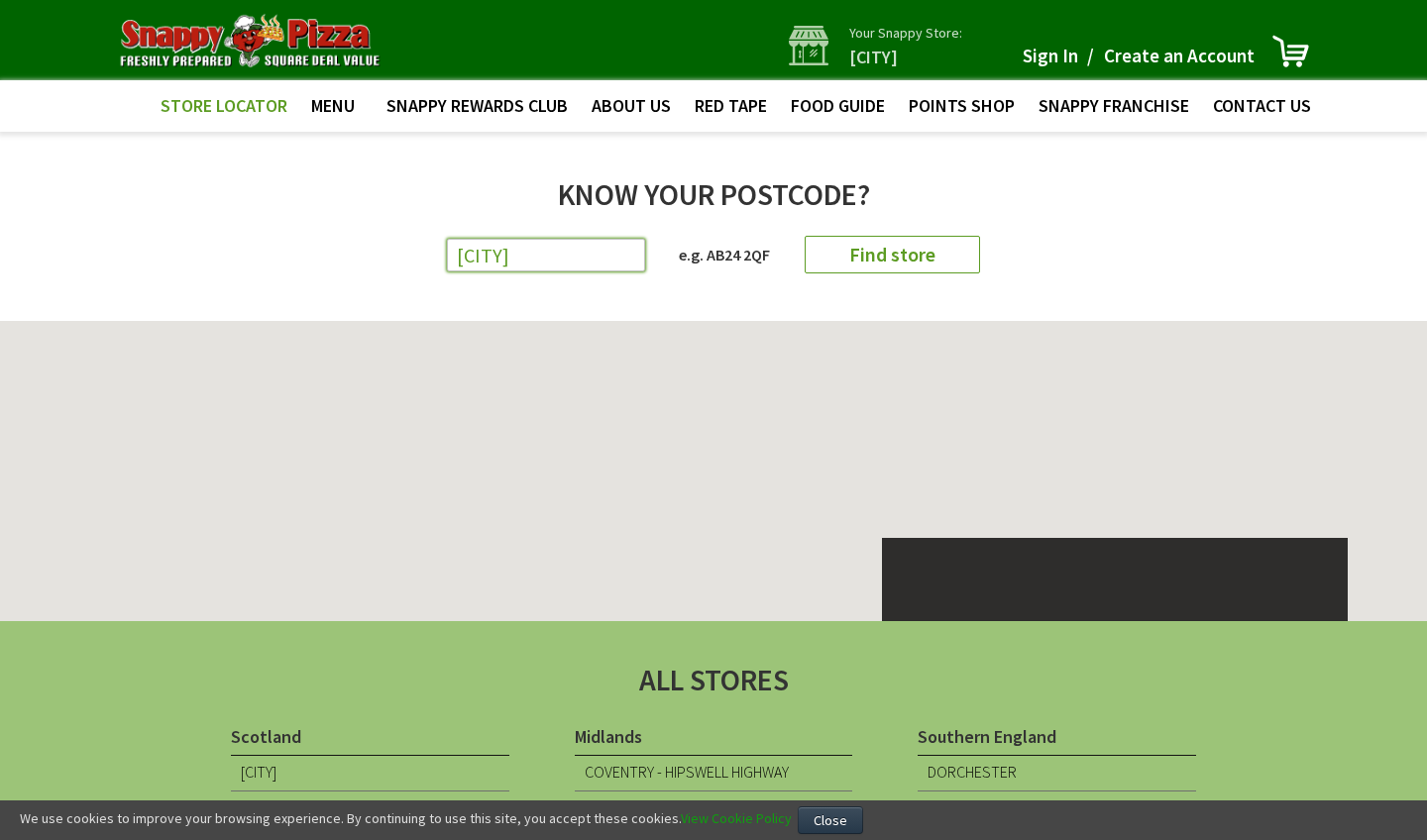 type on "elgin" 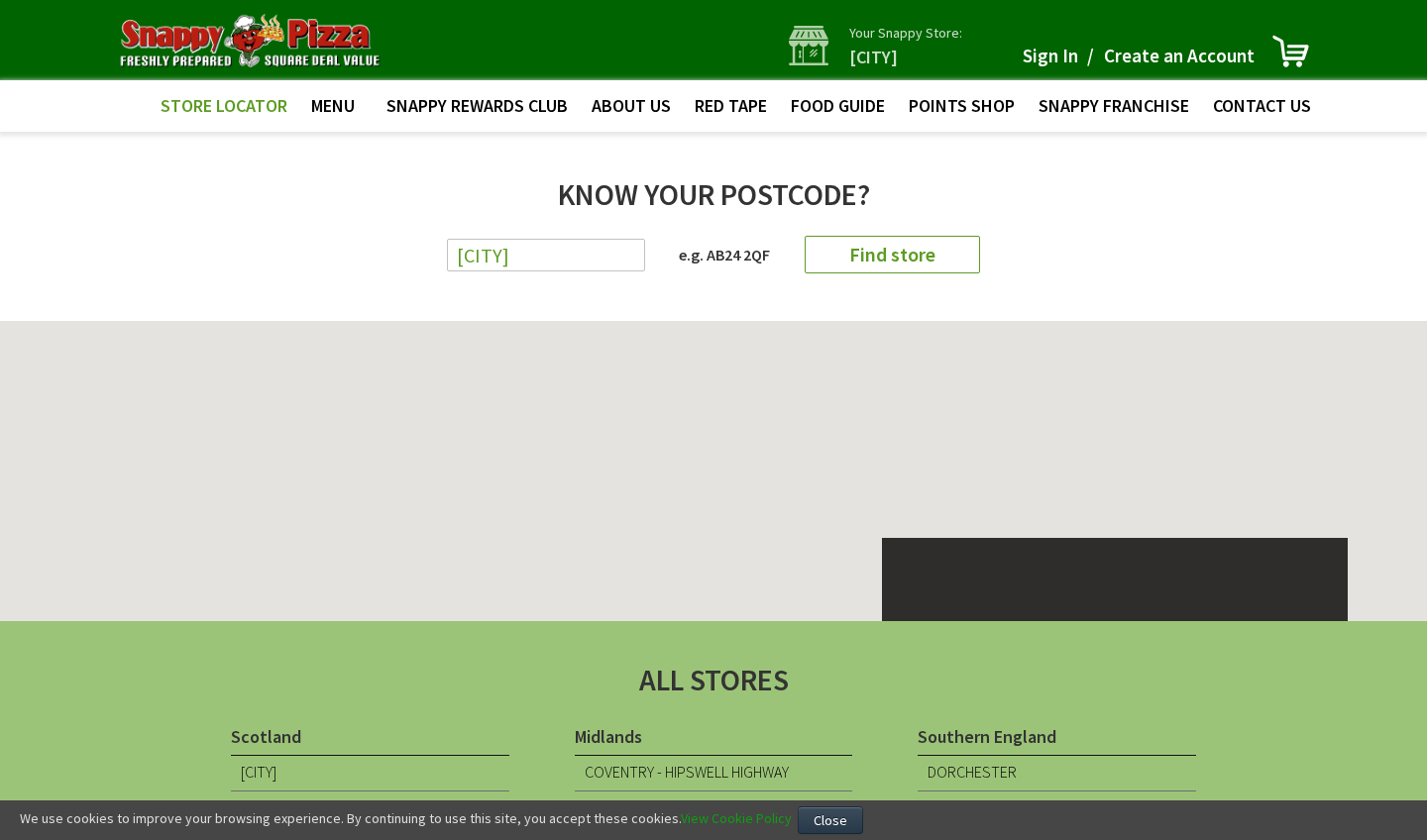 click on "Find store" at bounding box center [892, 254] 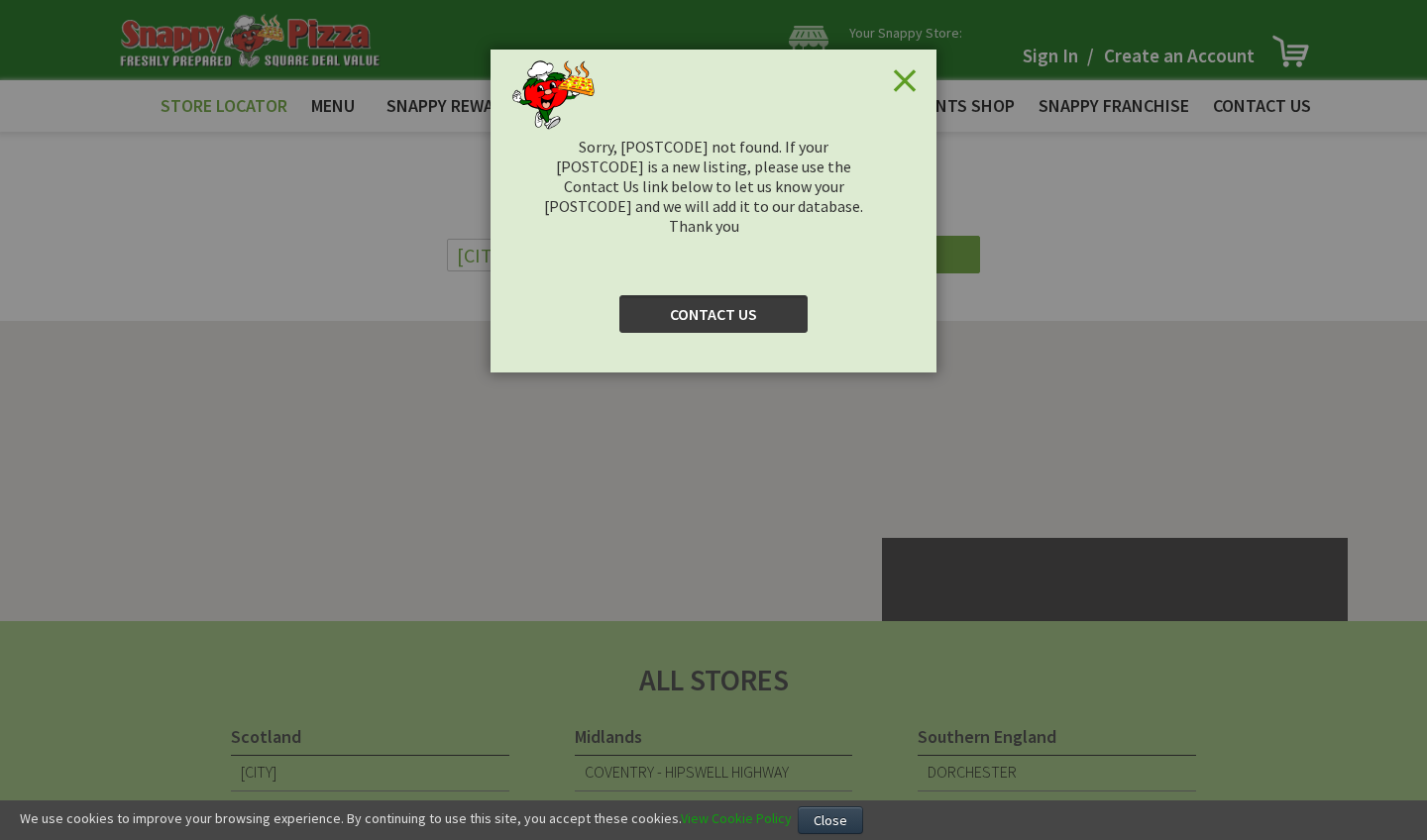 click on "CONTACT US" at bounding box center [714, 314] 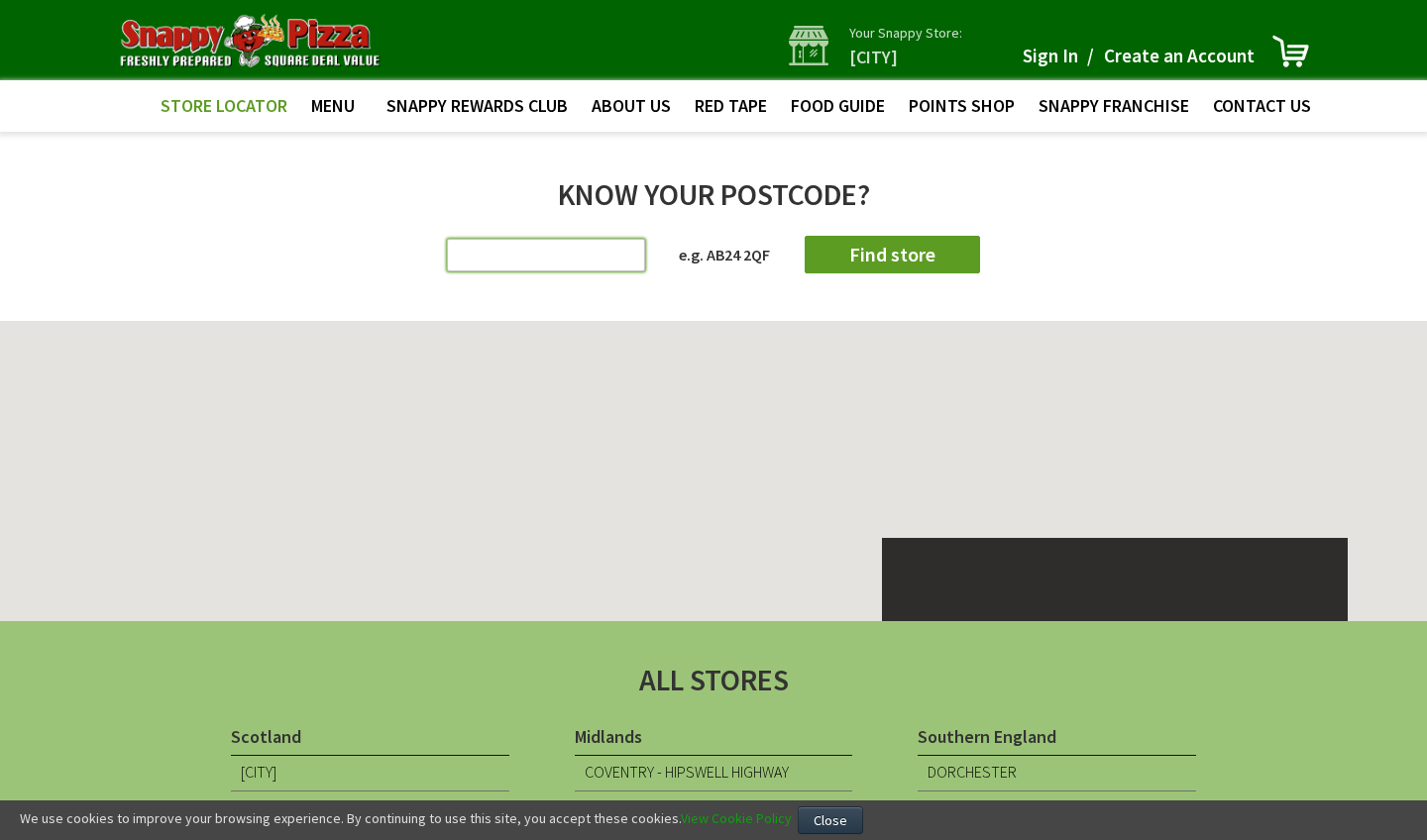 scroll, scrollTop: 0, scrollLeft: 0, axis: both 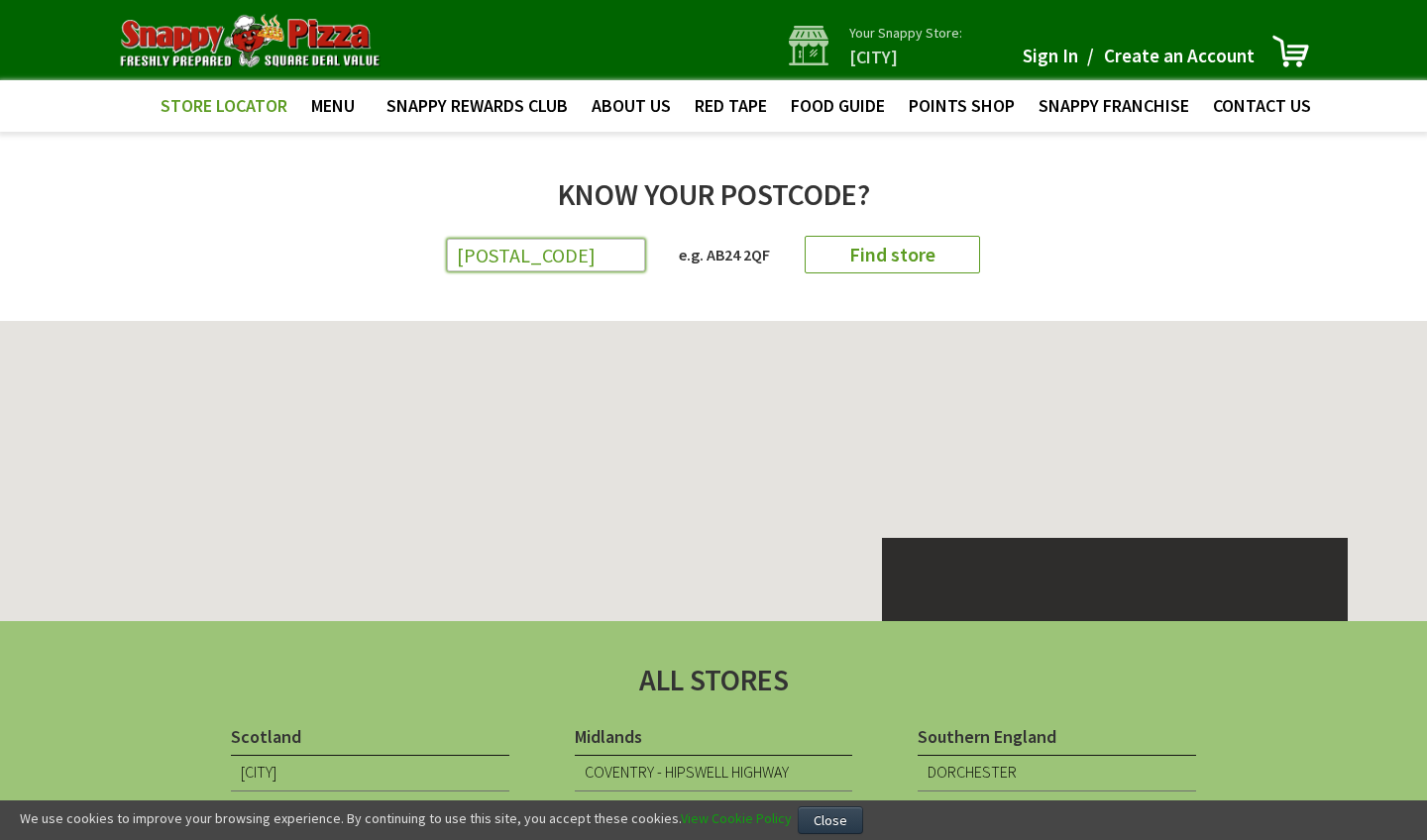 type on "IV30 8RJ" 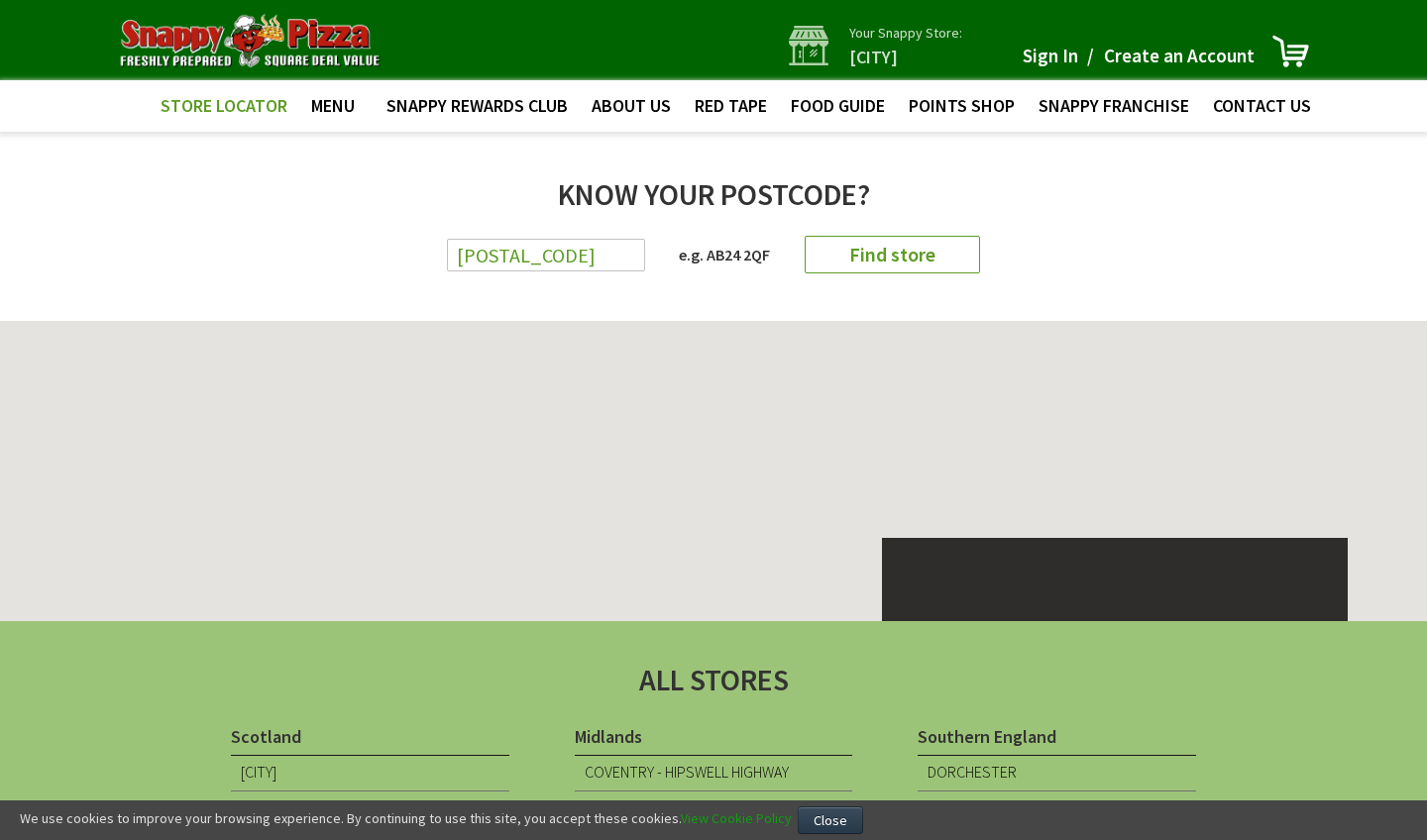click on "Find store" at bounding box center [892, 254] 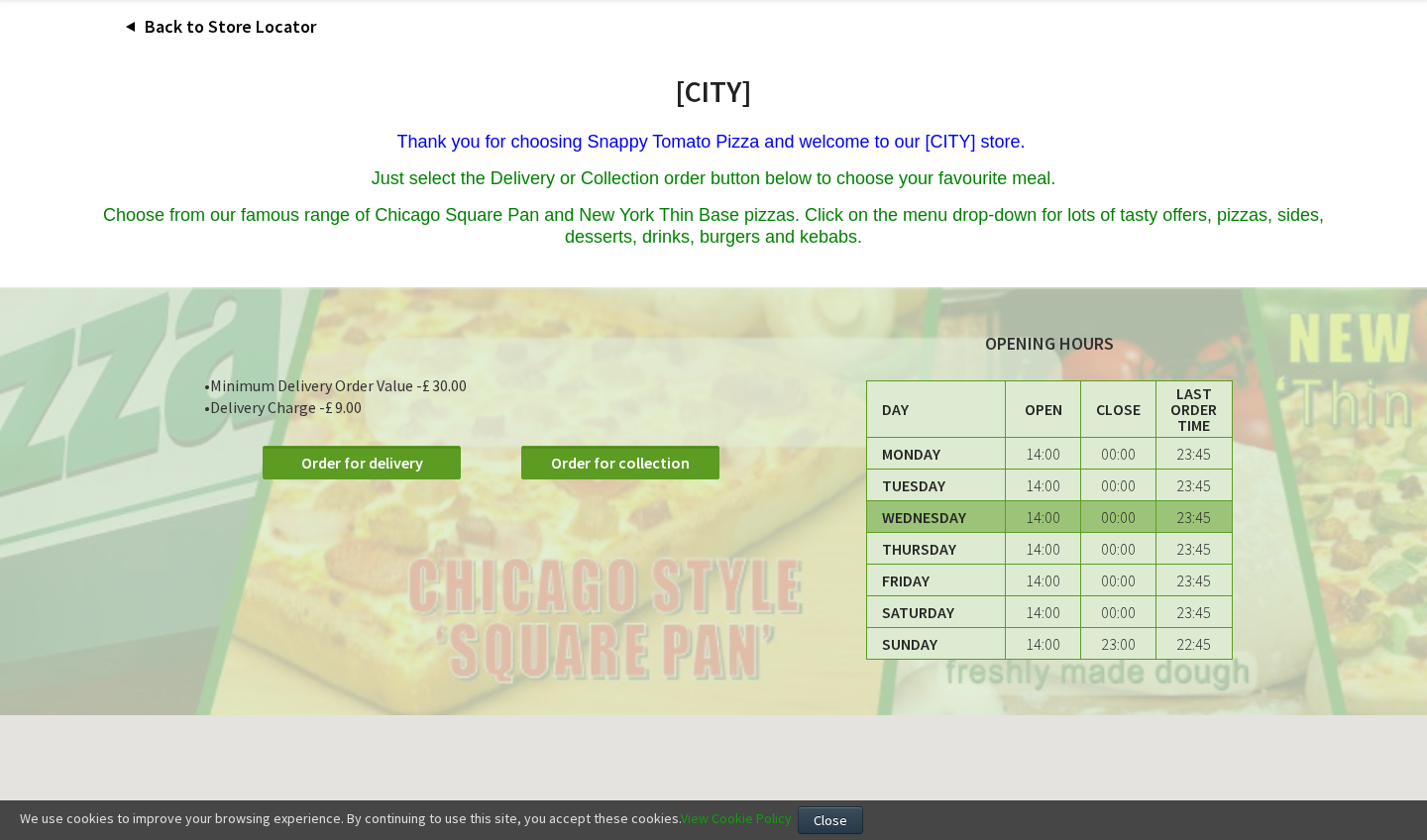 scroll, scrollTop: 142, scrollLeft: 0, axis: vertical 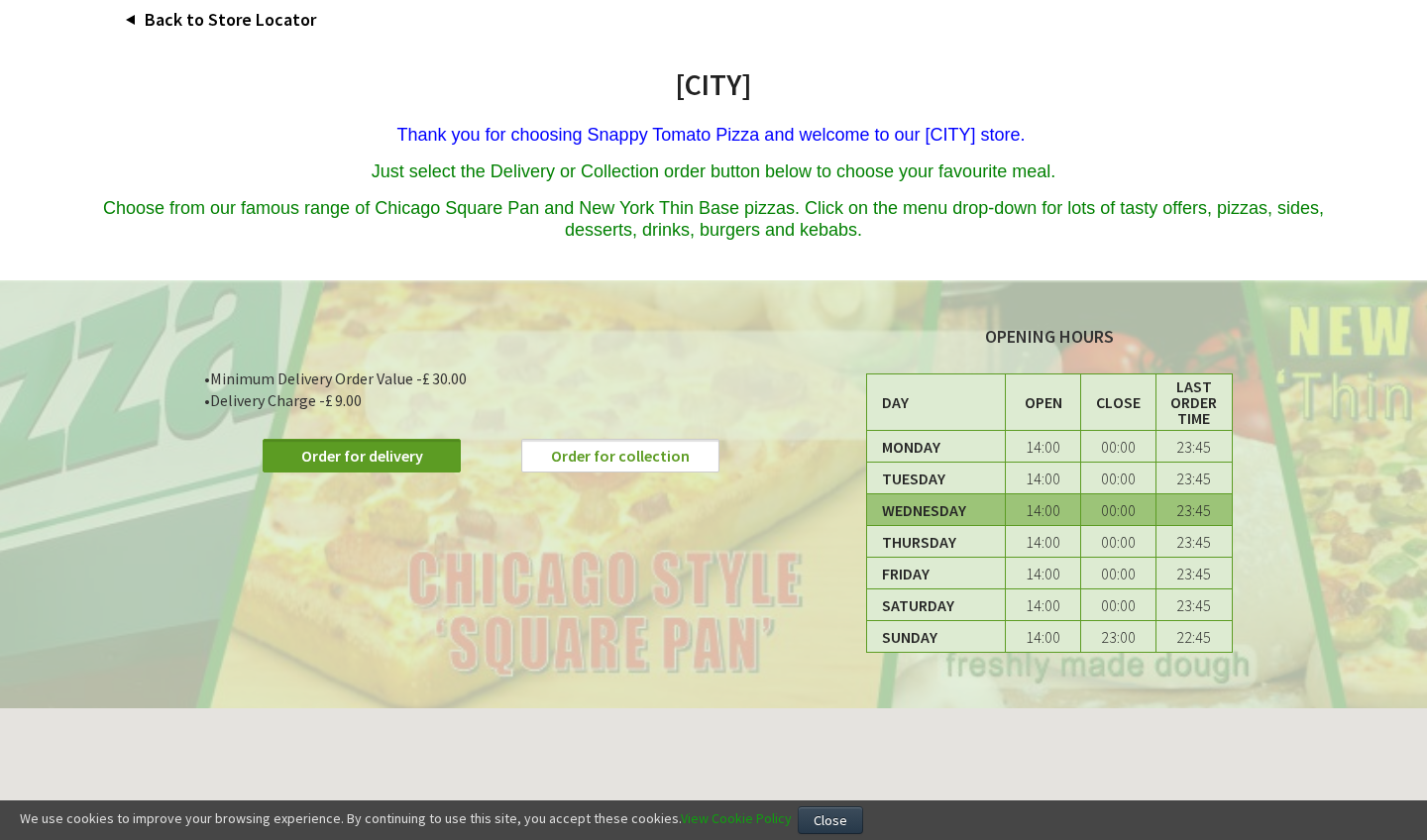 click on "Order for collection" at bounding box center [620, 456] 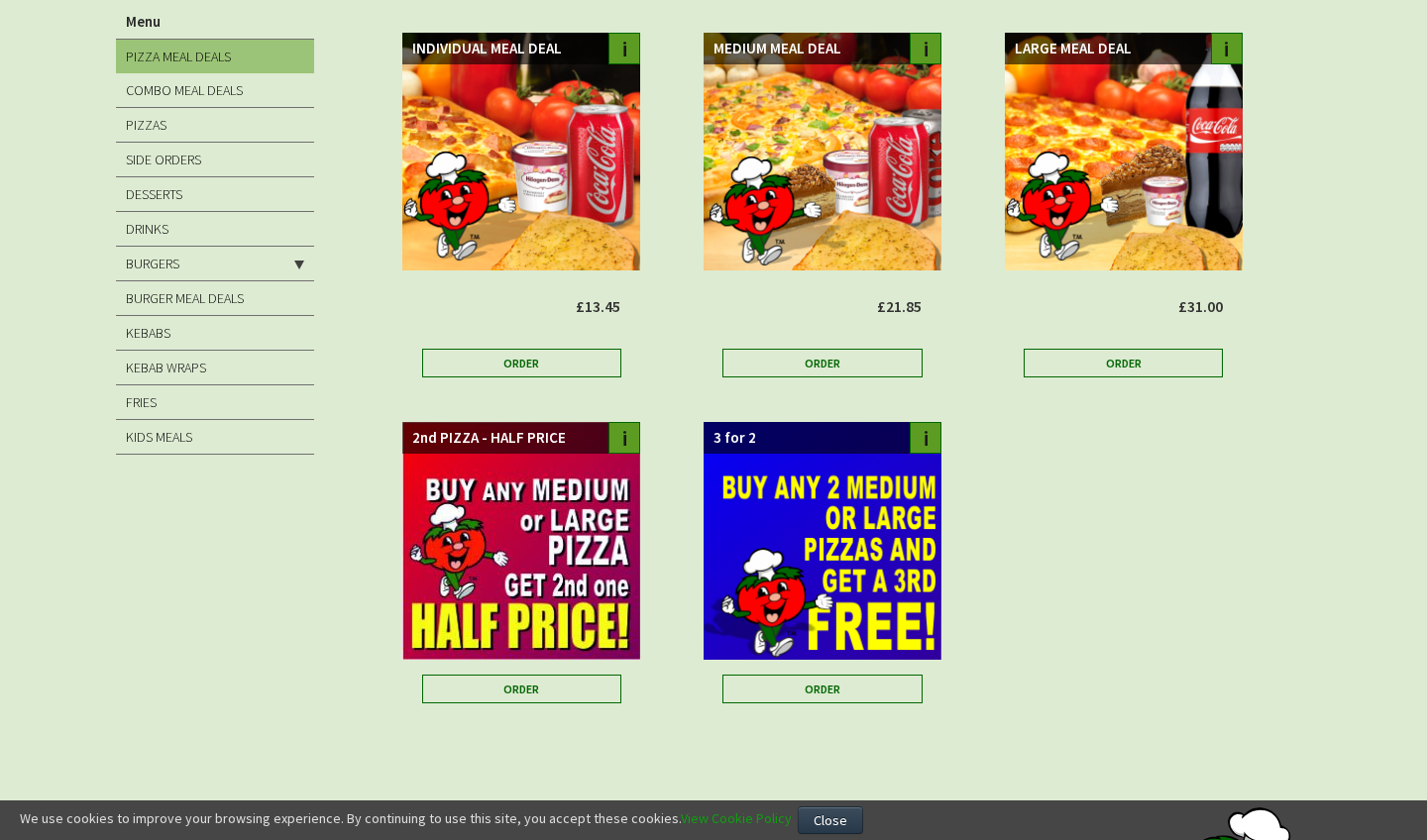 scroll, scrollTop: 179, scrollLeft: 0, axis: vertical 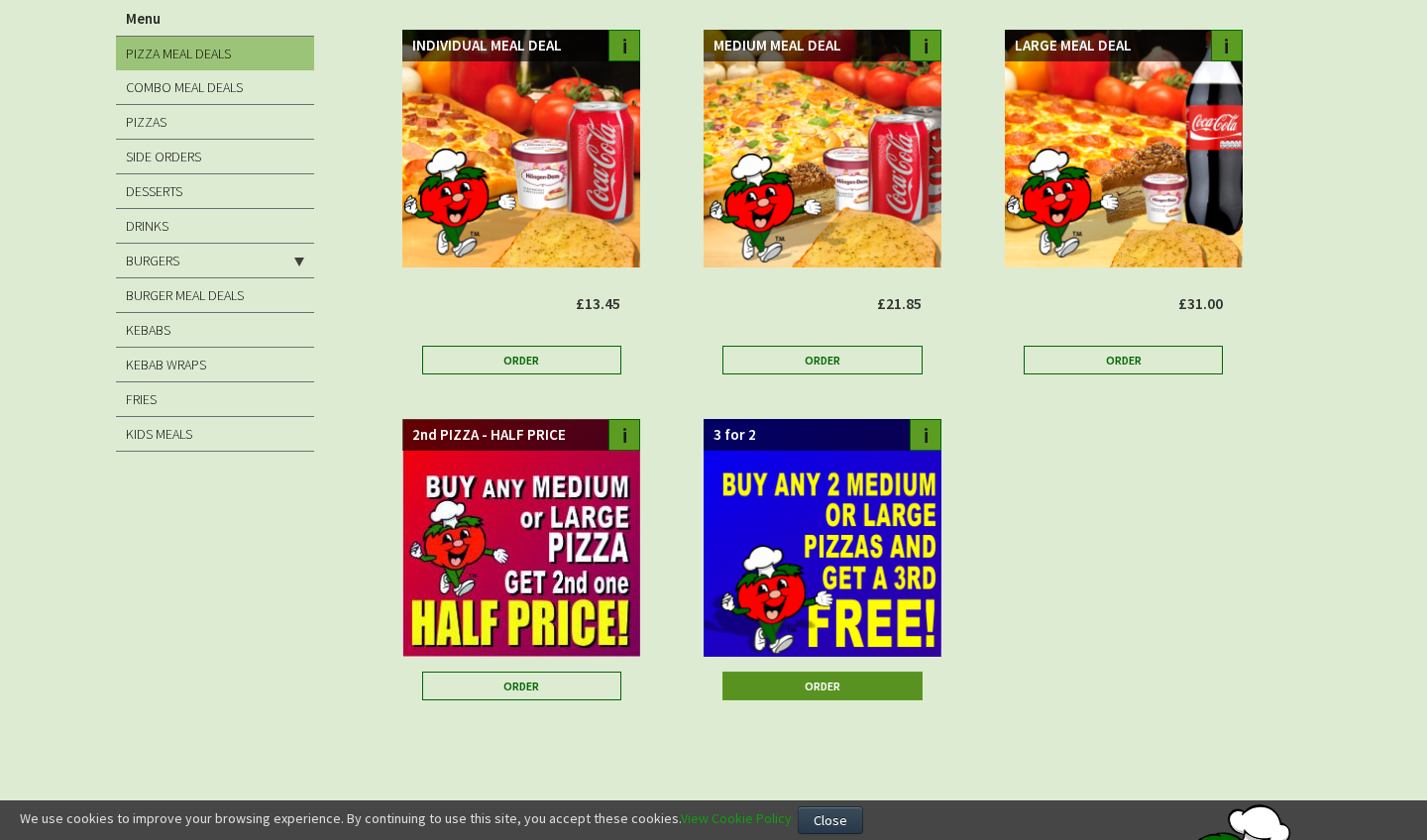 click on "Order" at bounding box center [822, 685] 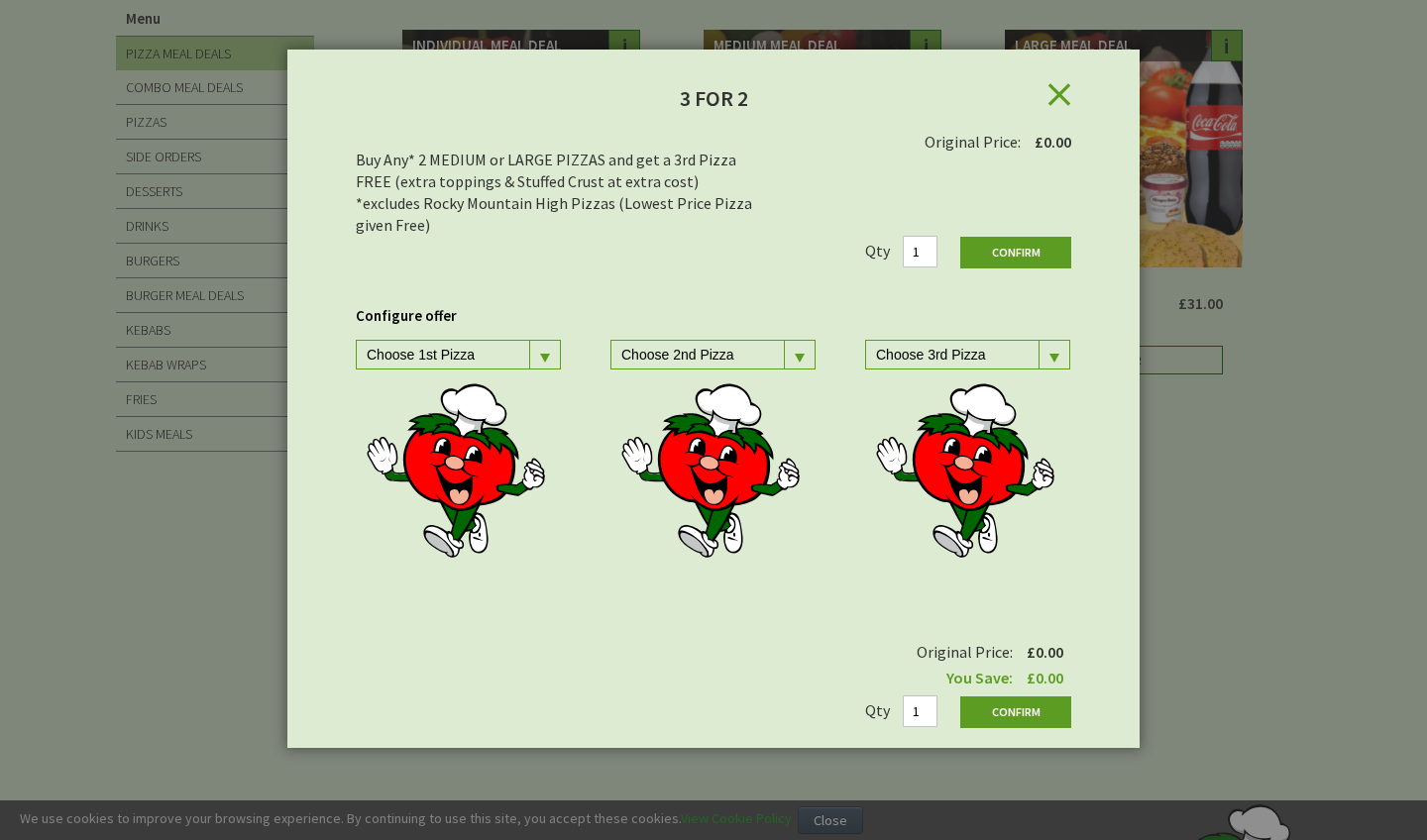 click at bounding box center [545, 358] 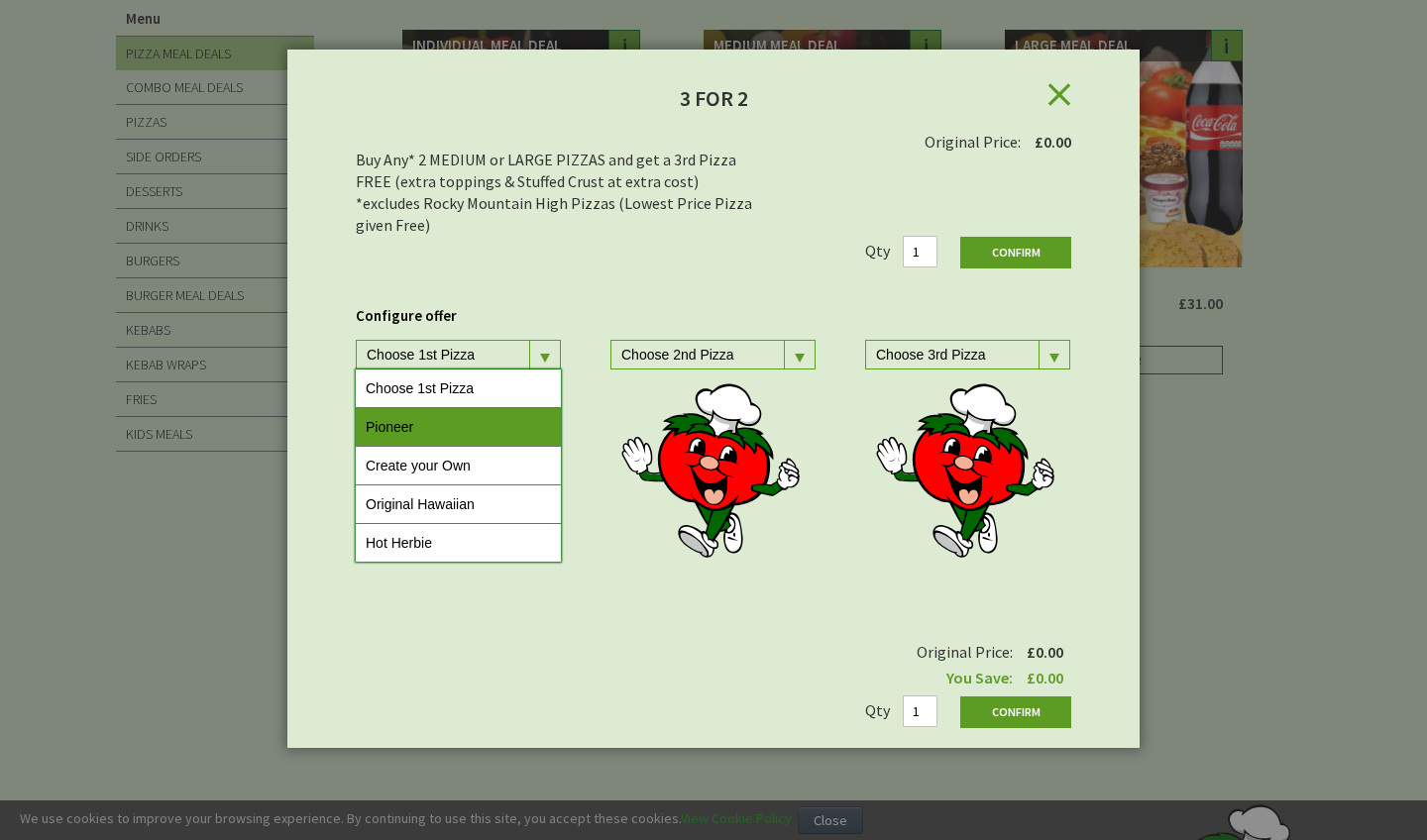 click on "Pioneer" at bounding box center (458, 427) 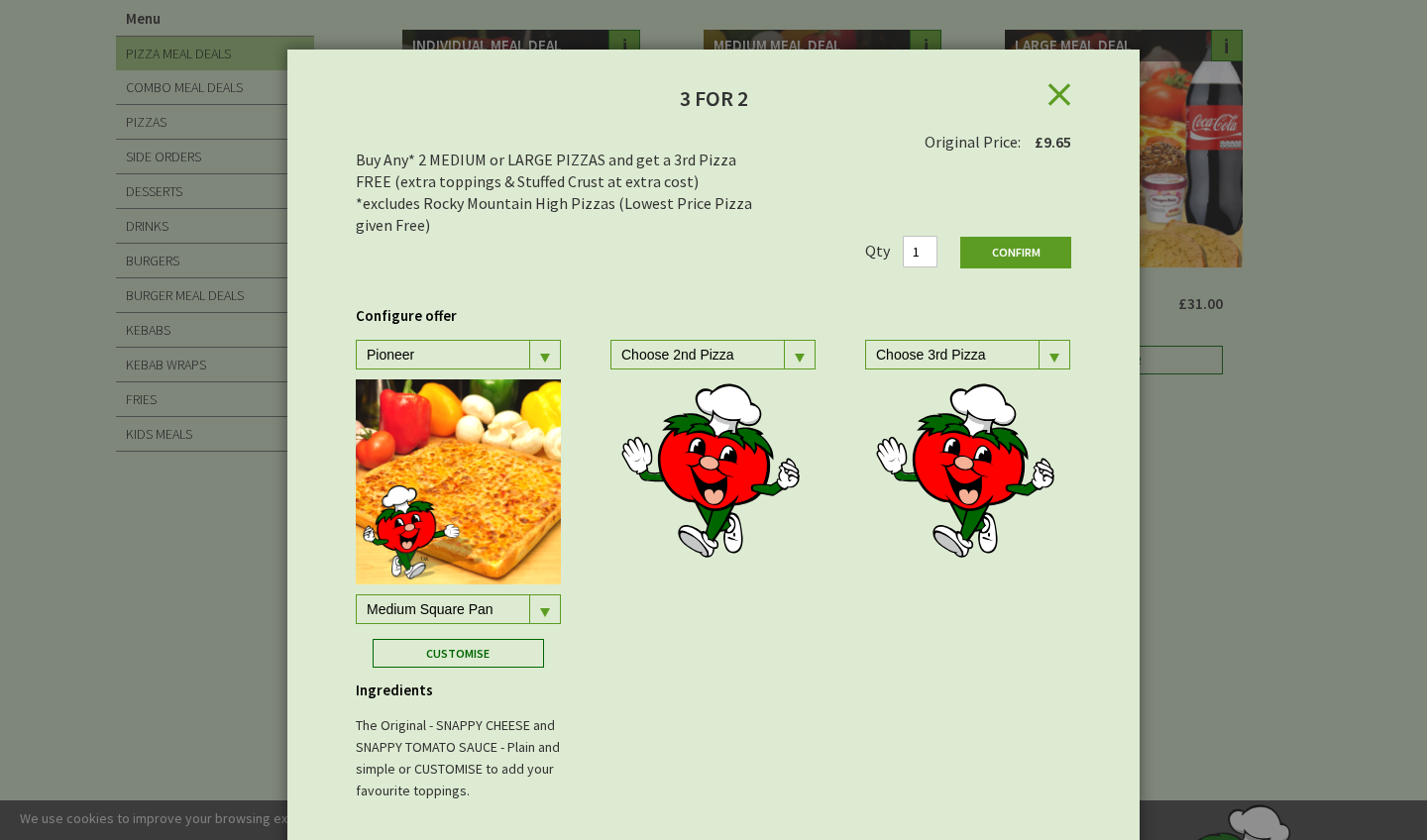 click at bounding box center (544, 355) 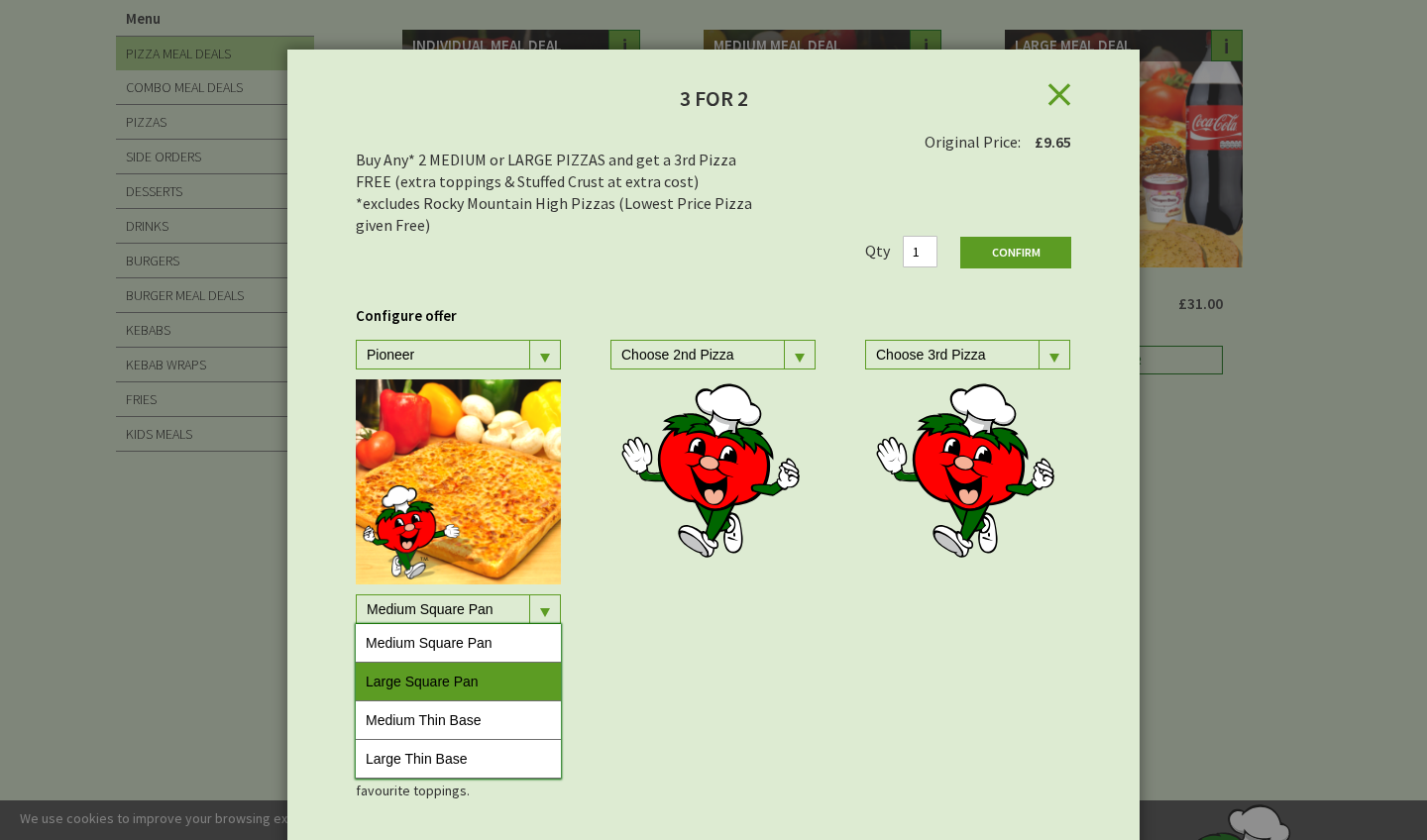 click on "Large Square Pan" at bounding box center [458, 682] 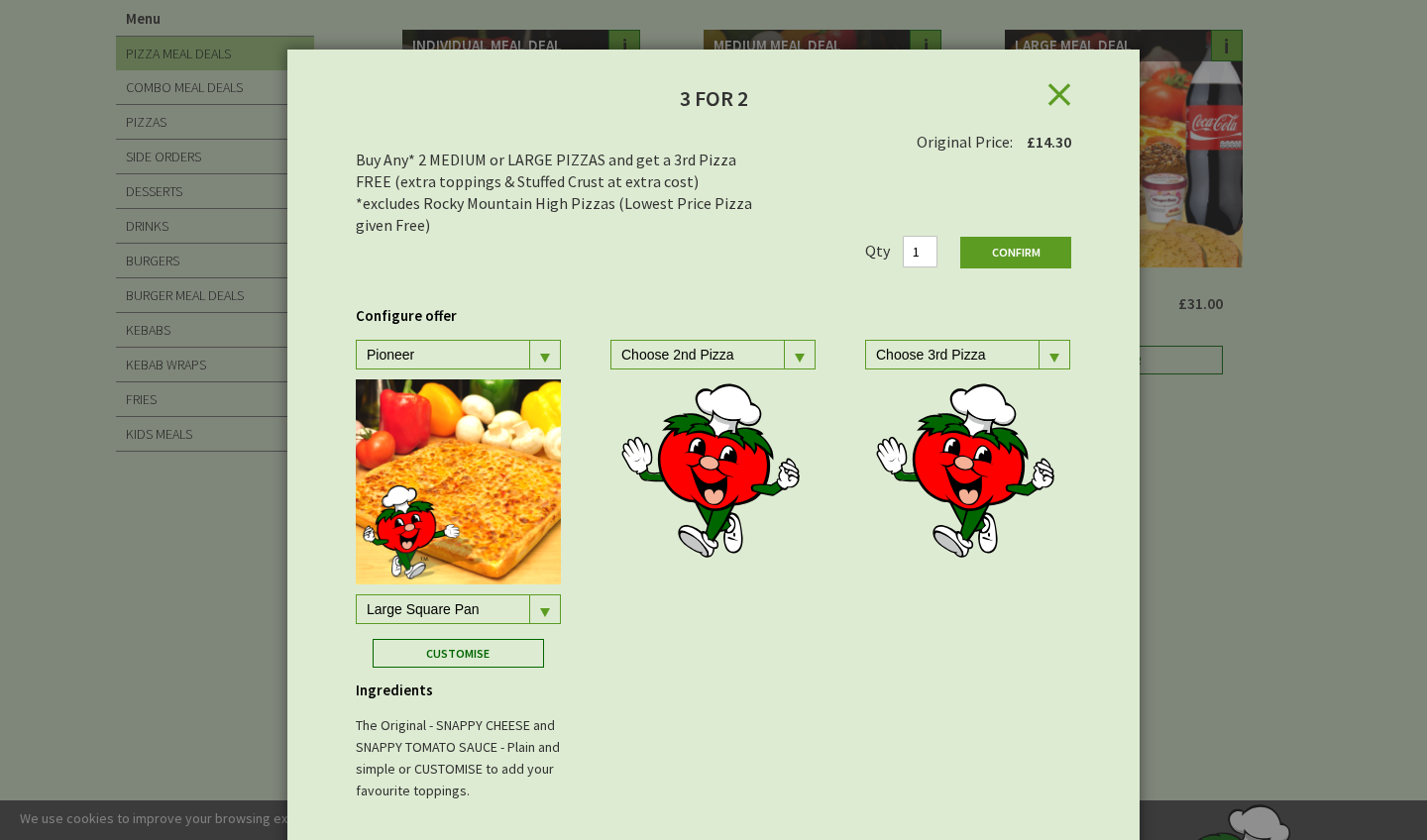 click at bounding box center [544, 355] 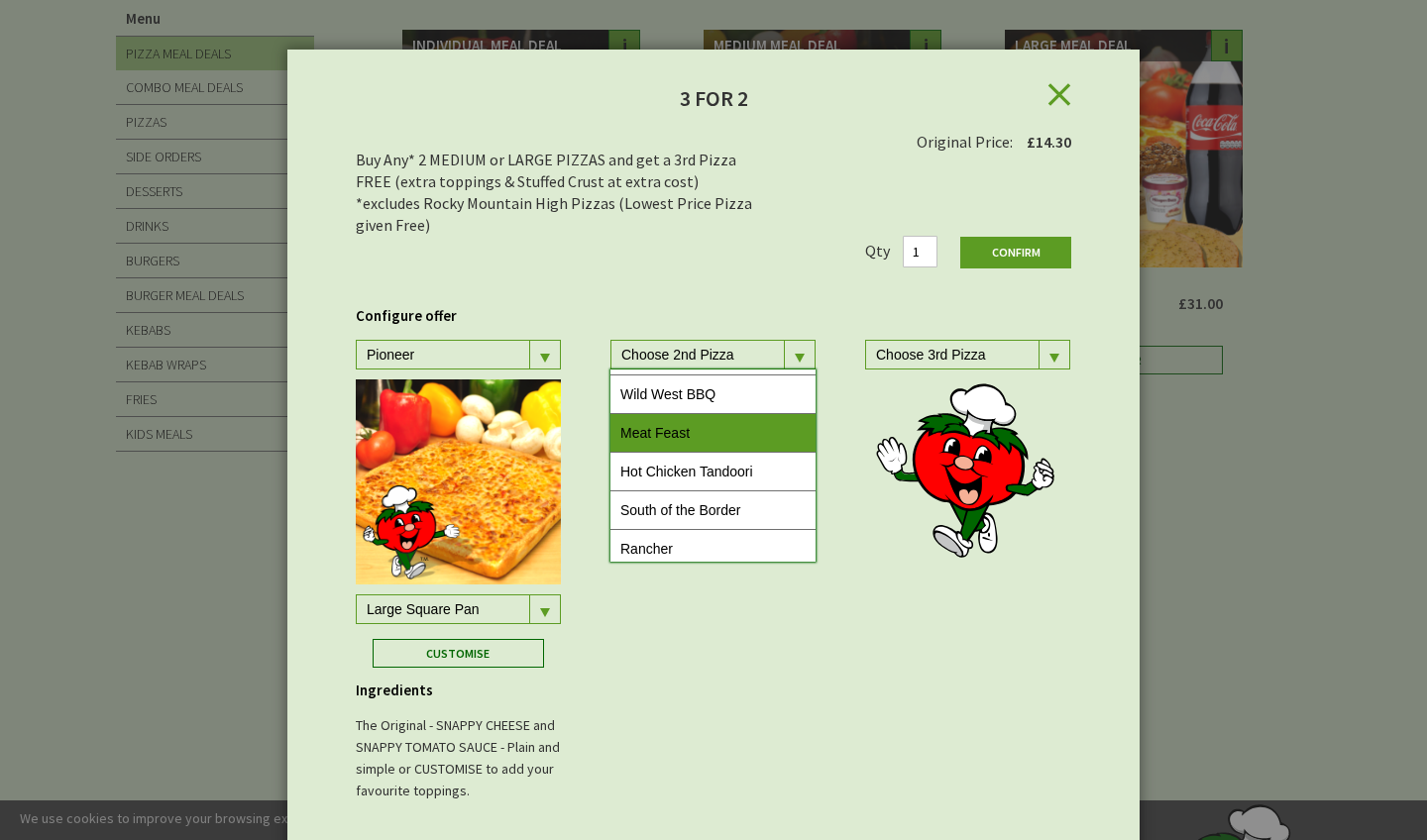 scroll, scrollTop: 467, scrollLeft: 0, axis: vertical 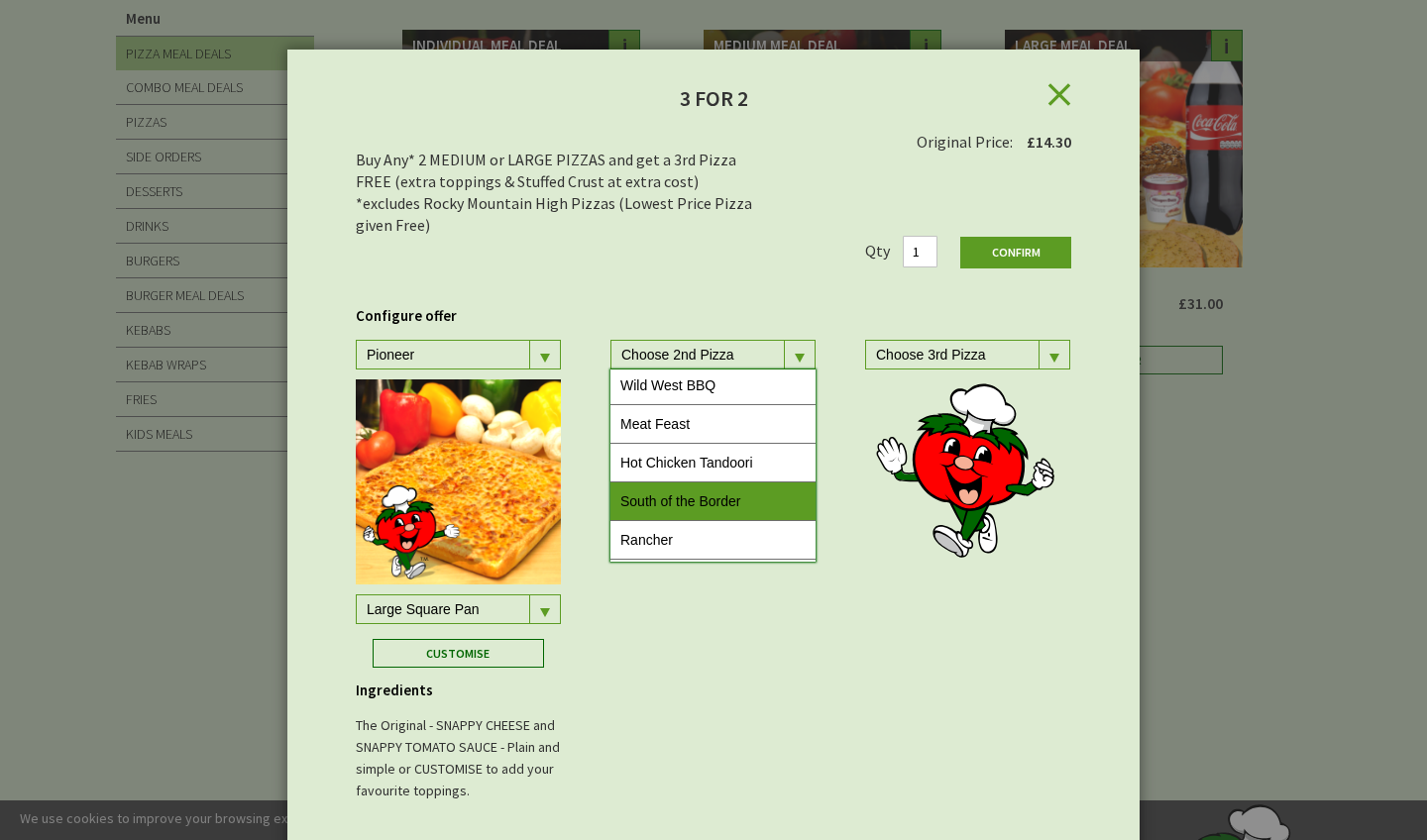 click on "South of the Border" at bounding box center (713, 501) 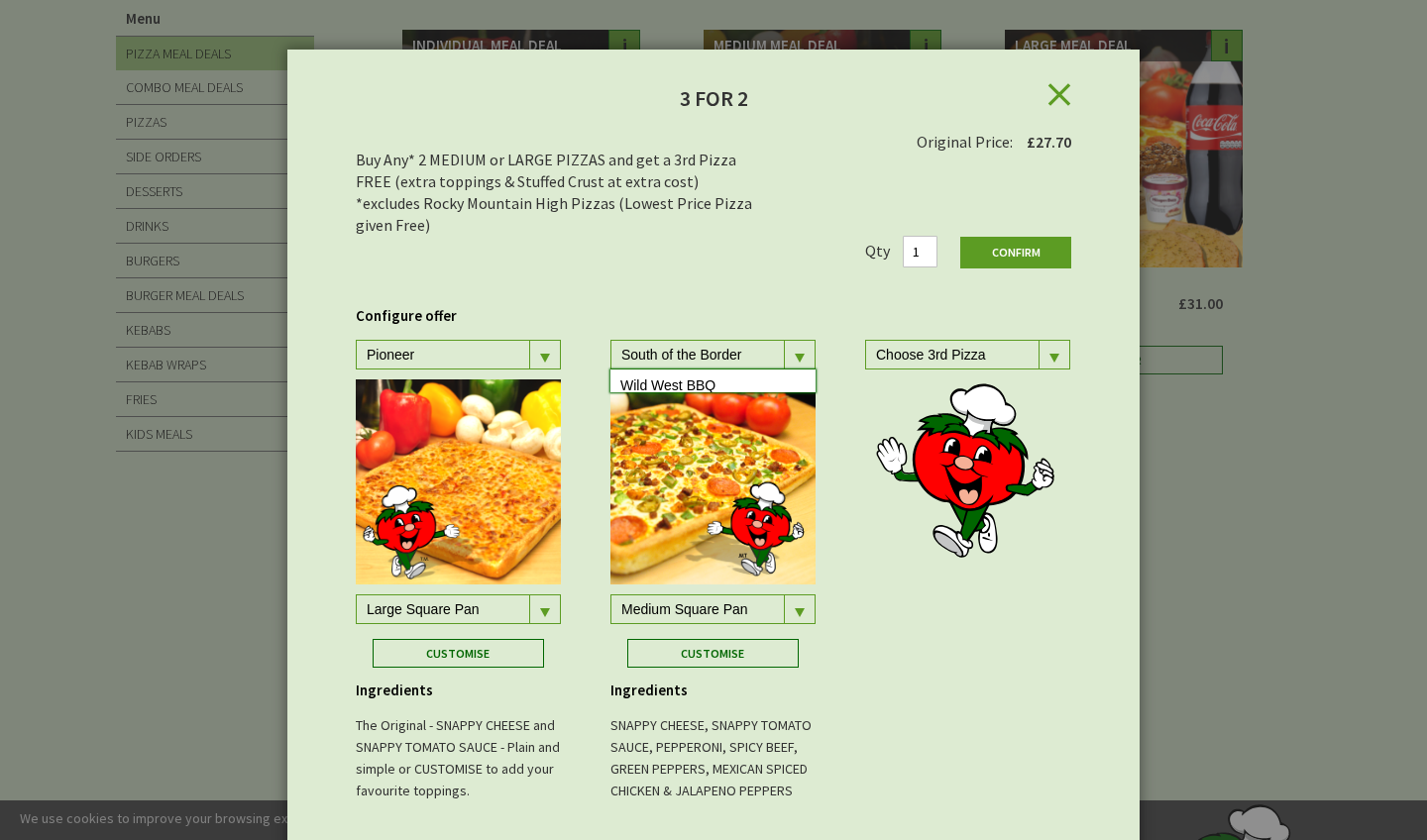 scroll, scrollTop: 0, scrollLeft: 0, axis: both 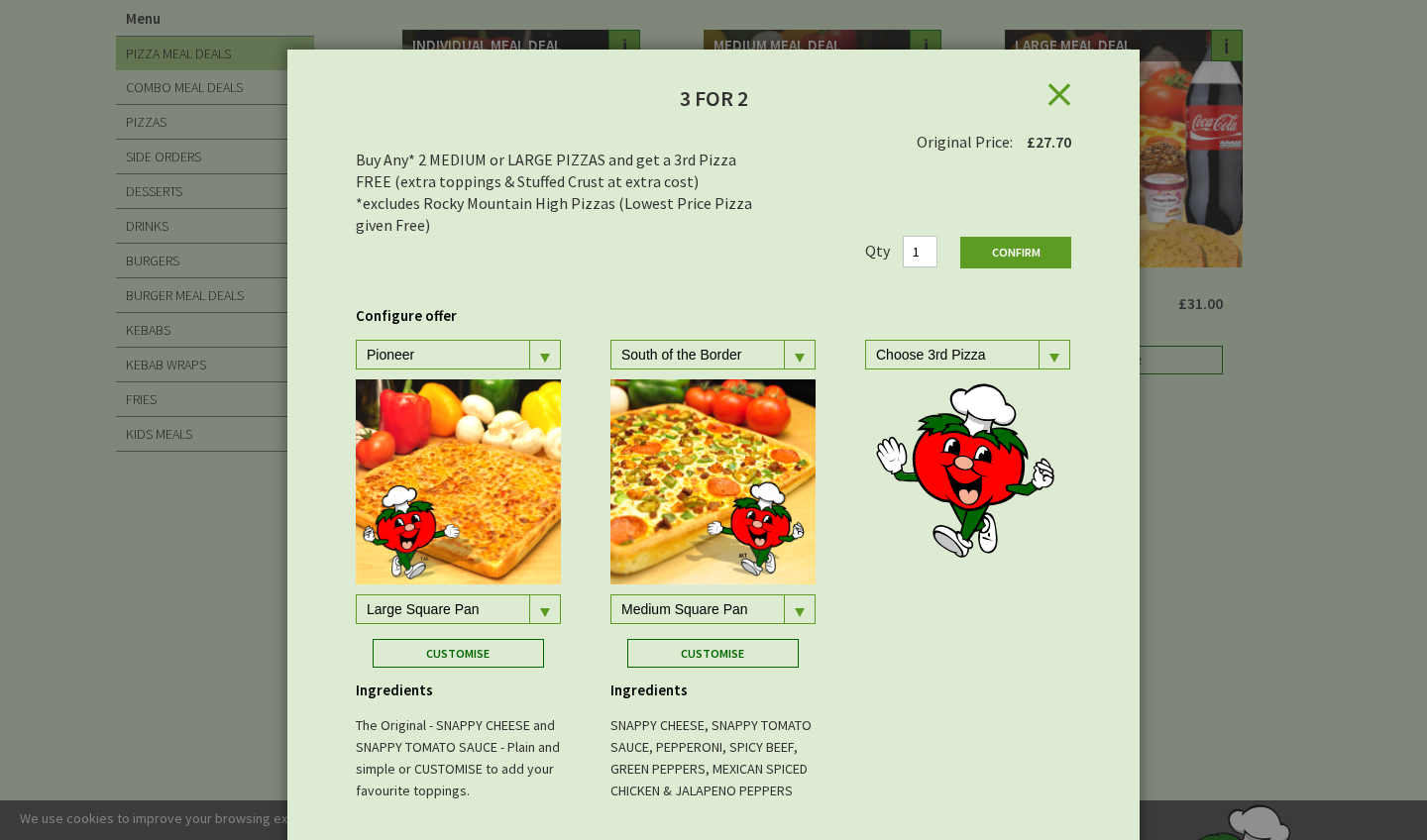 click at bounding box center [545, 358] 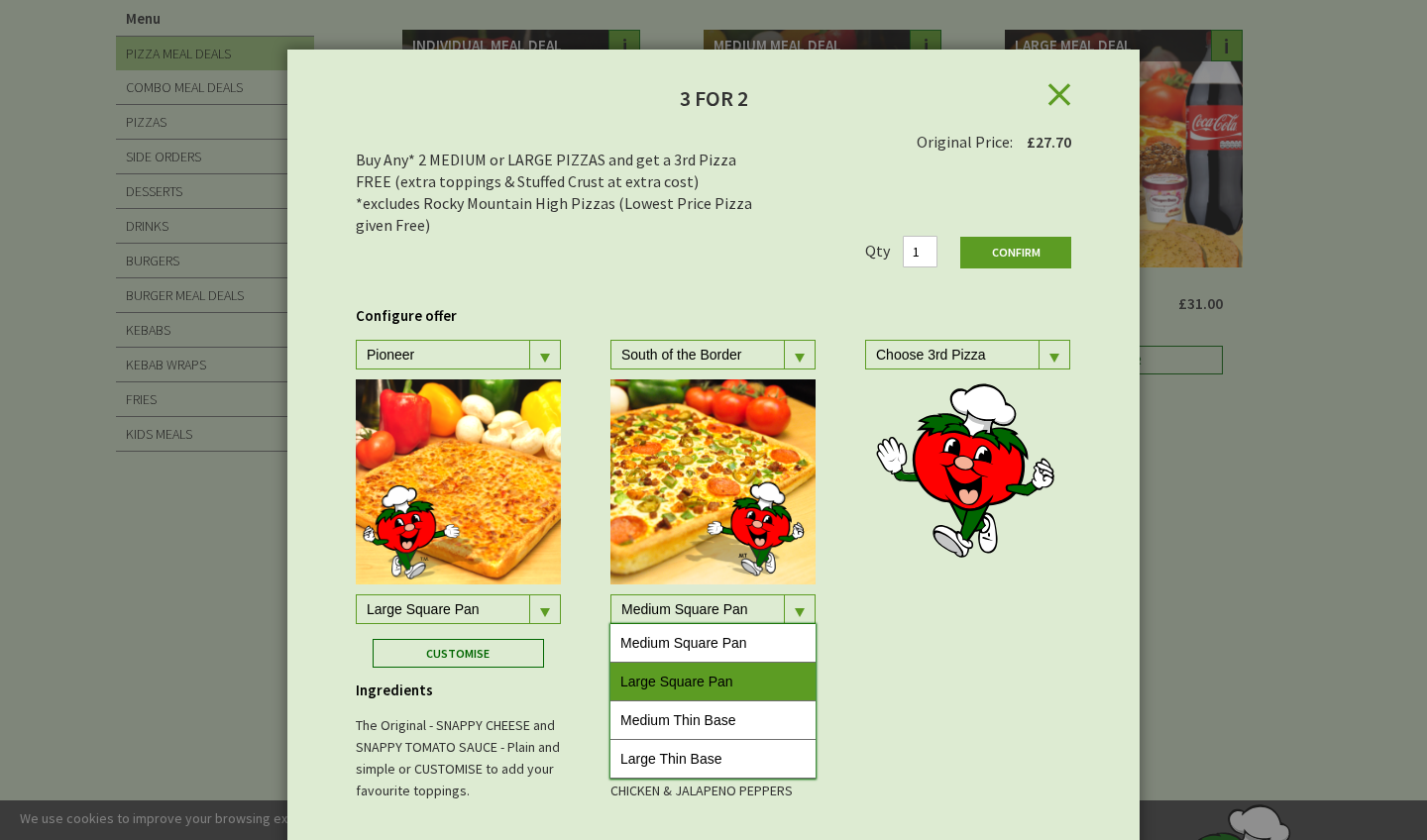 click on "Large Square Pan" at bounding box center [713, 682] 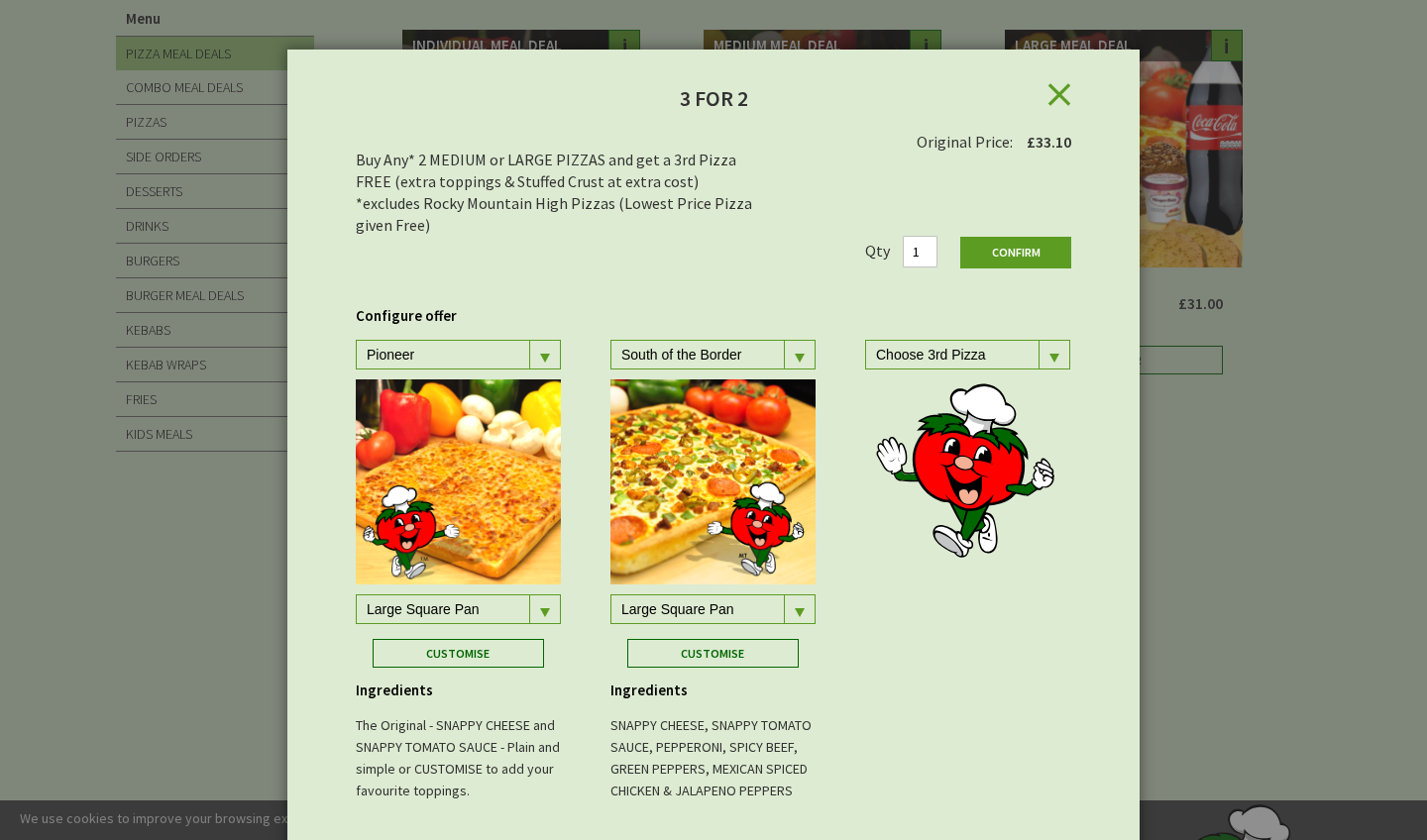click at bounding box center (545, 358) 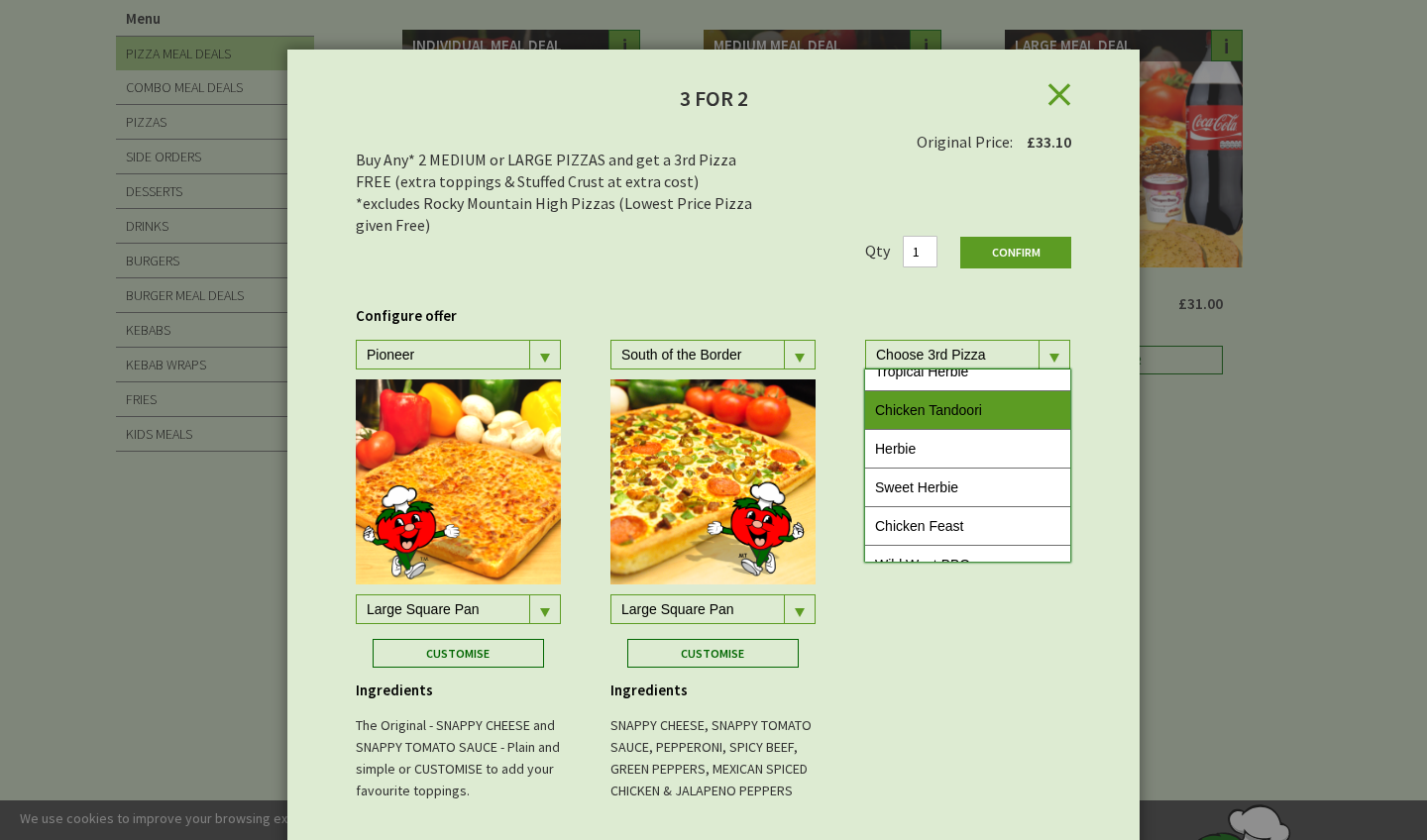 scroll, scrollTop: 294, scrollLeft: 0, axis: vertical 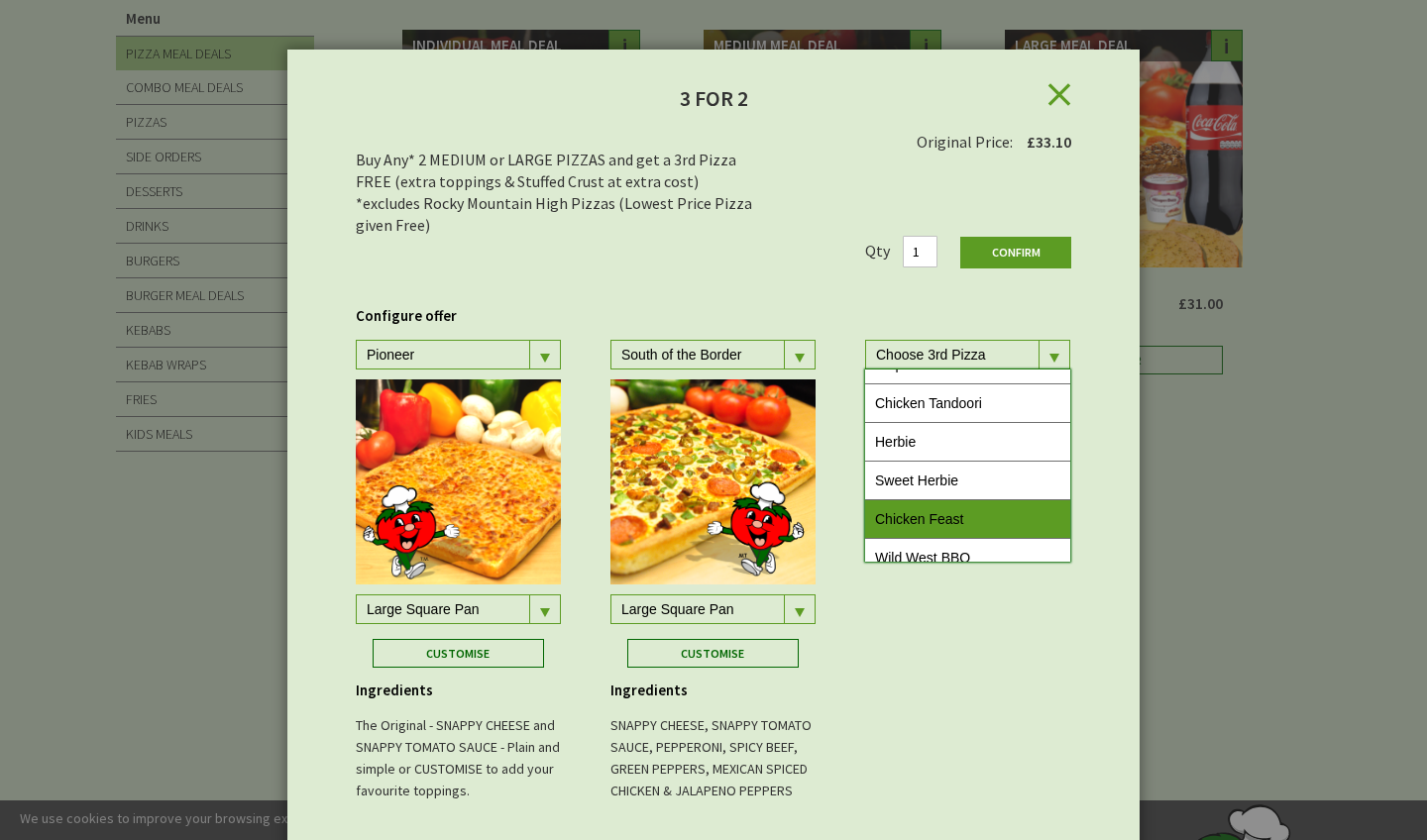 click on "Chicken Feast" at bounding box center (967, 519) 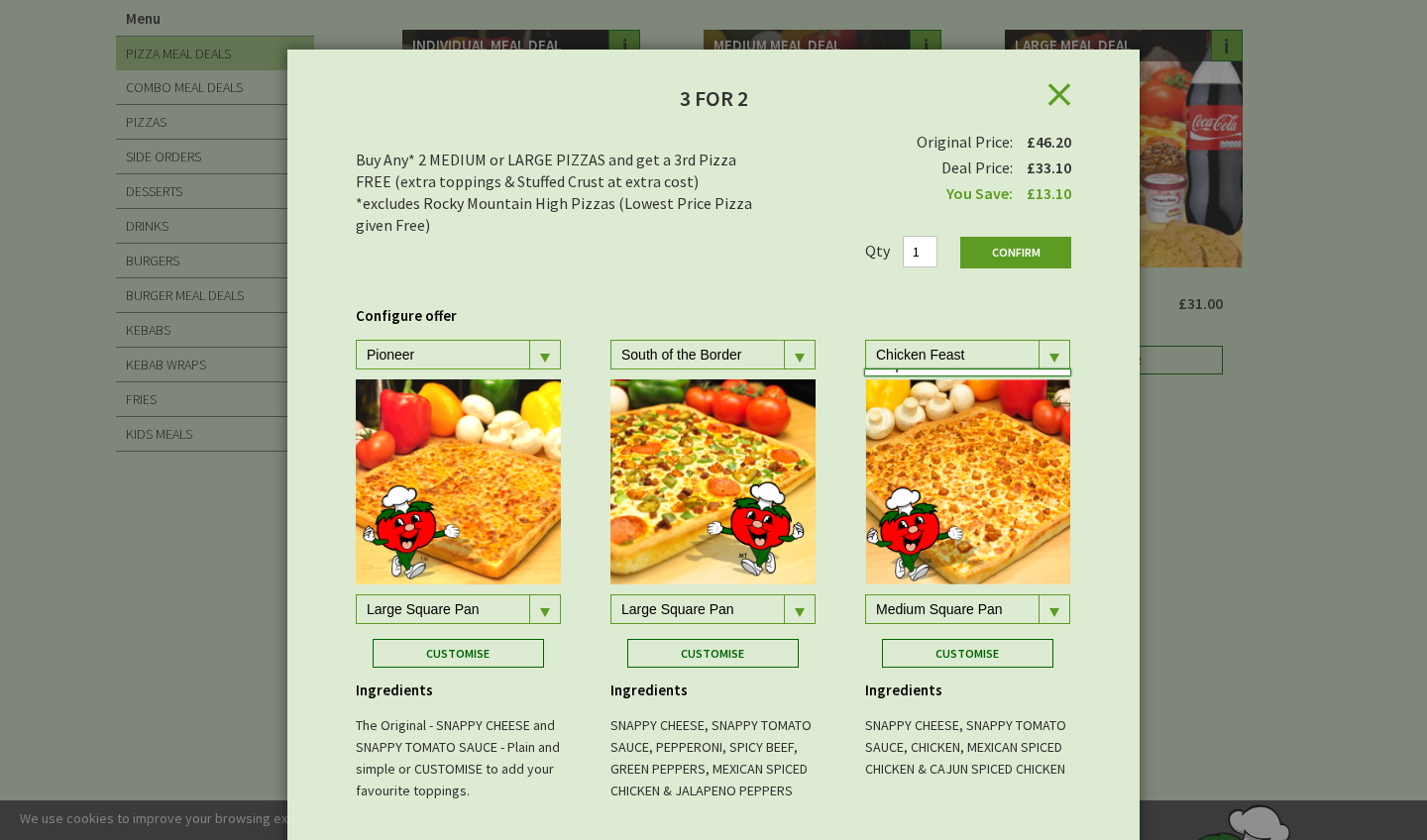 scroll, scrollTop: 0, scrollLeft: 0, axis: both 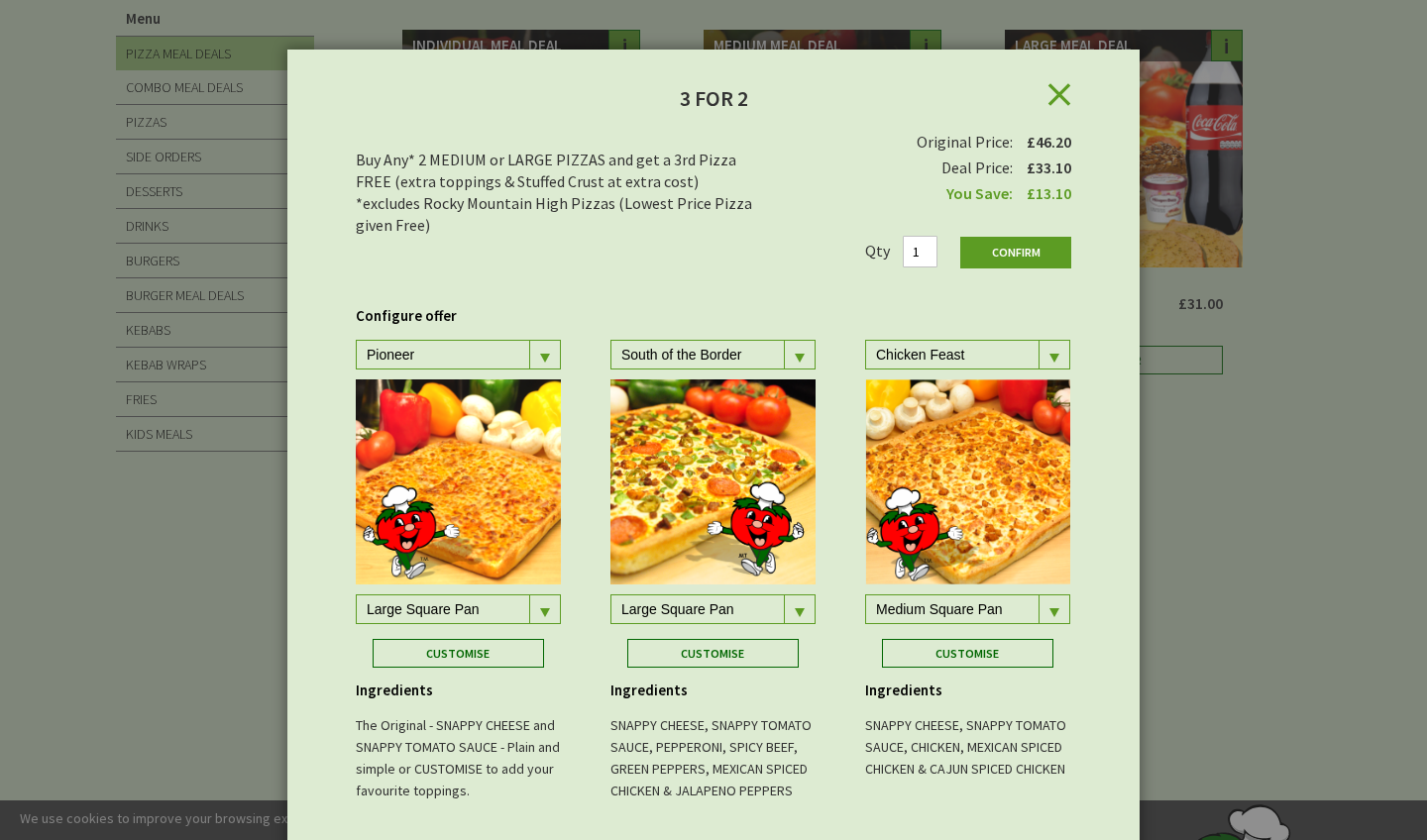 click at bounding box center (544, 355) 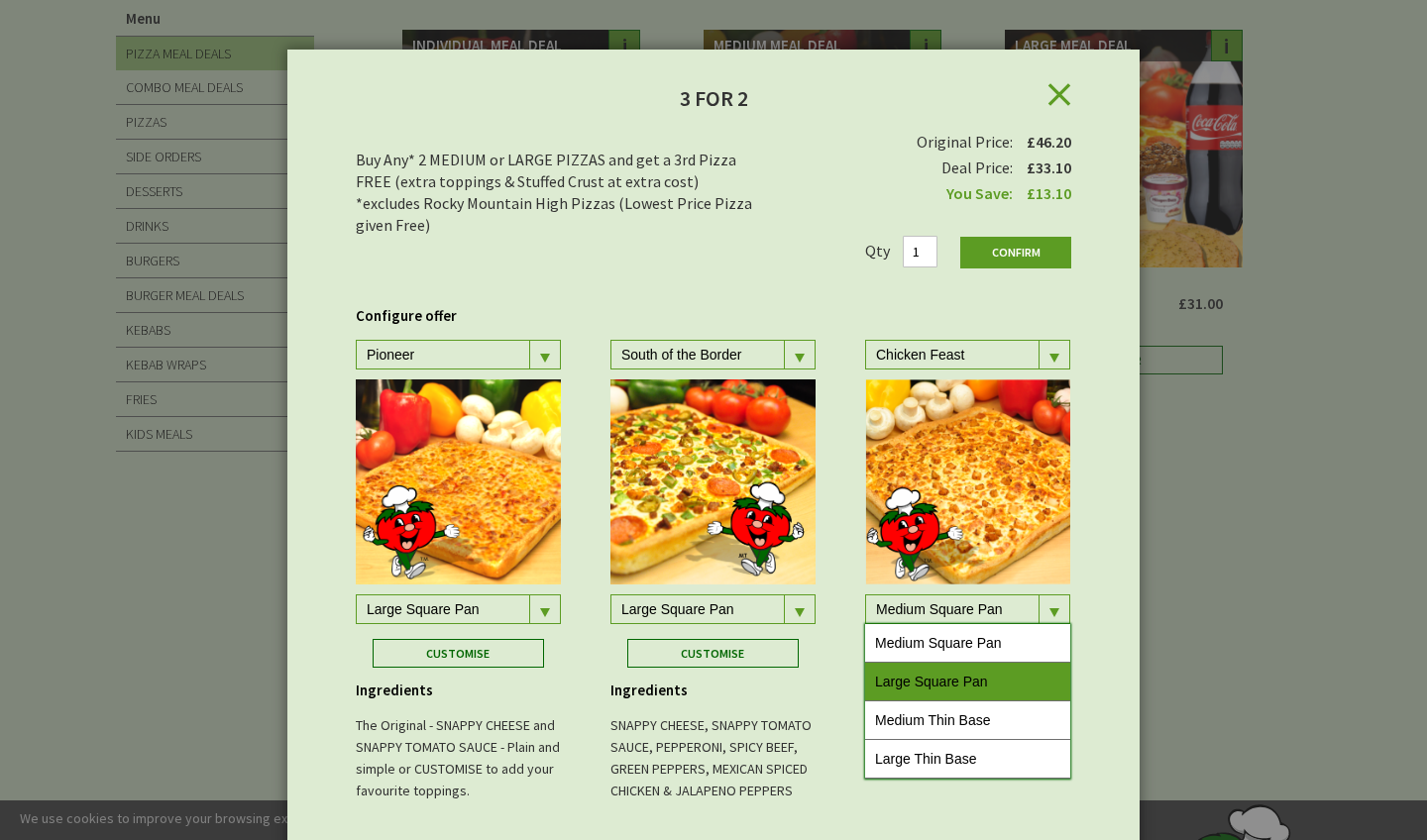 click on "Large Square Pan" at bounding box center [967, 682] 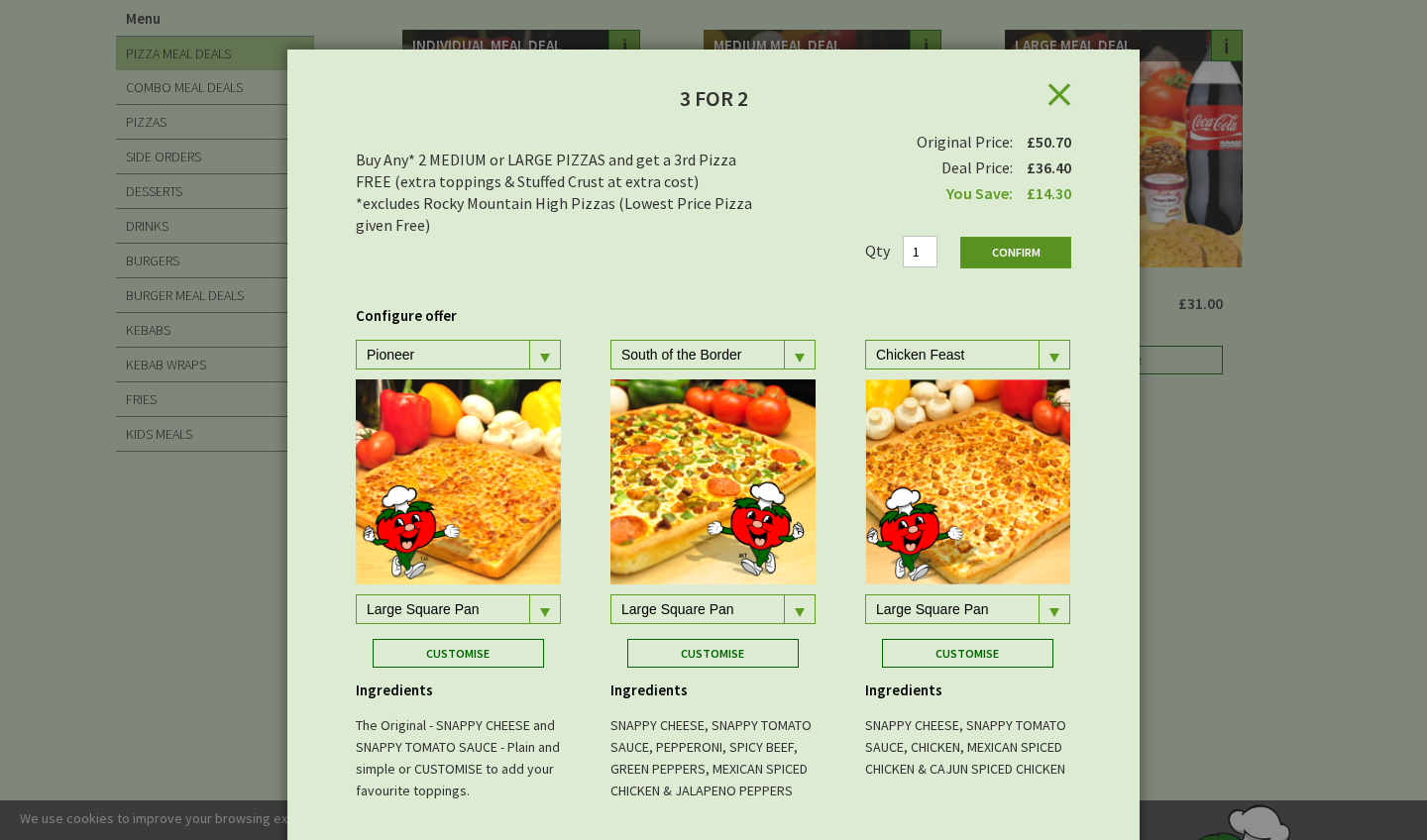 click on "Confirm" at bounding box center [1016, 253] 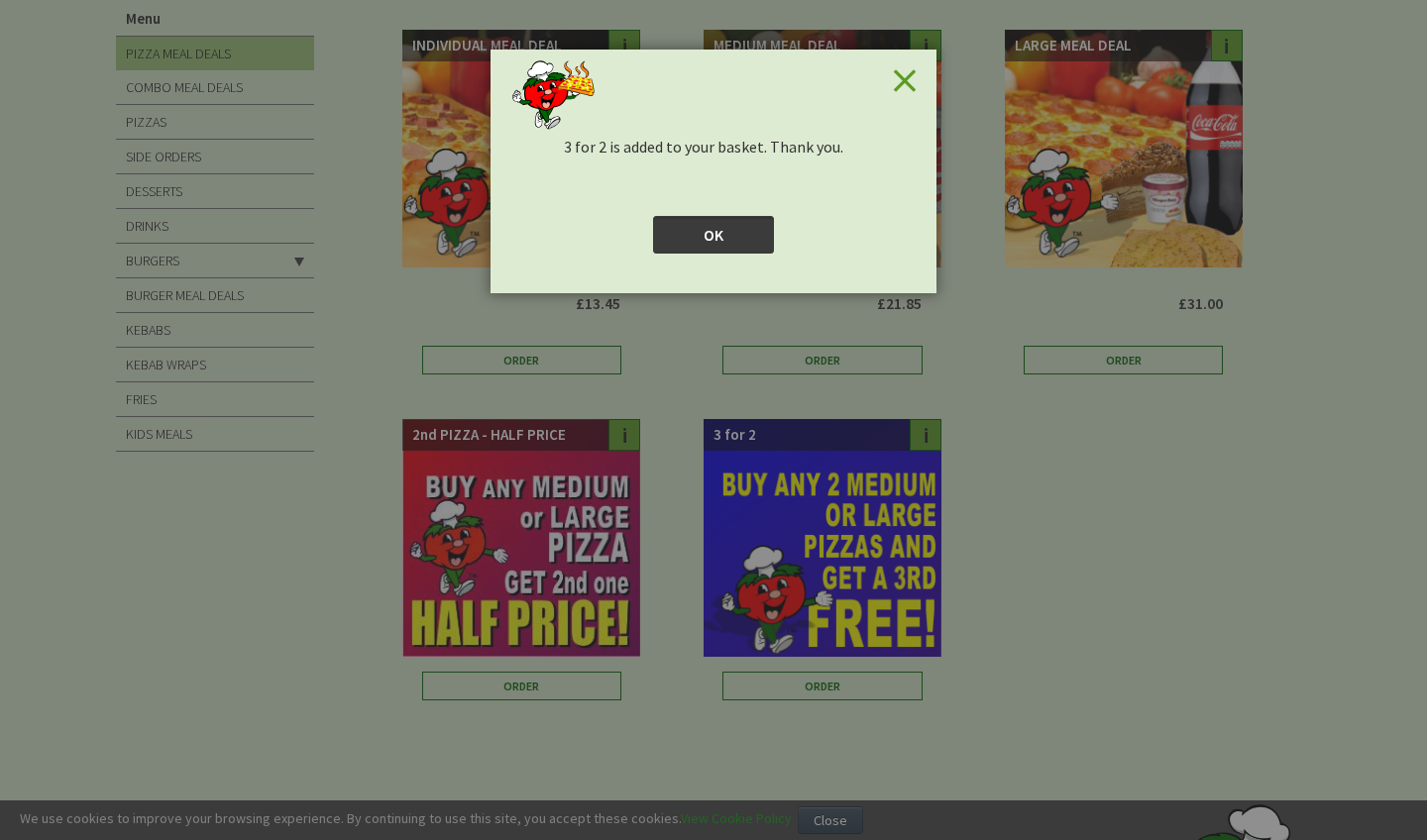click on "OK" at bounding box center [714, 235] 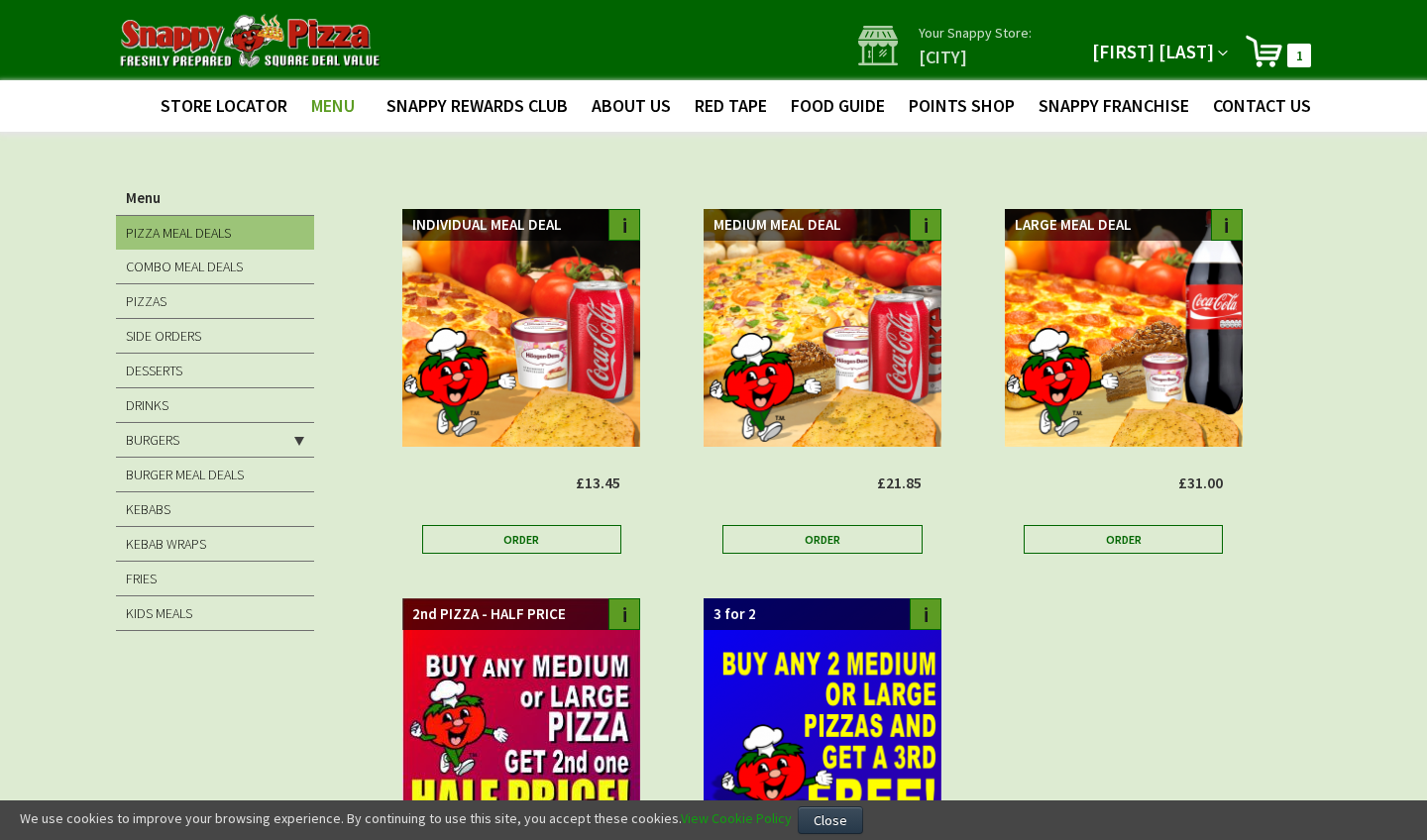 scroll, scrollTop: 0, scrollLeft: 0, axis: both 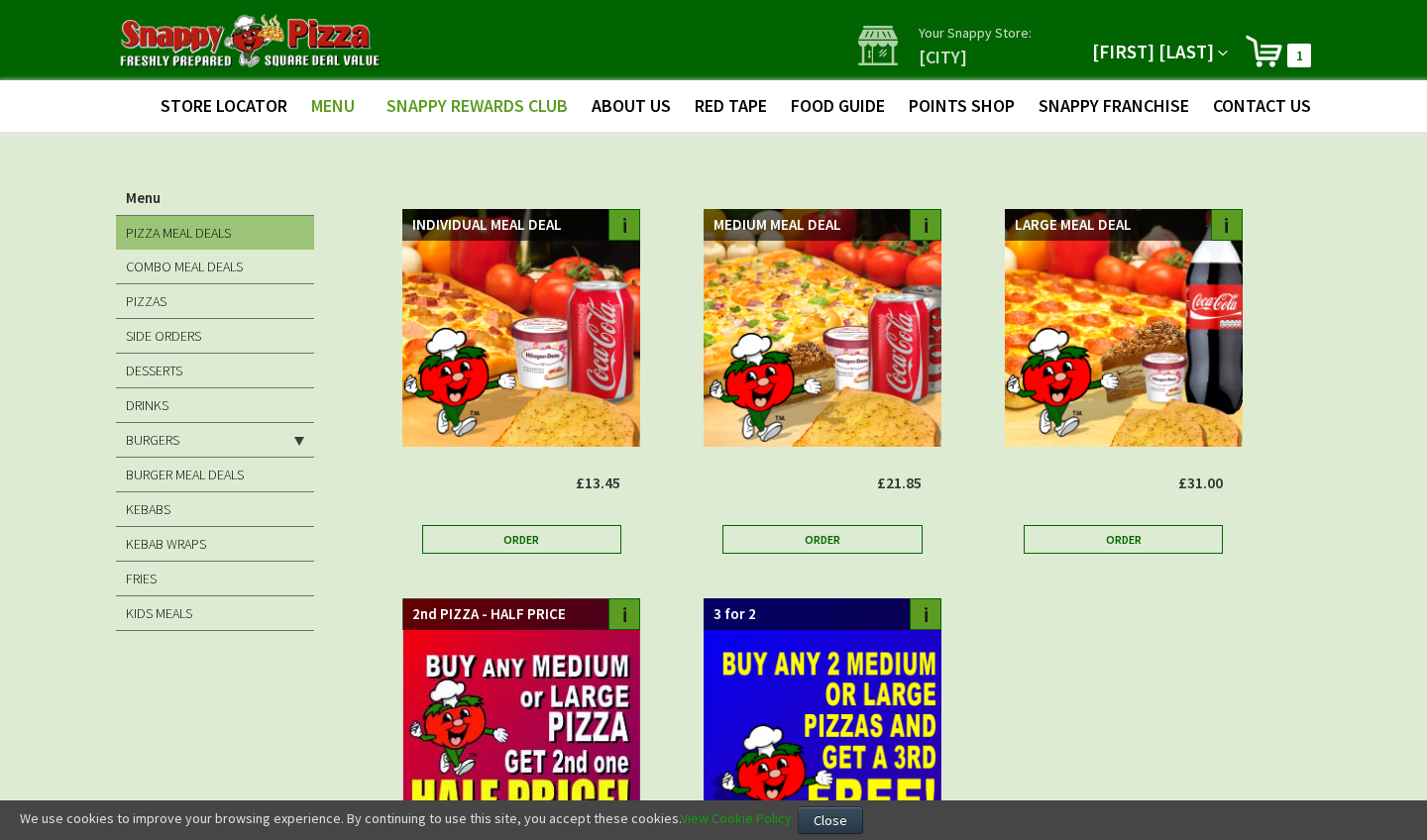 click on "Snappy Rewards Club" at bounding box center (477, 105) 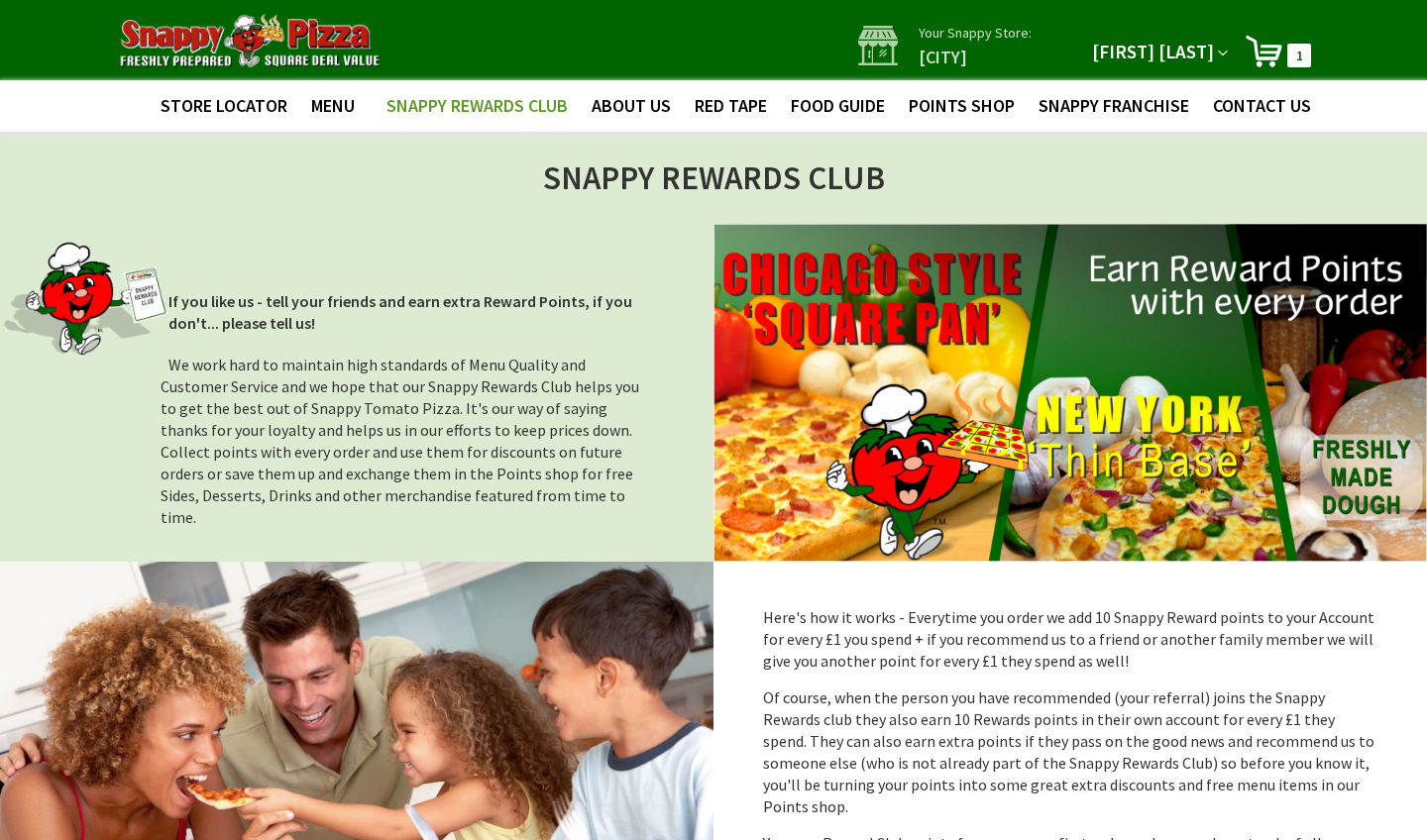 scroll, scrollTop: 0, scrollLeft: 0, axis: both 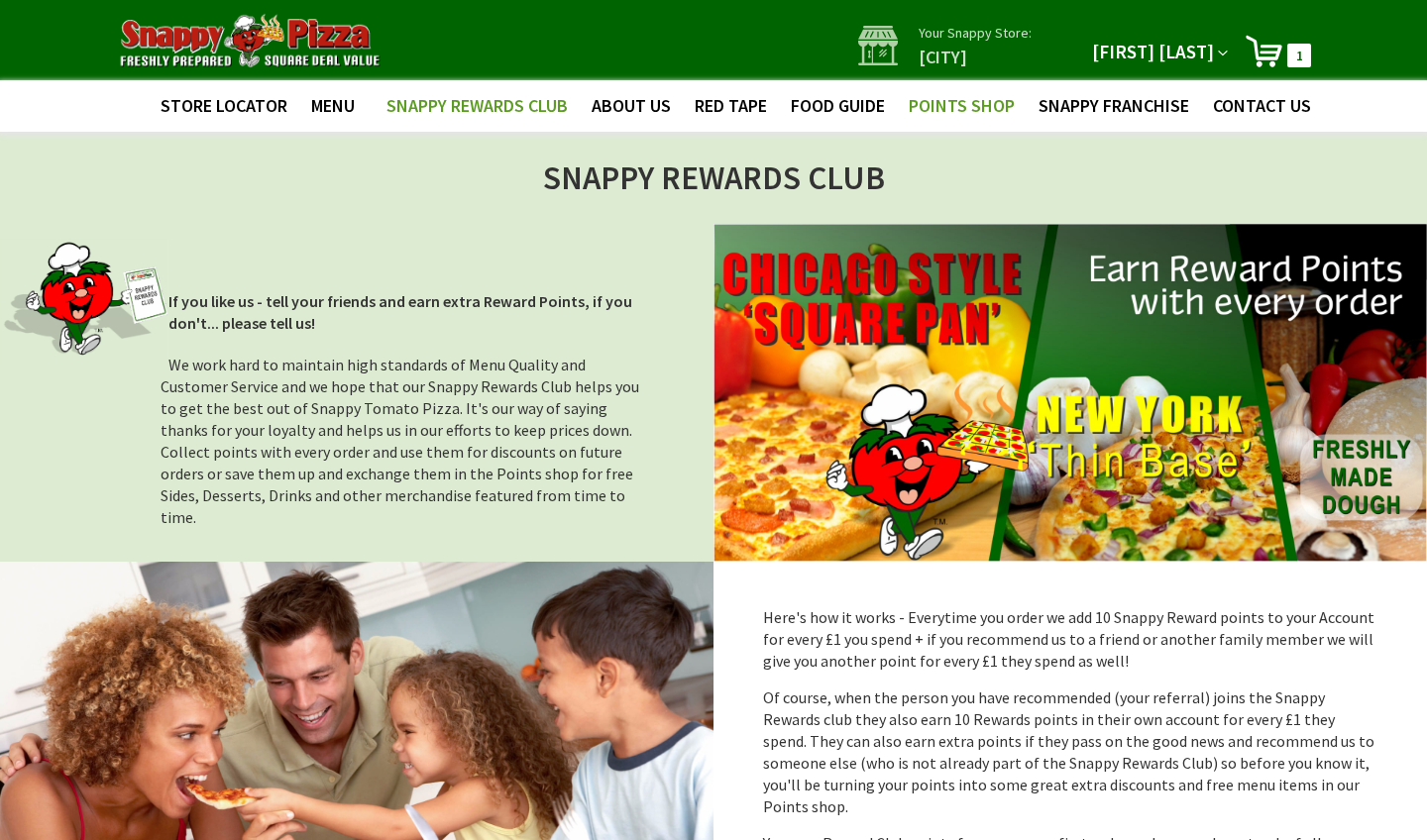 click on "Points Shop" at bounding box center [961, 105] 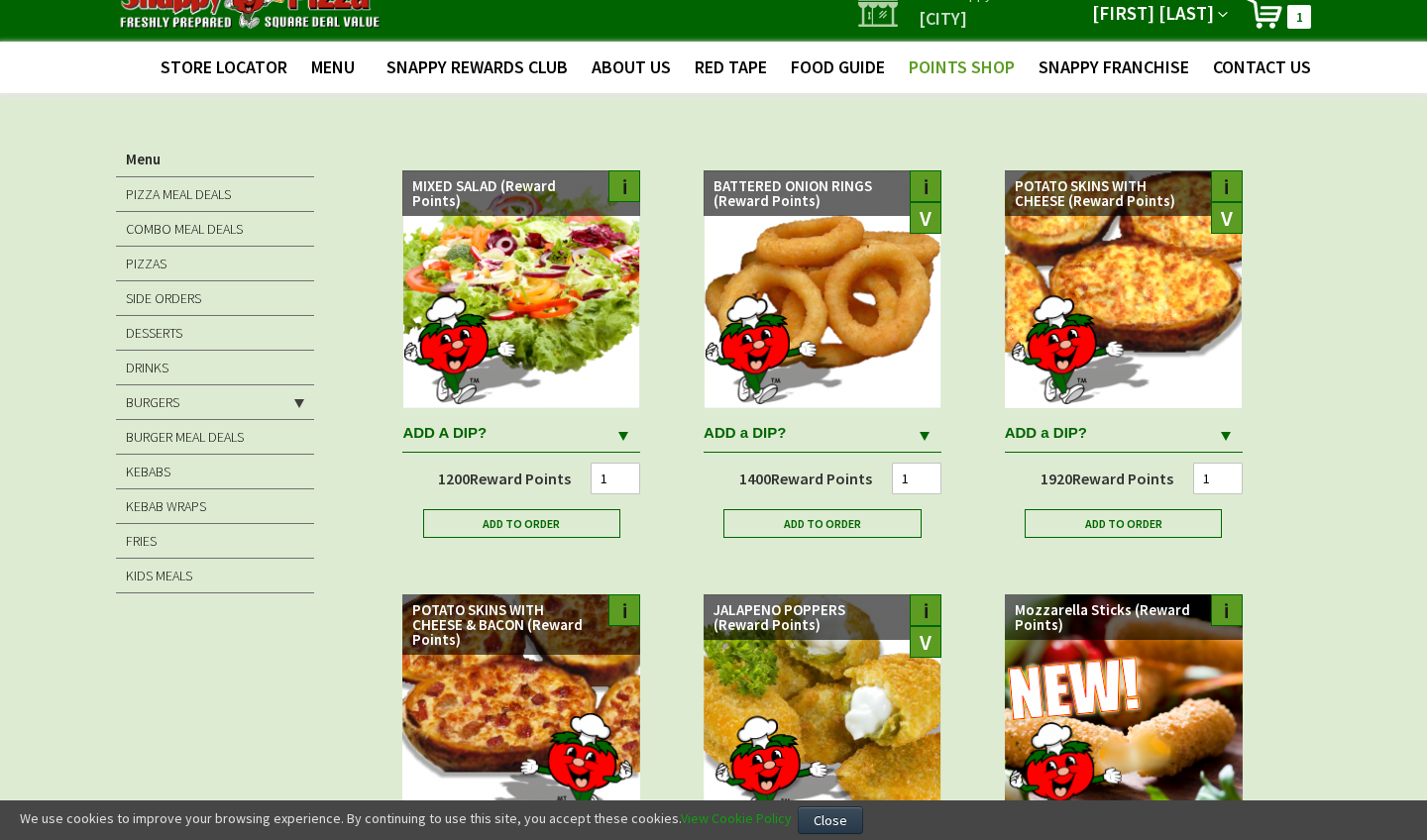 scroll, scrollTop: 33, scrollLeft: 0, axis: vertical 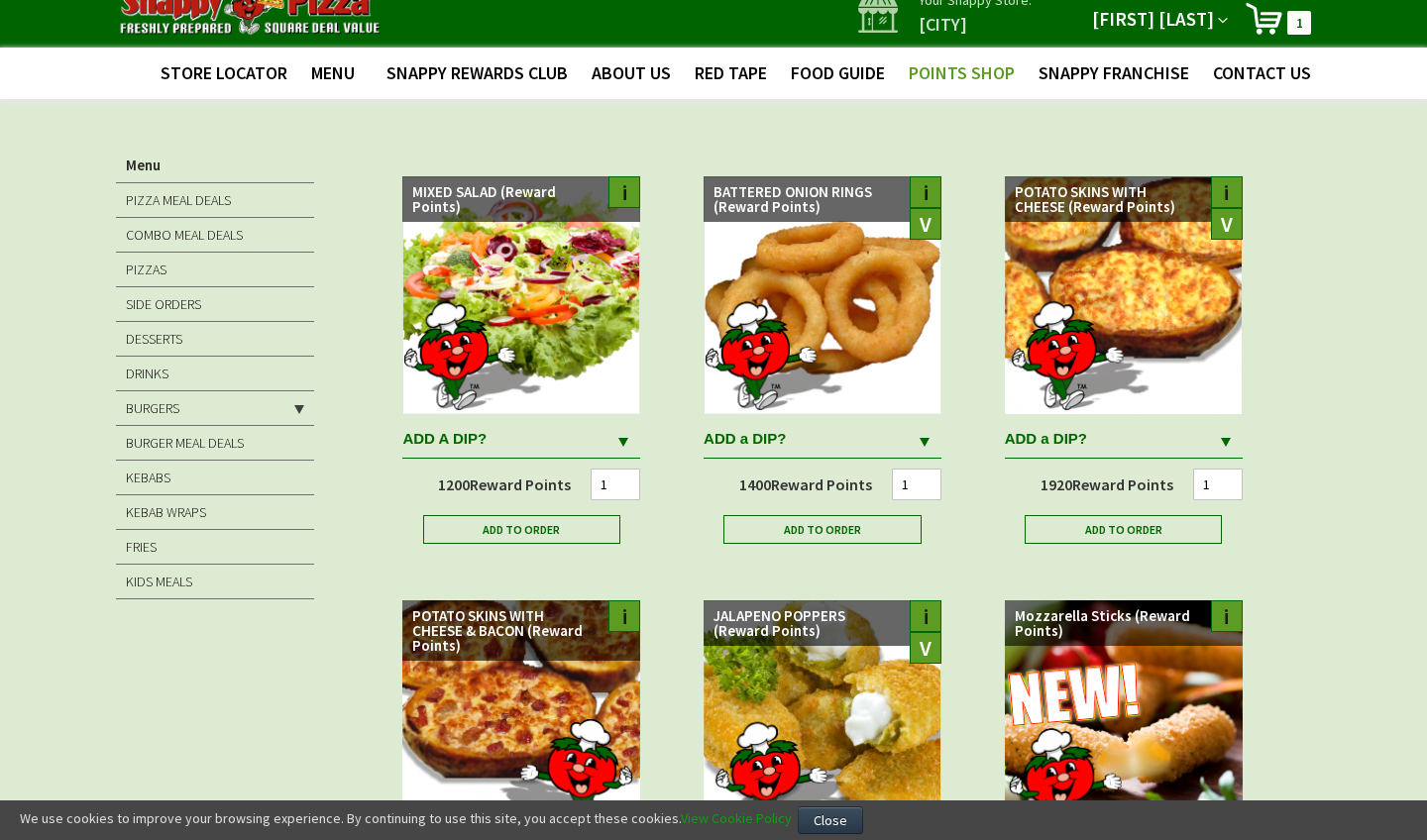 click on "1
1
items" at bounding box center (1299, 23) 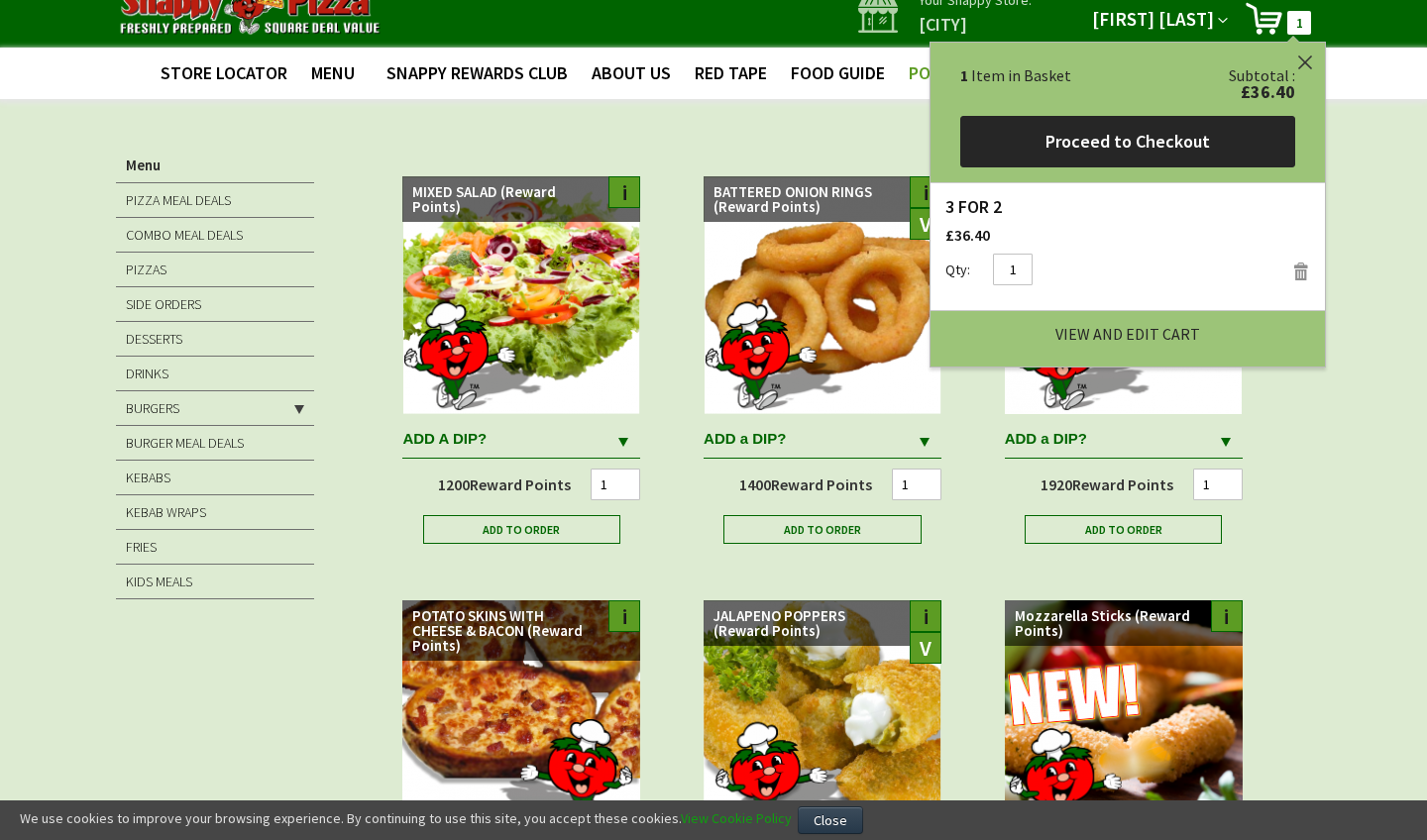 click on "View and Edit Cart" at bounding box center (1128, 334) 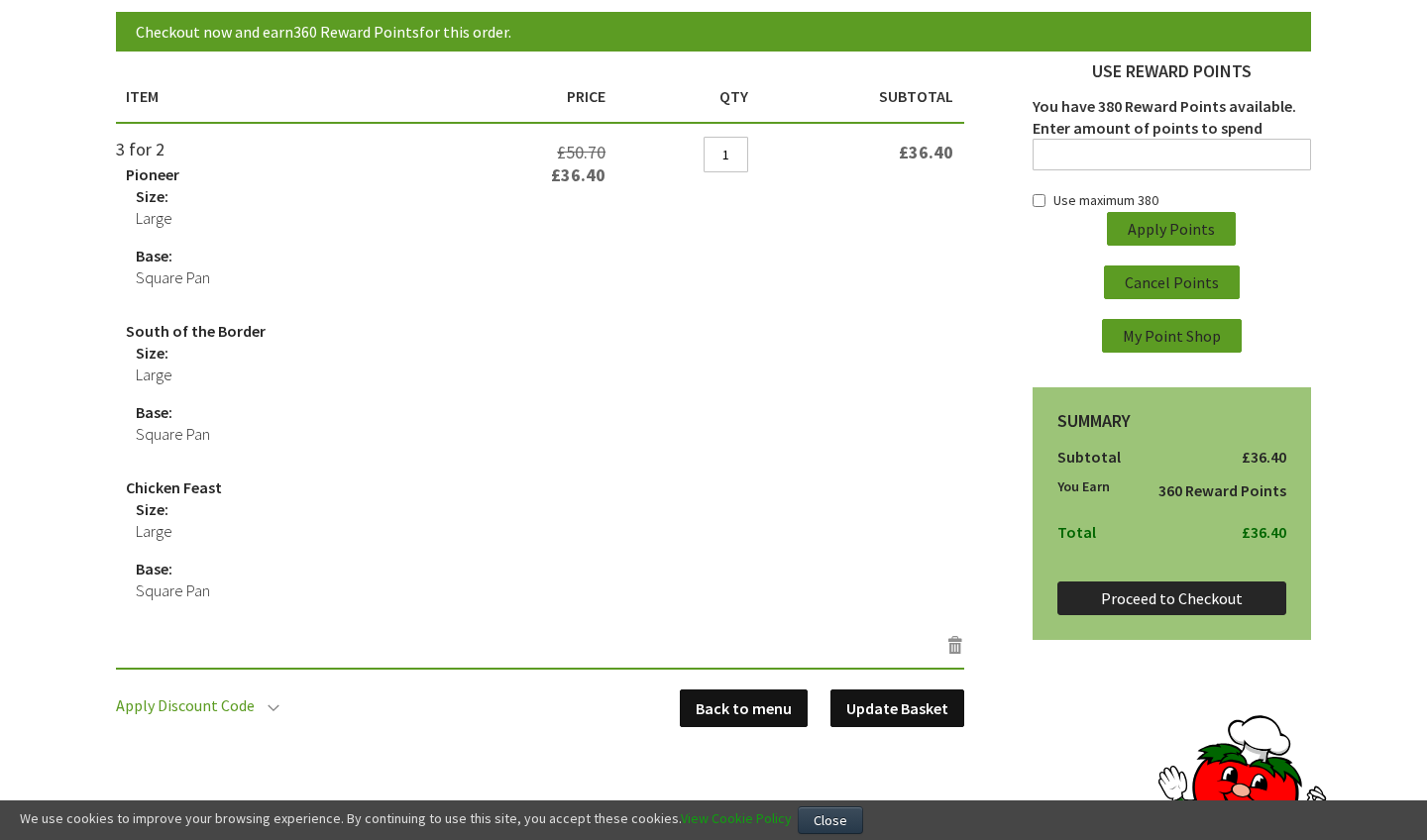 scroll, scrollTop: 210, scrollLeft: 0, axis: vertical 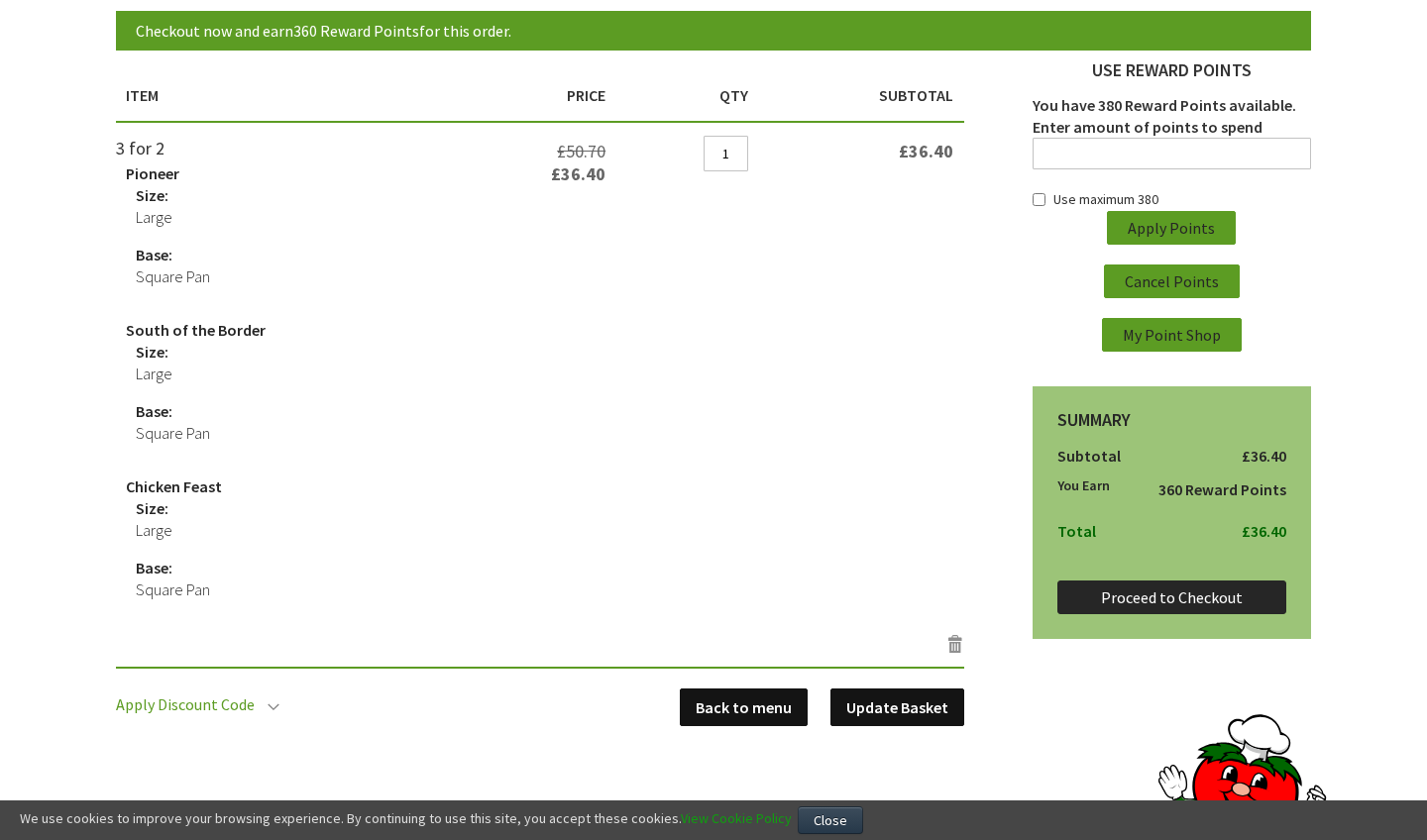 click on "Base:" at bounding box center (154, 195) 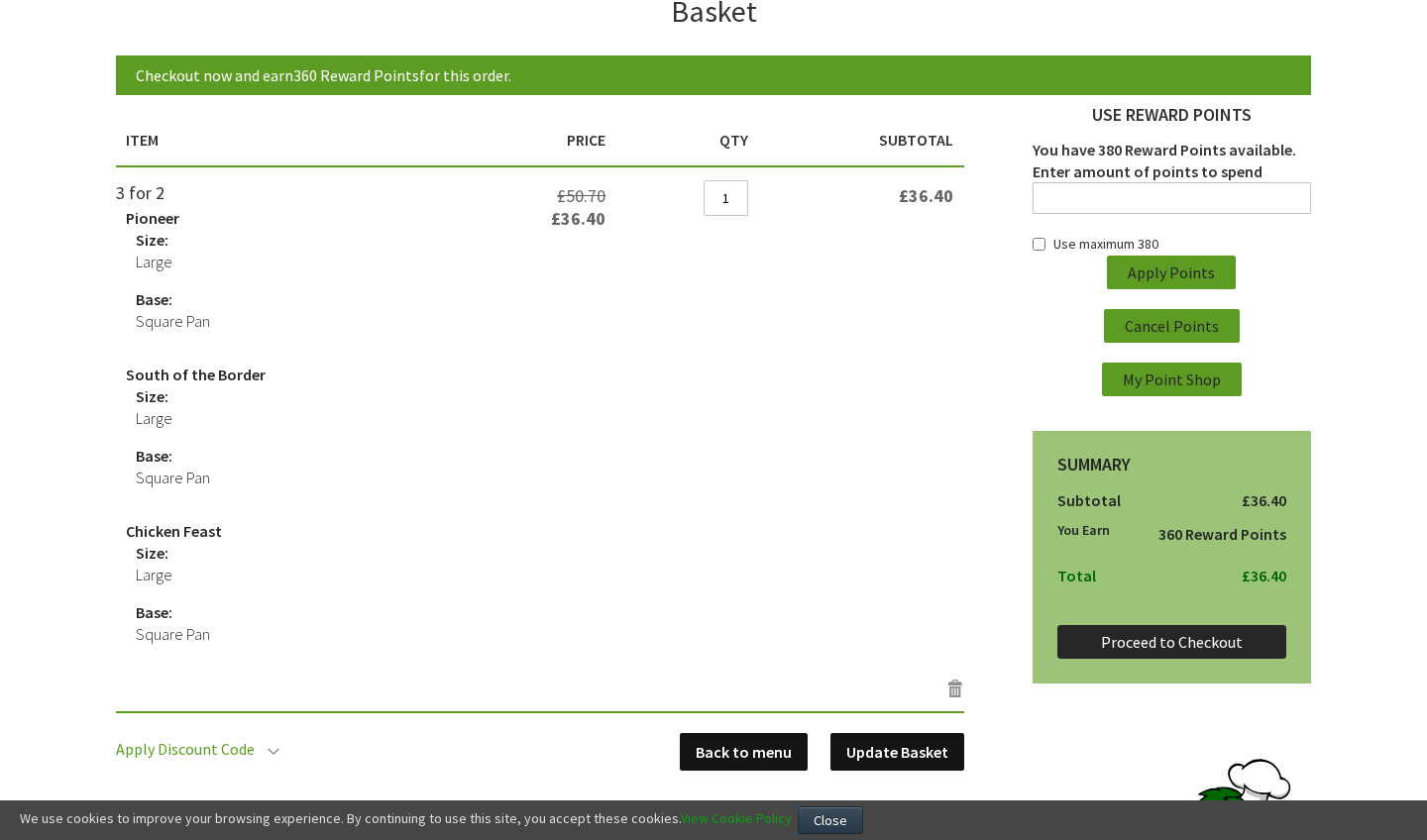 scroll, scrollTop: 153, scrollLeft: 0, axis: vertical 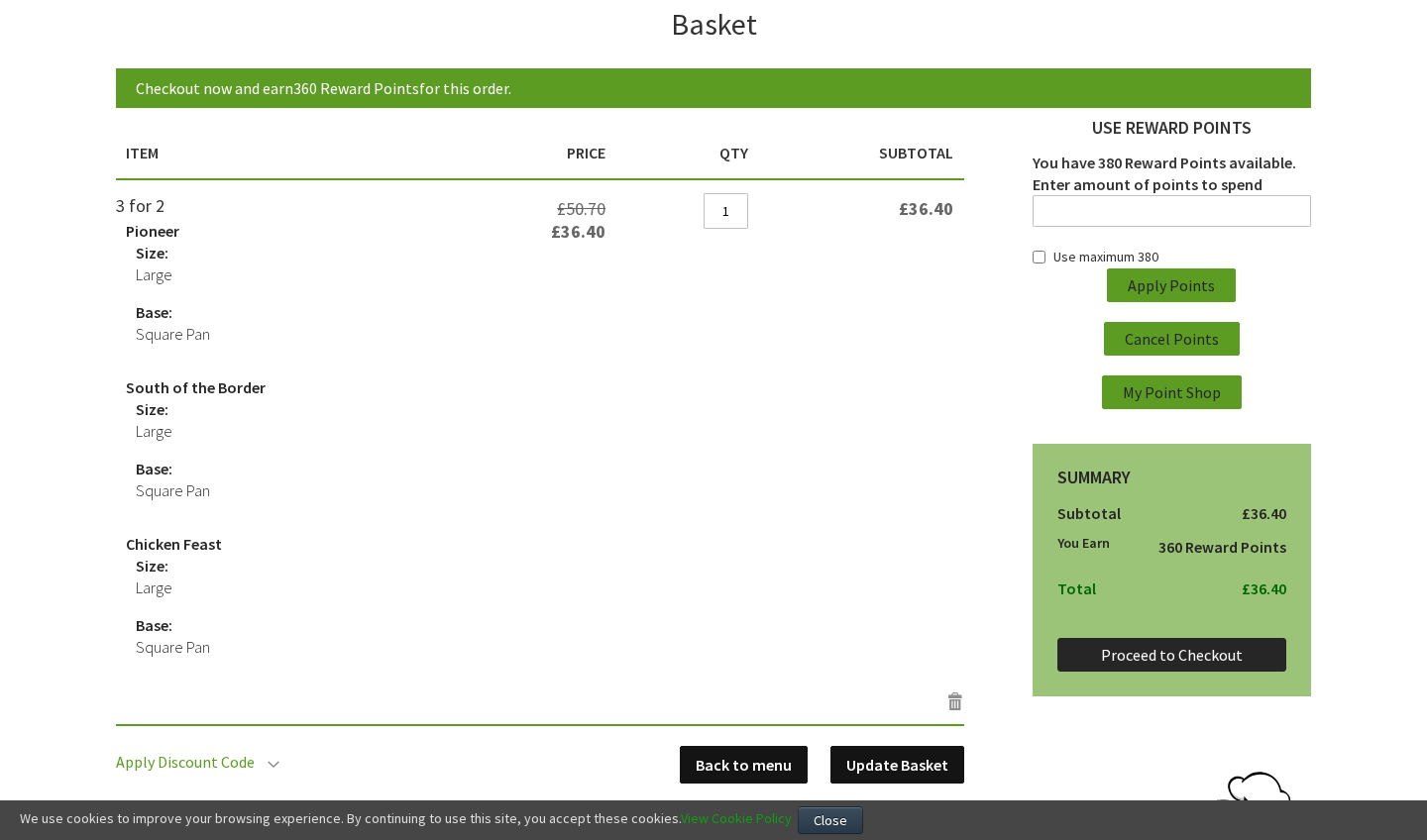 click on "Use reward points
You have   380 Reward Points   available.
Enter amount of points to spend
Use maximum   380
Apply Points
Cancel Points
My Point Shop
Summary
Estimate Shipping and Tax" at bounding box center (714, 474) 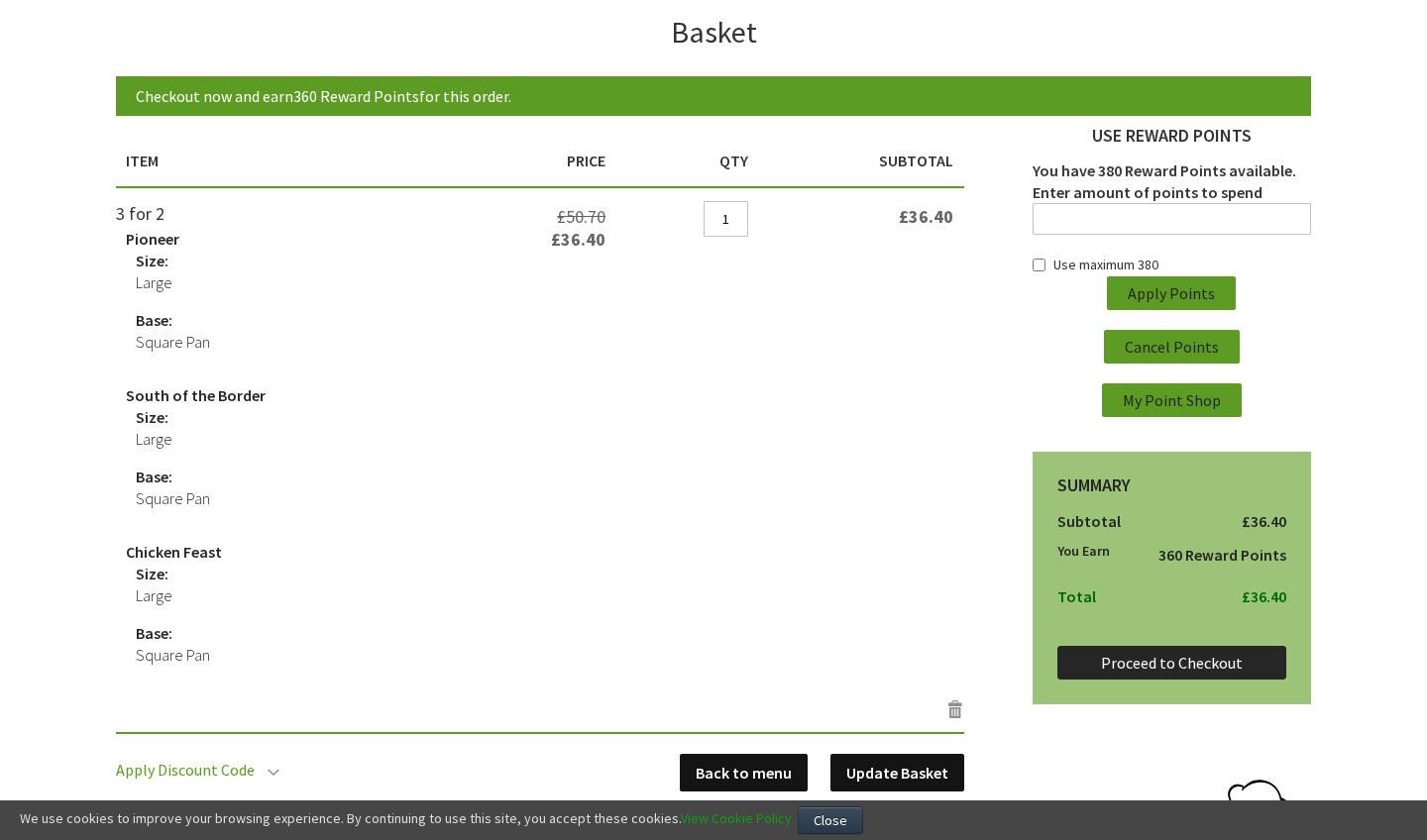 scroll, scrollTop: 167, scrollLeft: 0, axis: vertical 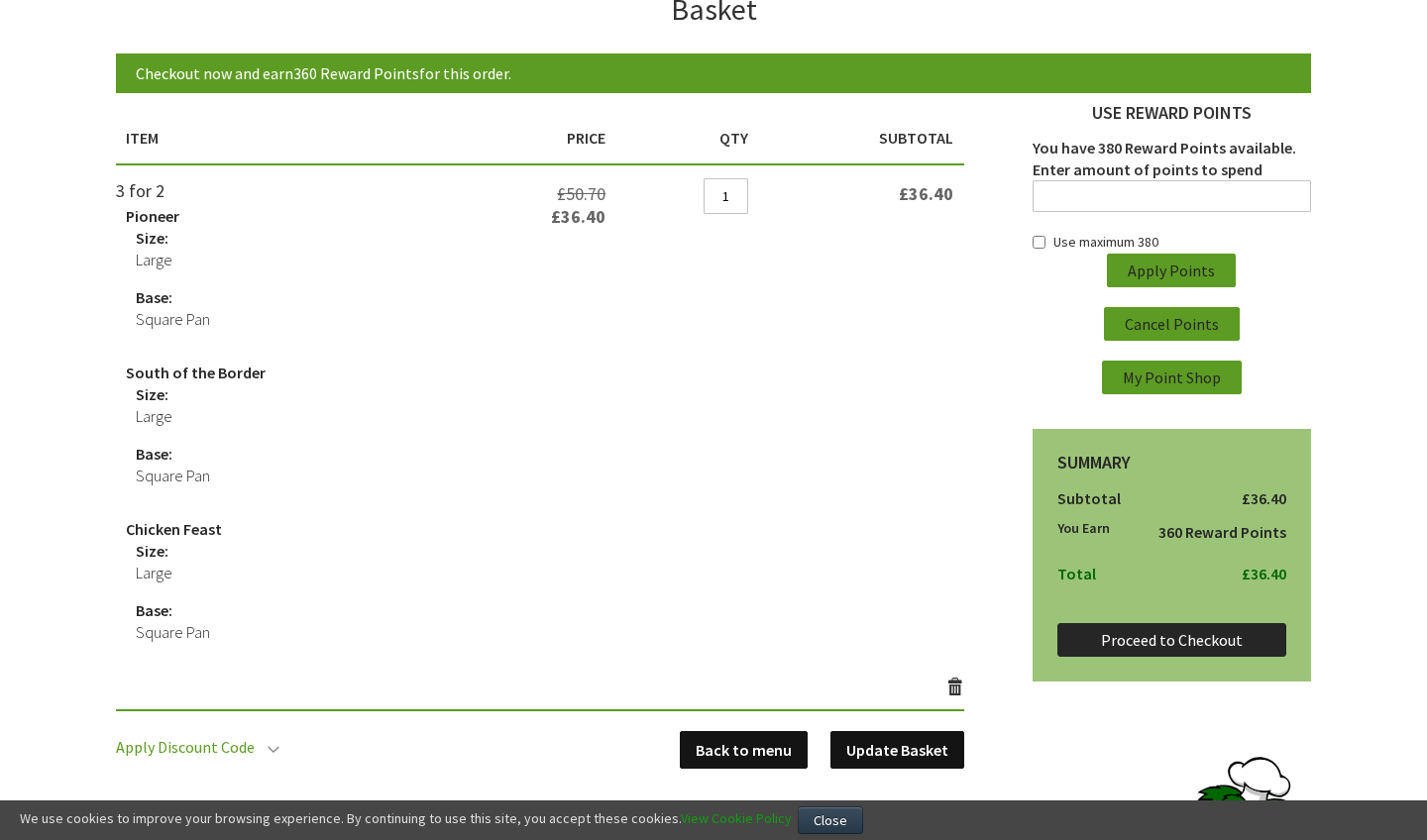 click on "Remove item" at bounding box center (955, 685) 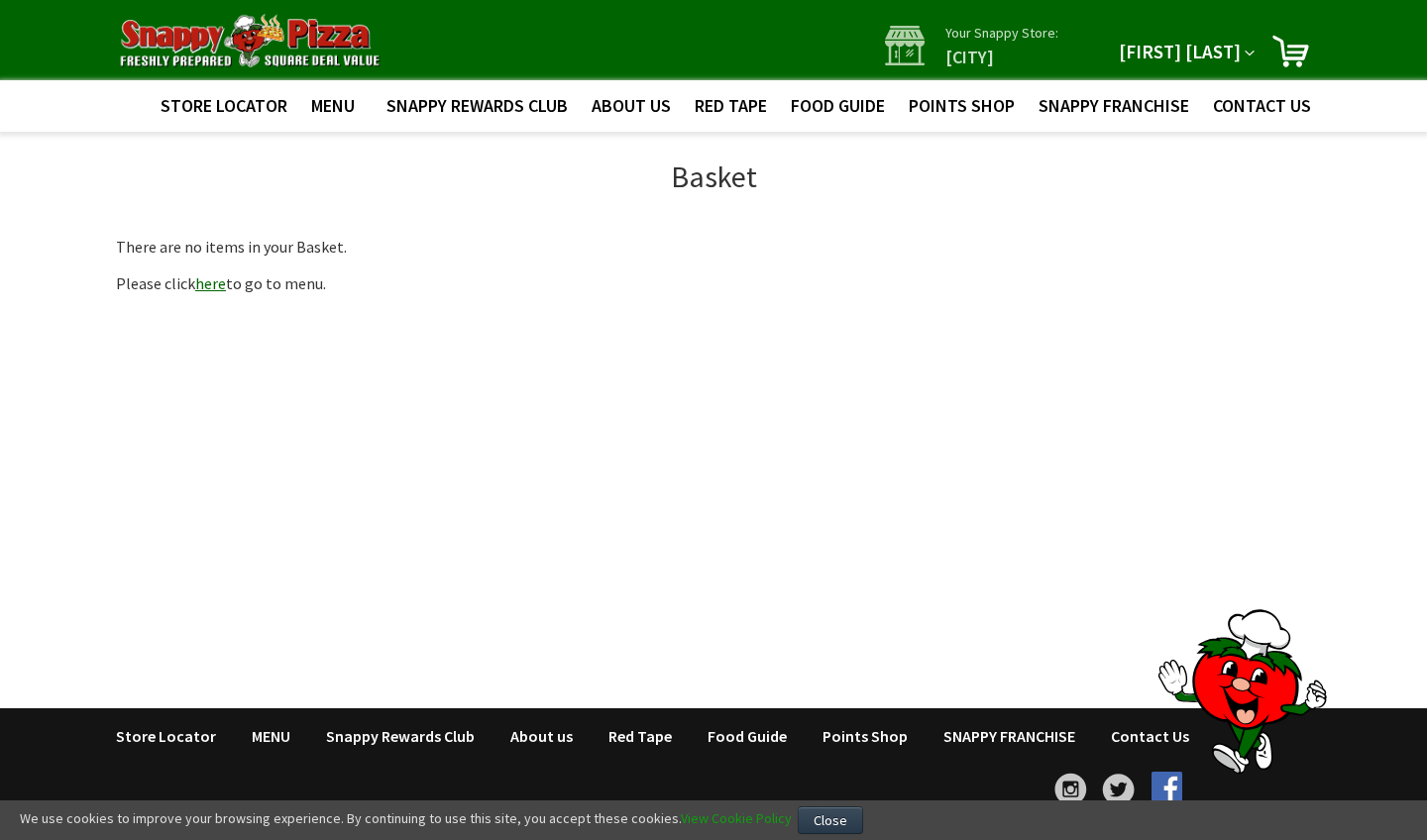 scroll, scrollTop: 0, scrollLeft: 0, axis: both 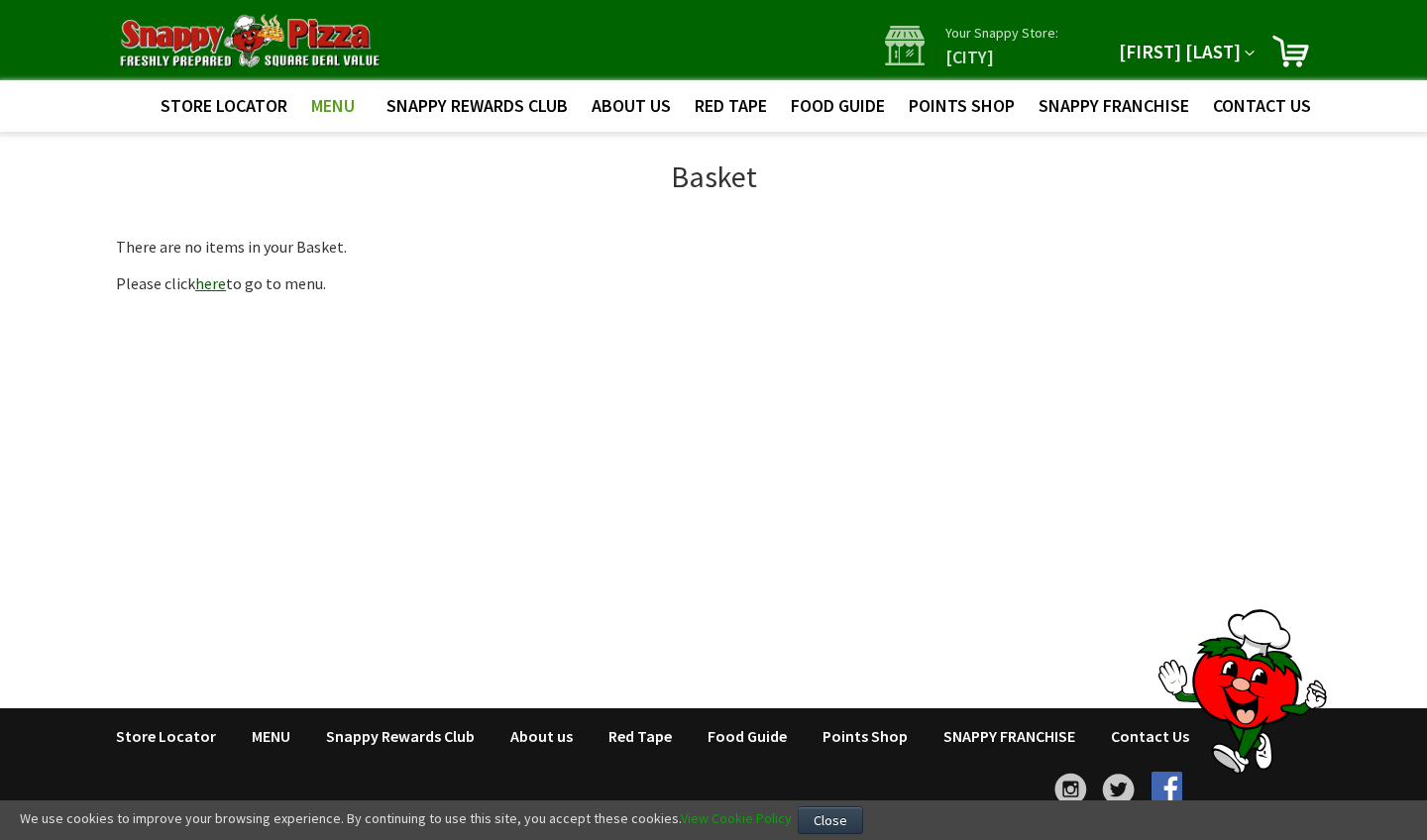 click on "MENU" at bounding box center [333, 105] 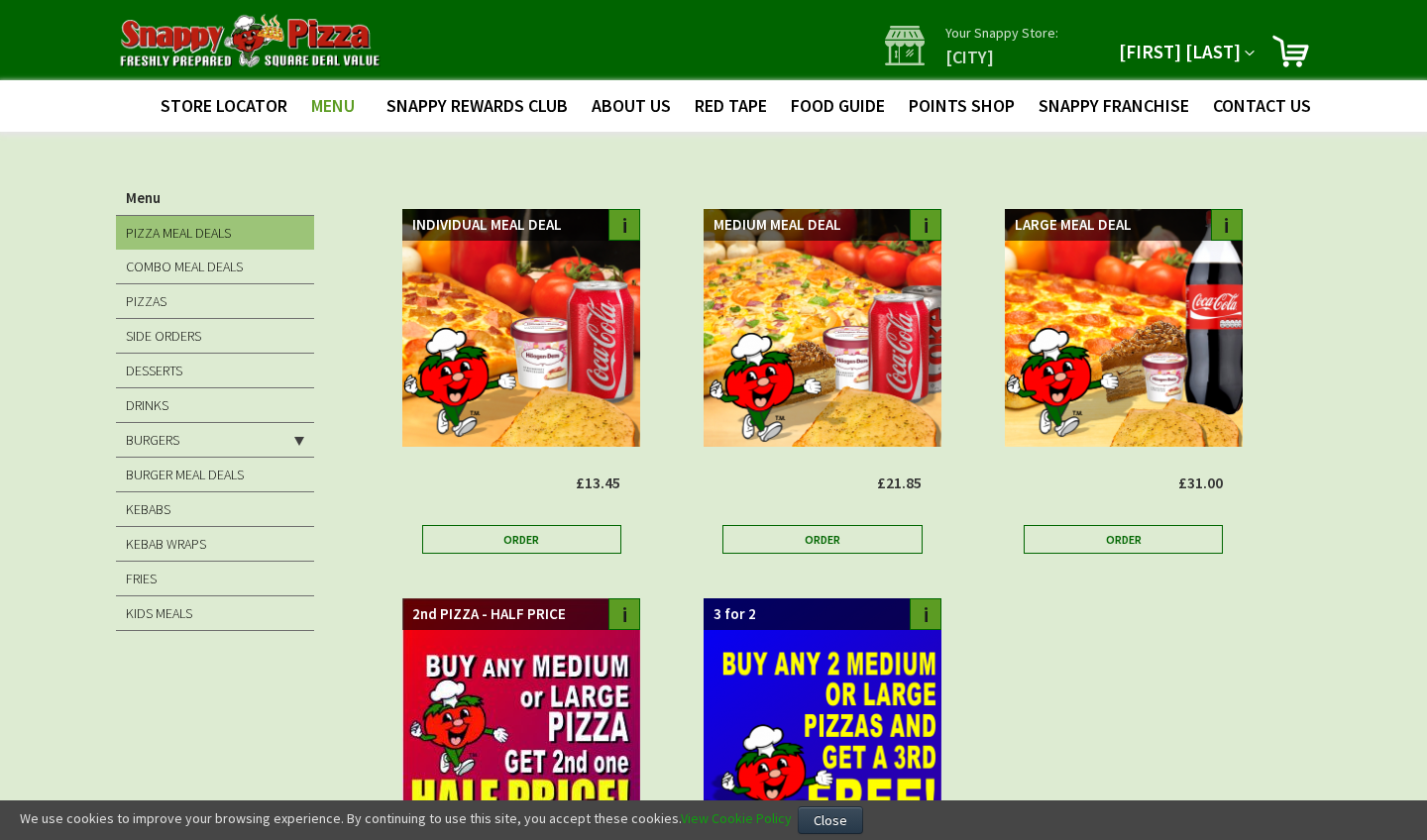 scroll, scrollTop: 0, scrollLeft: 0, axis: both 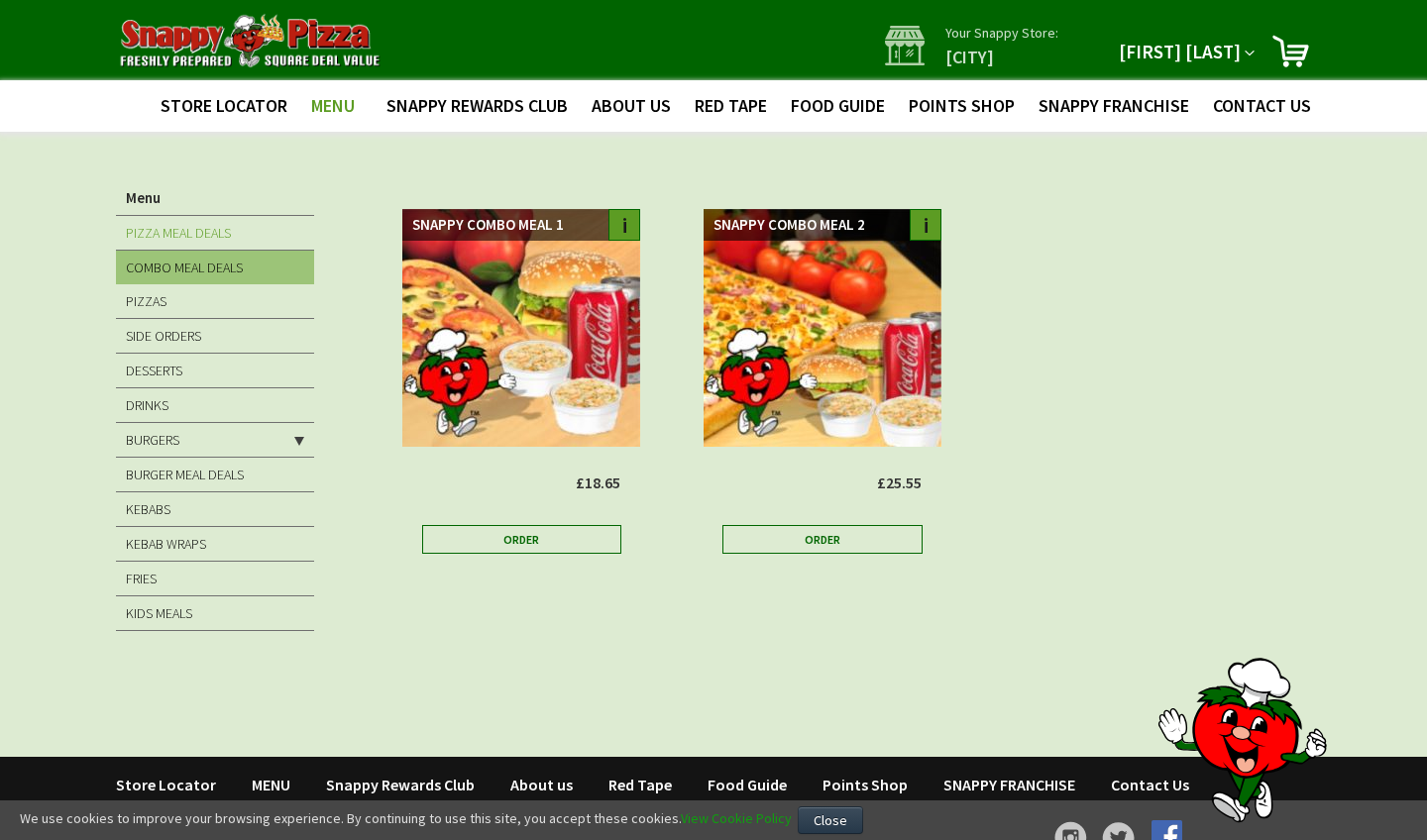 click on "PIZZA MEAL DEALS" at bounding box center (215, 233) 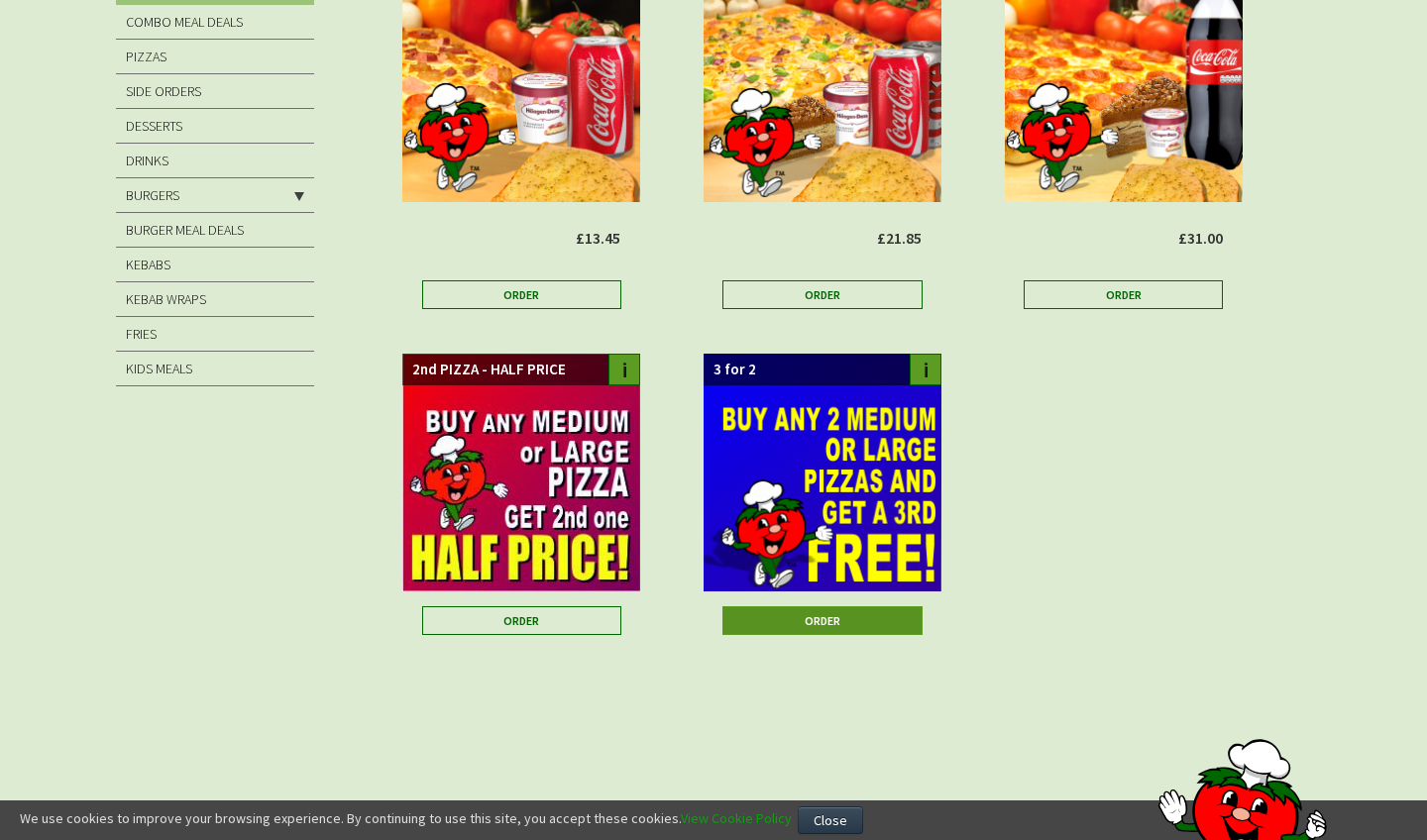 scroll, scrollTop: 245, scrollLeft: 0, axis: vertical 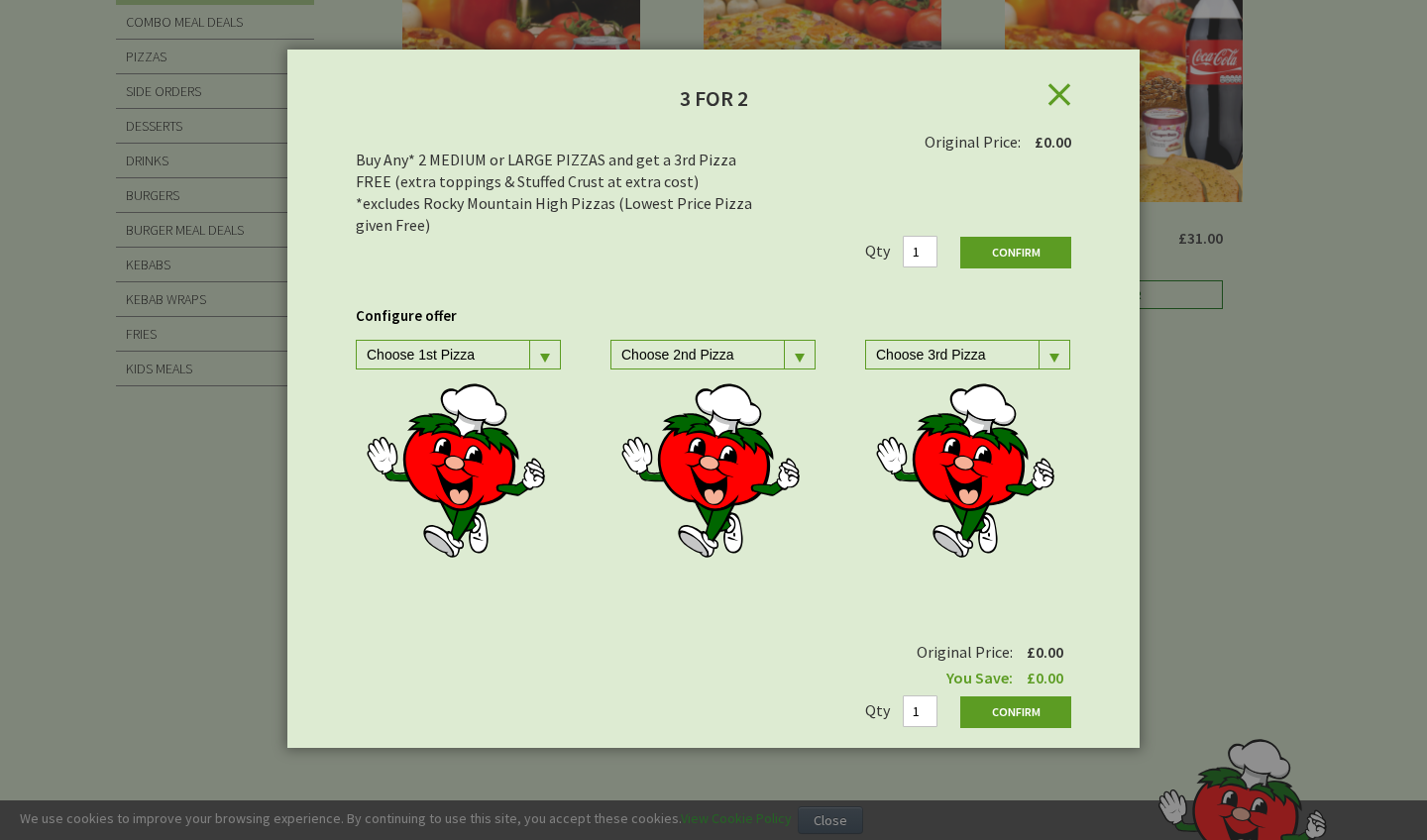 click at bounding box center (545, 358) 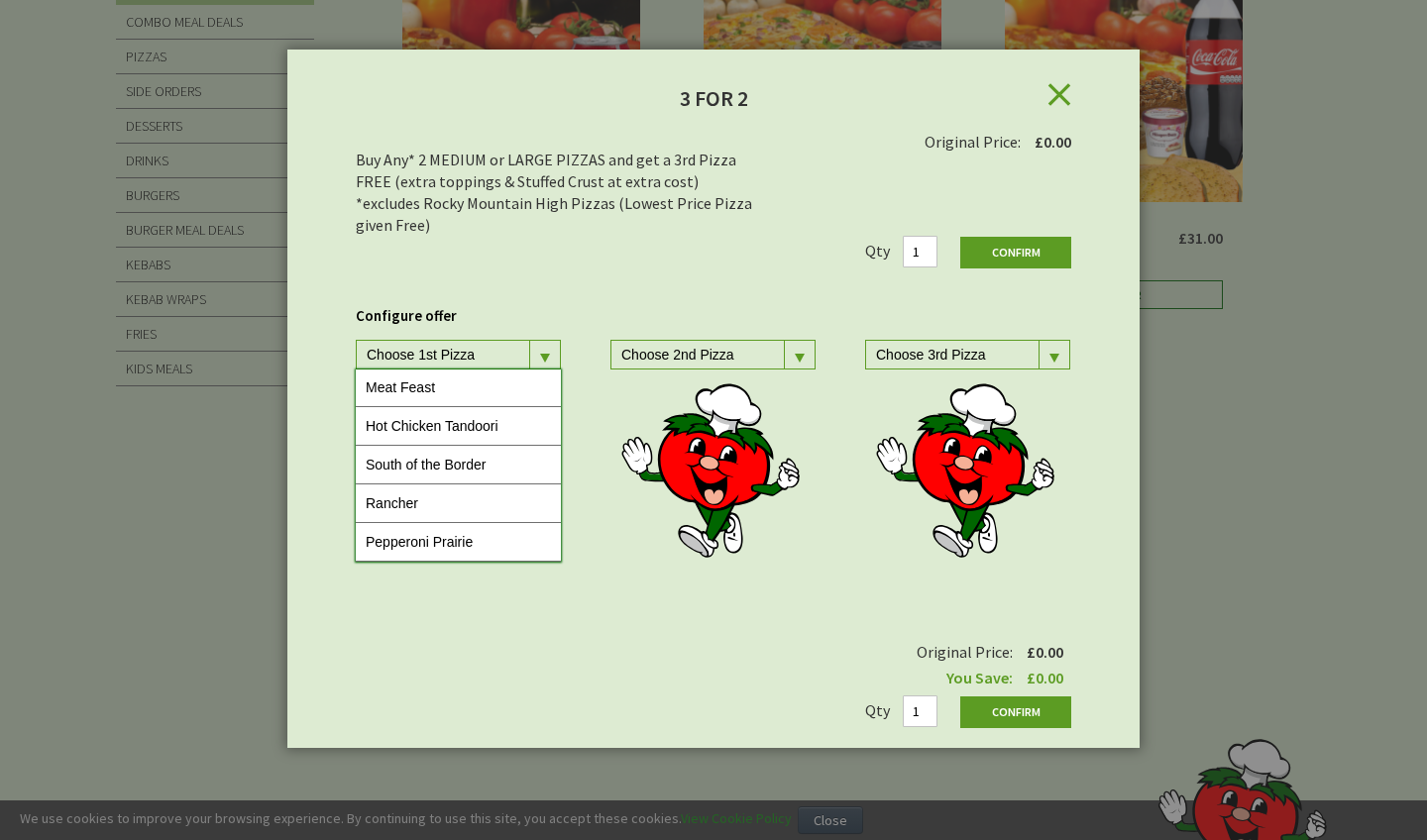 scroll, scrollTop: 503, scrollLeft: 0, axis: vertical 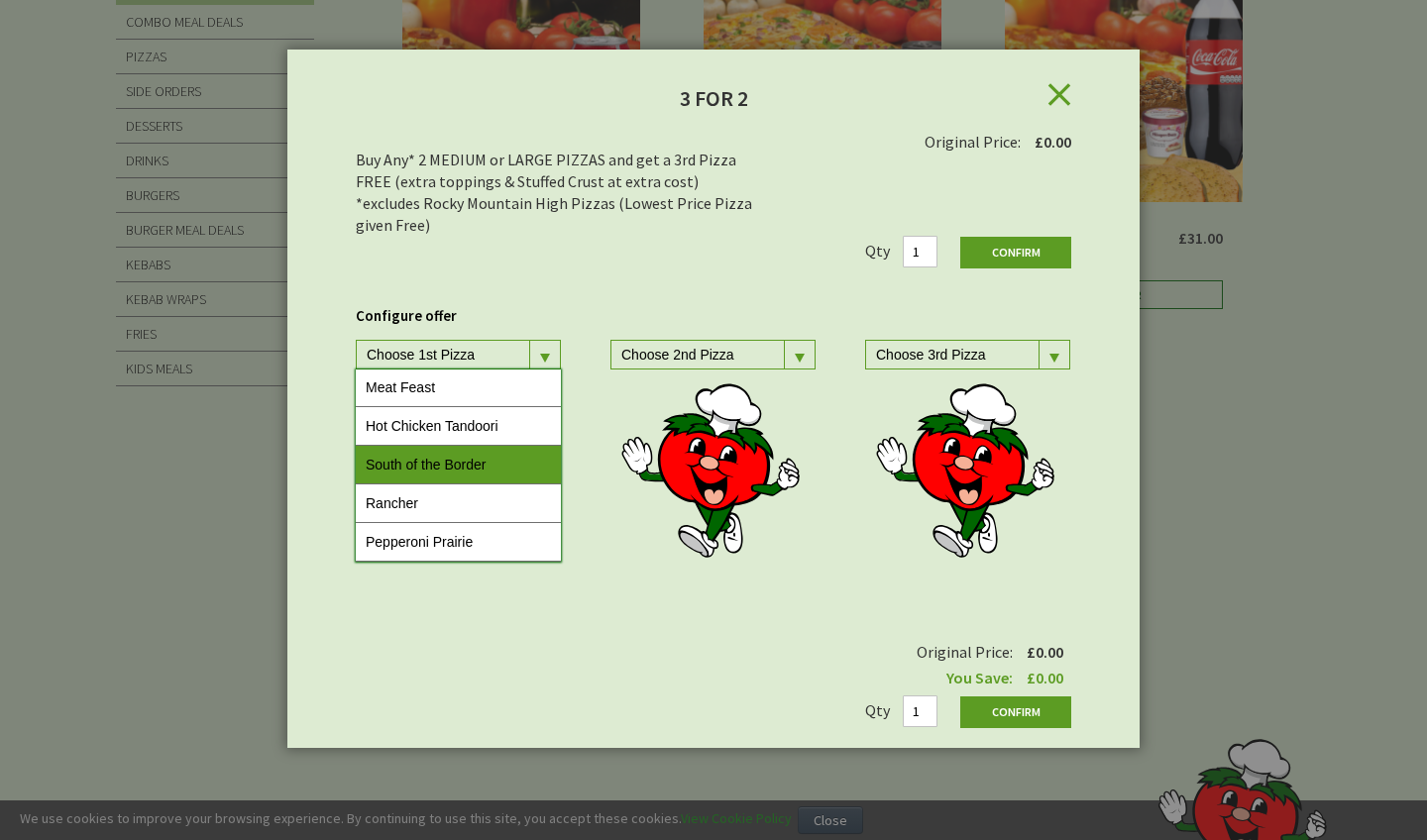 click on "South of the Border" at bounding box center [458, 465] 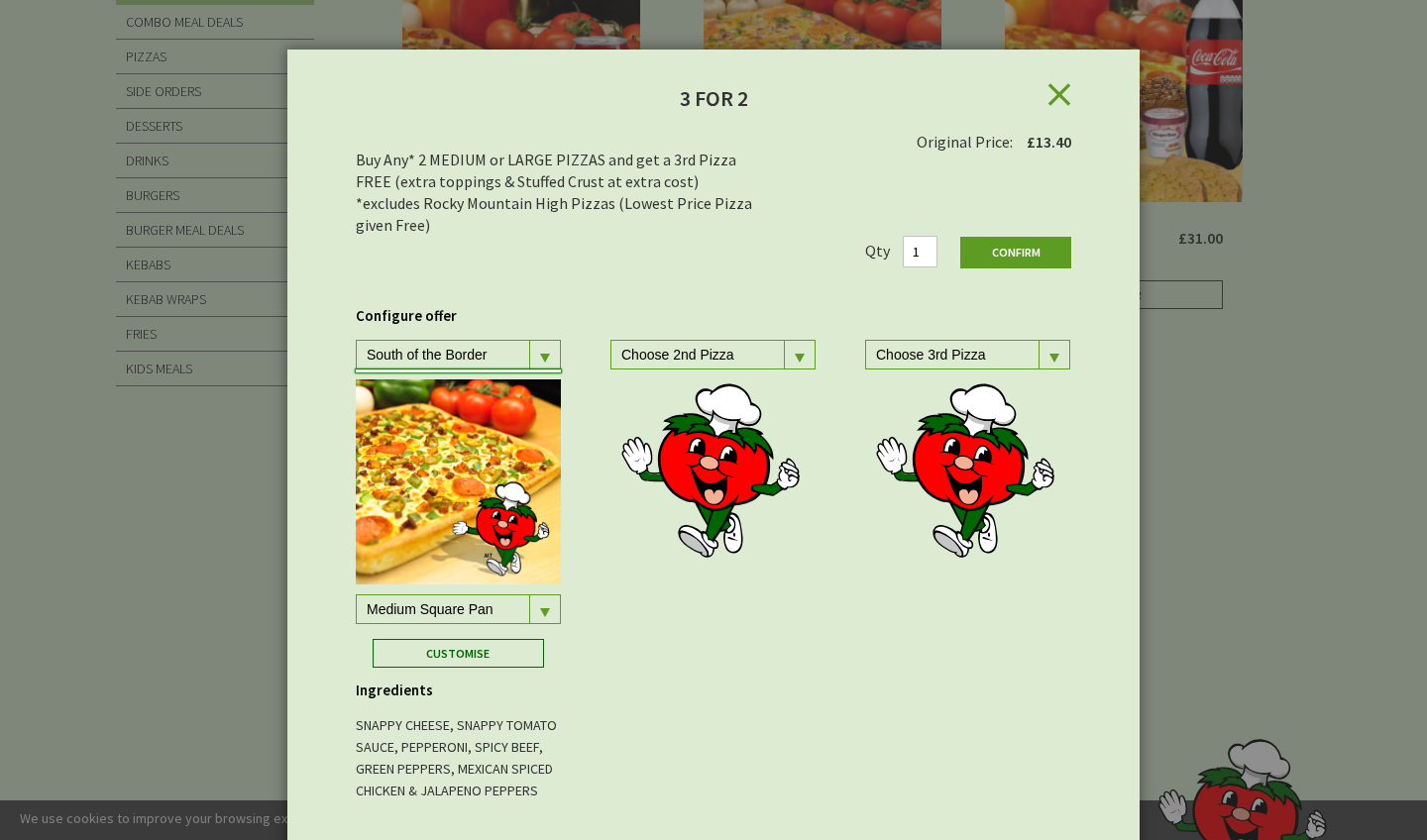 scroll, scrollTop: 0, scrollLeft: 0, axis: both 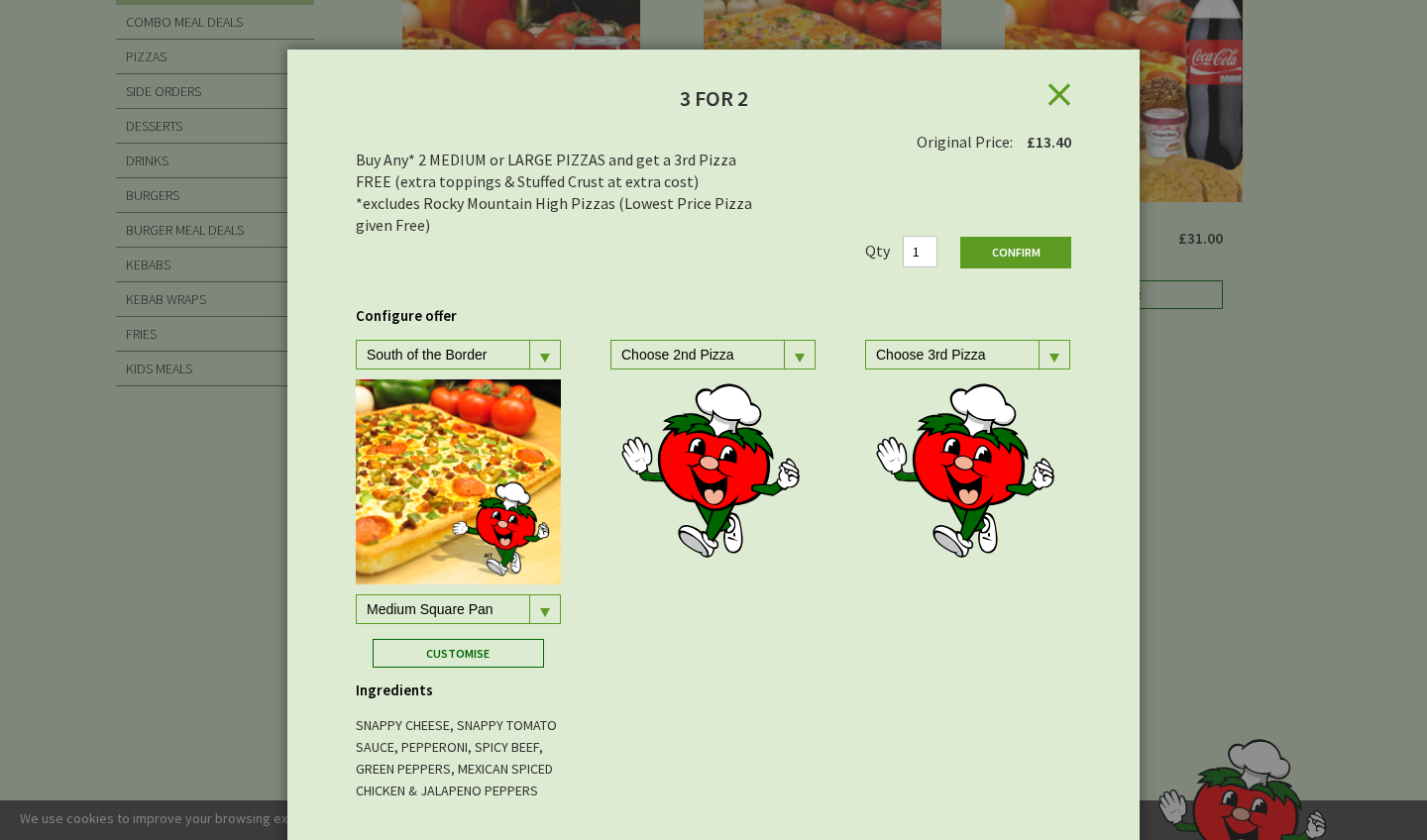 click on "Choose 2nd Pizza" at bounding box center [448, 355] 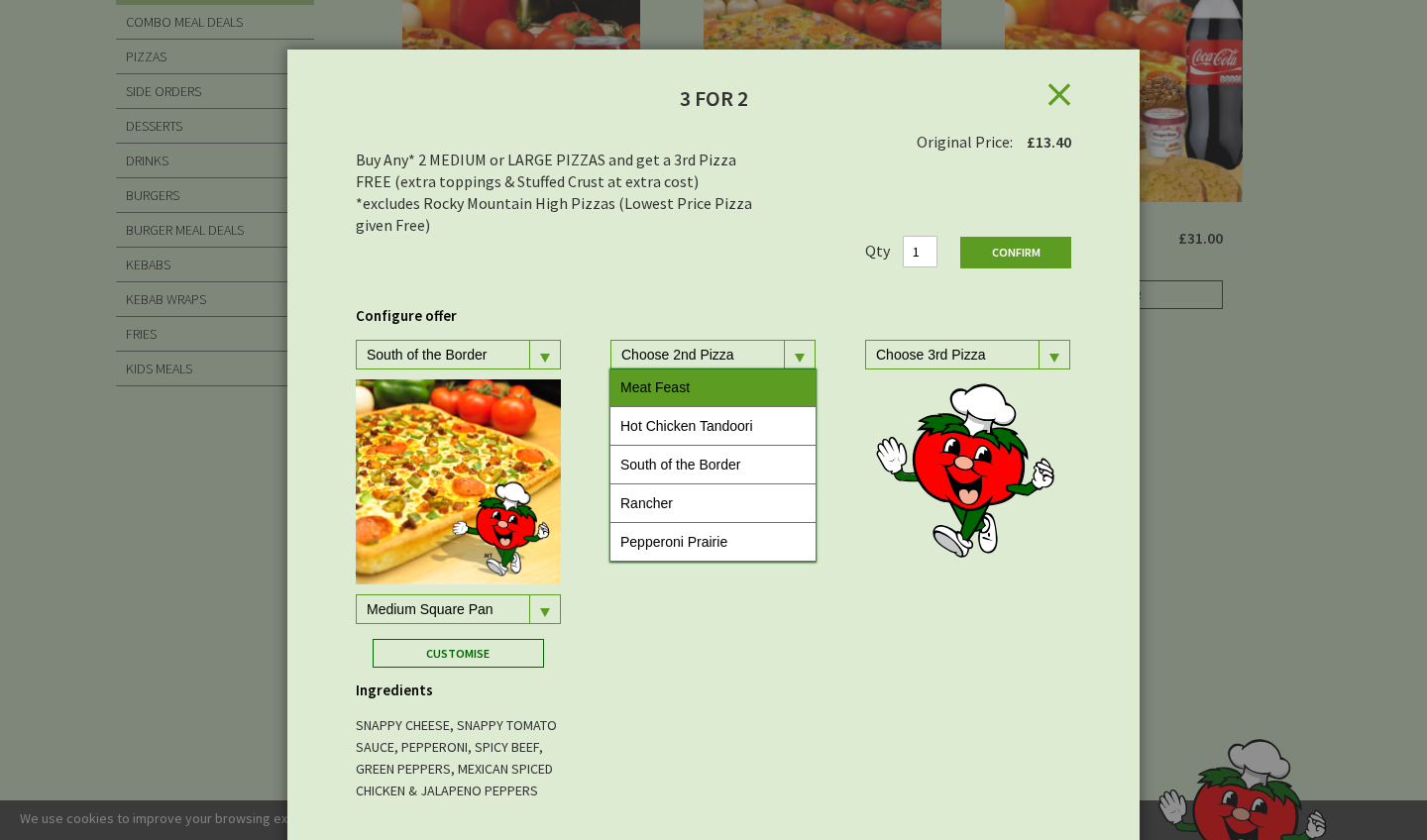 scroll, scrollTop: 503, scrollLeft: 0, axis: vertical 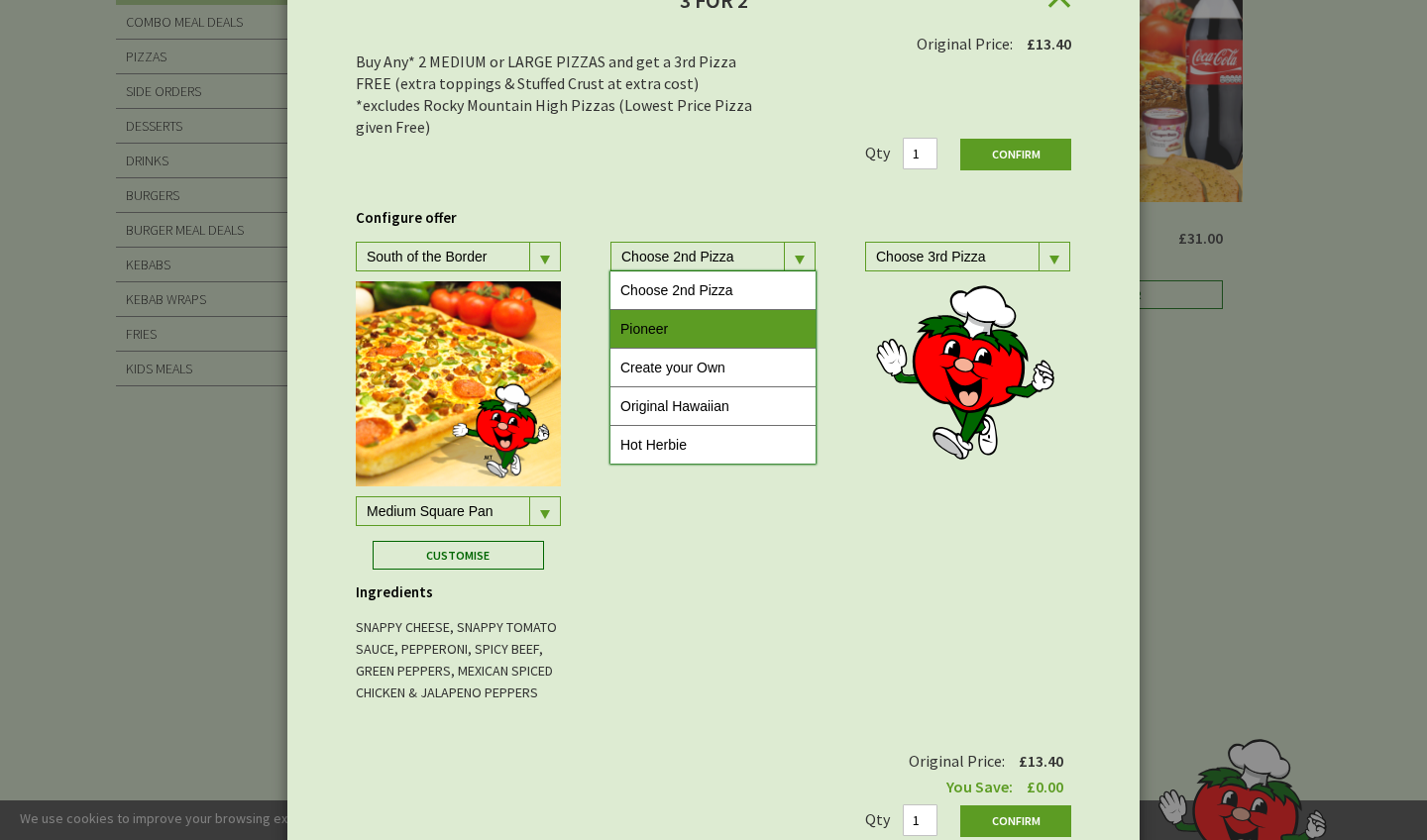 click on "Pioneer" at bounding box center [713, 329] 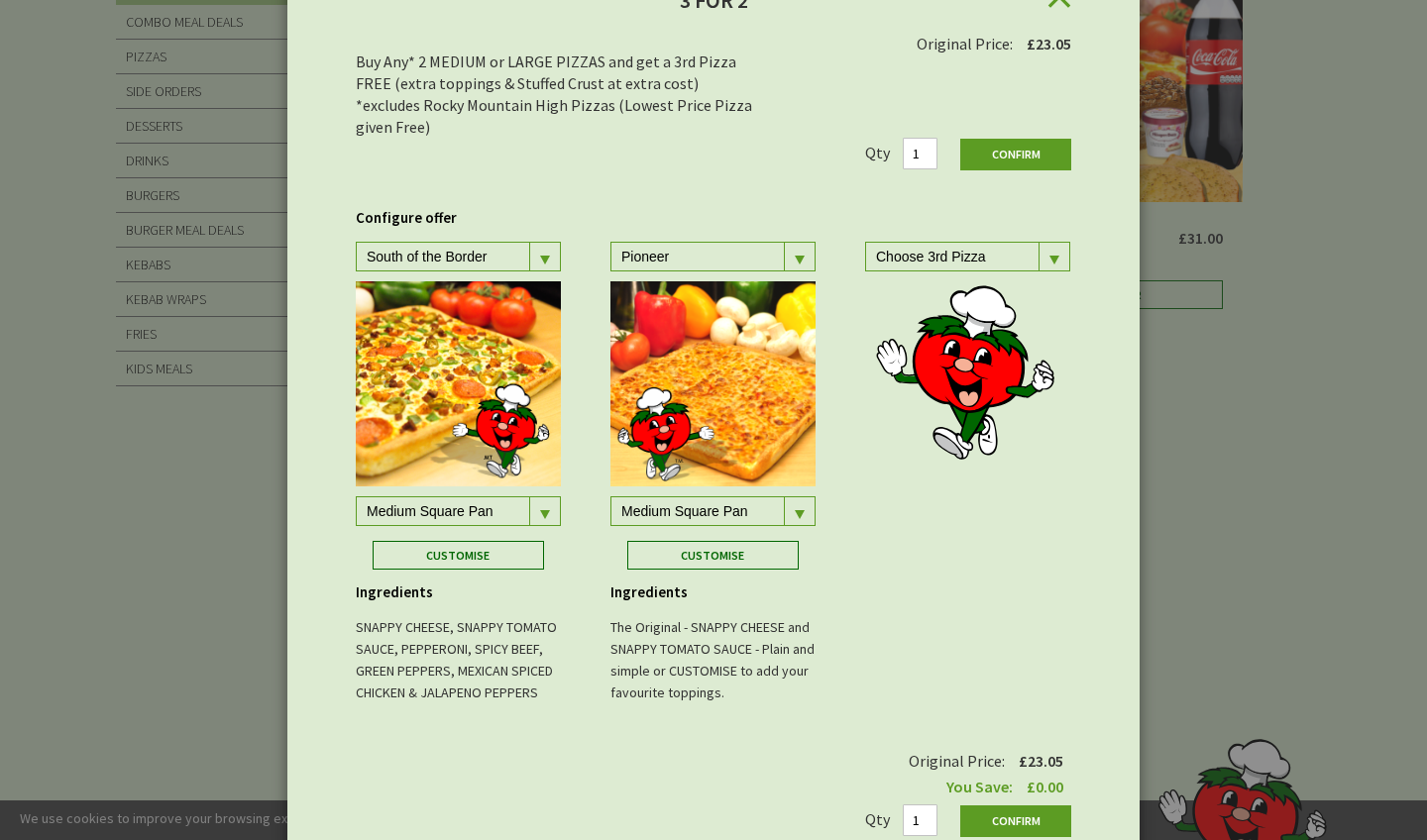 click on "Choose 3rd Pizza" at bounding box center (448, 257) 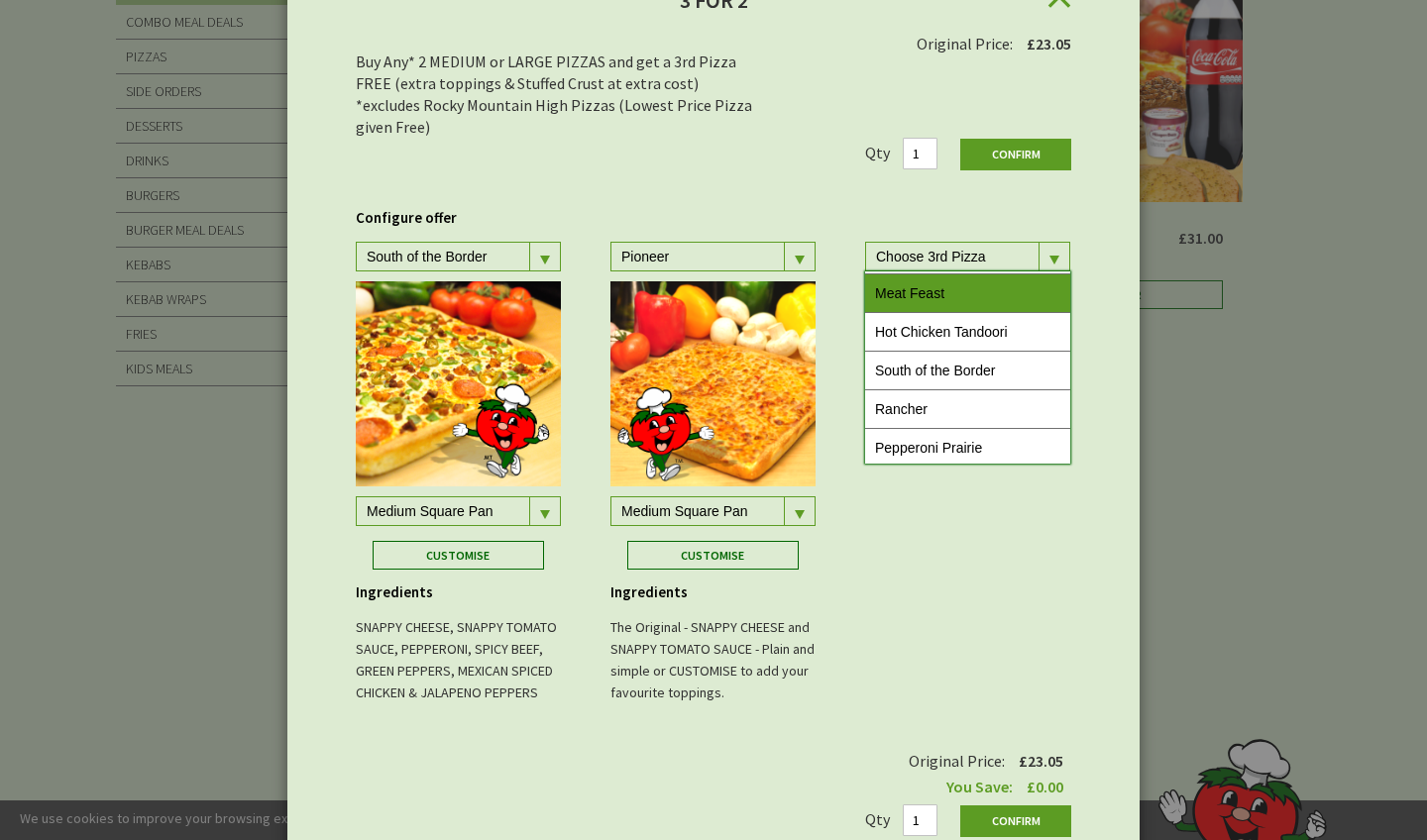 scroll, scrollTop: 497, scrollLeft: 0, axis: vertical 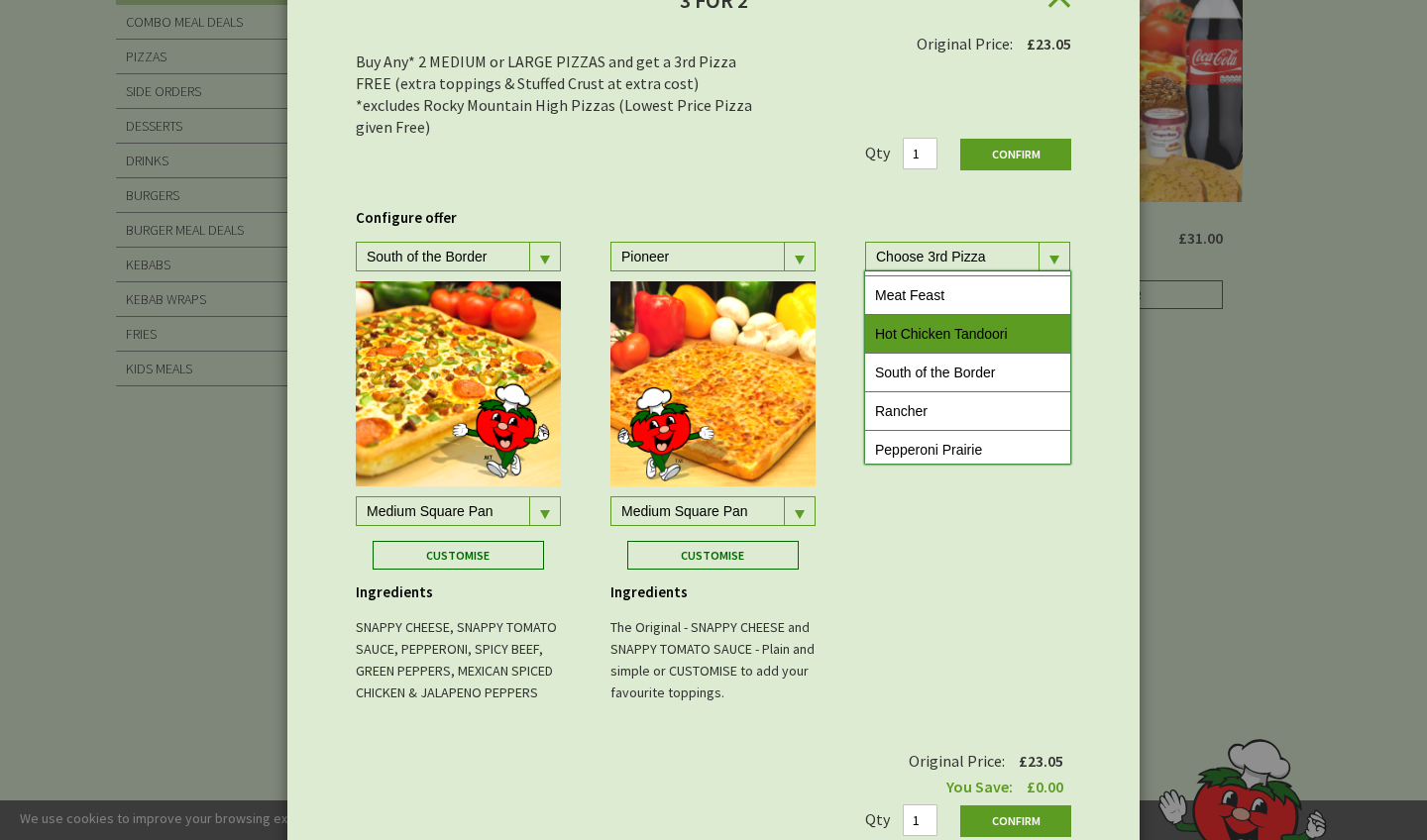 click on "Hot Chicken Tandoori" at bounding box center (967, 334) 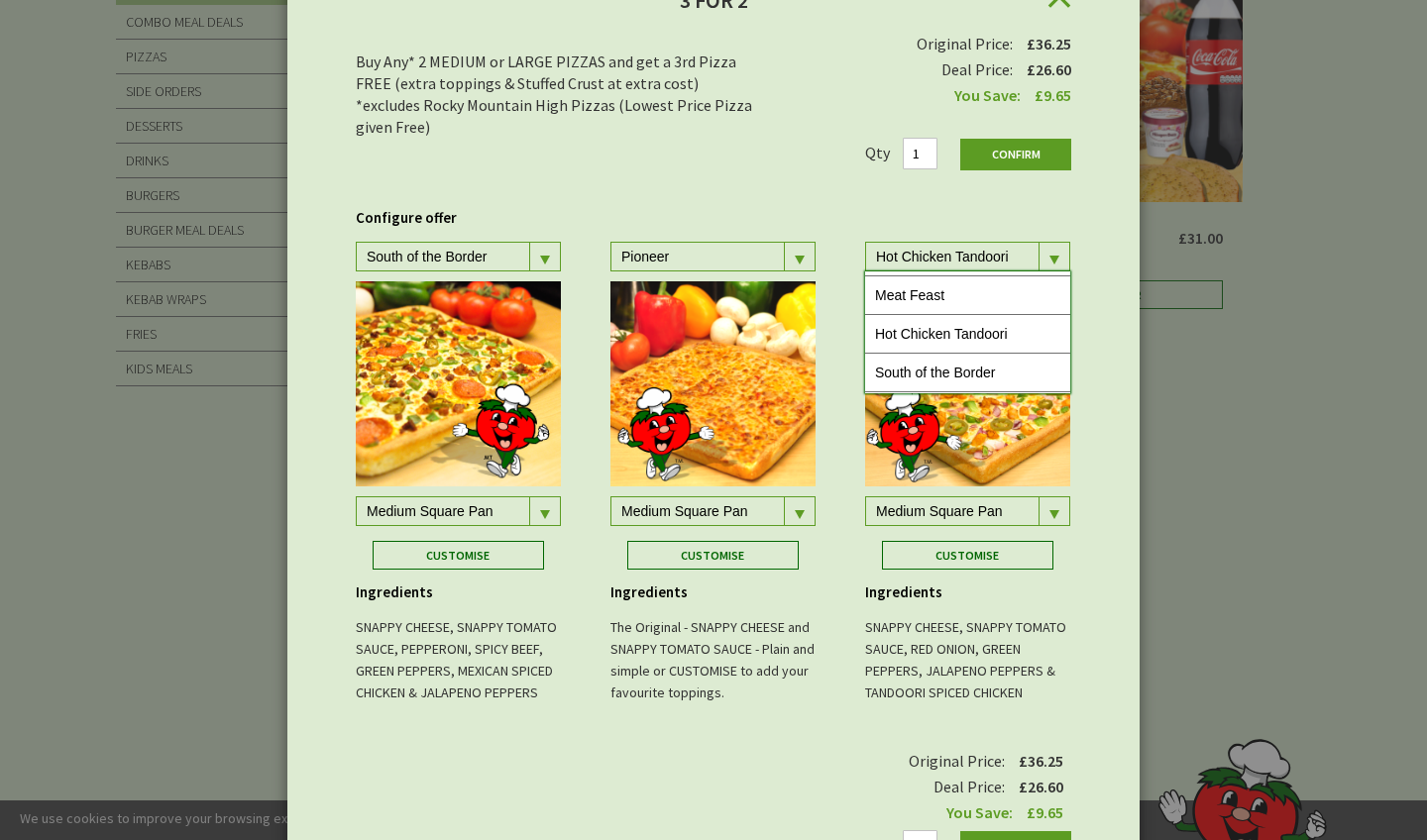 scroll, scrollTop: 0, scrollLeft: 0, axis: both 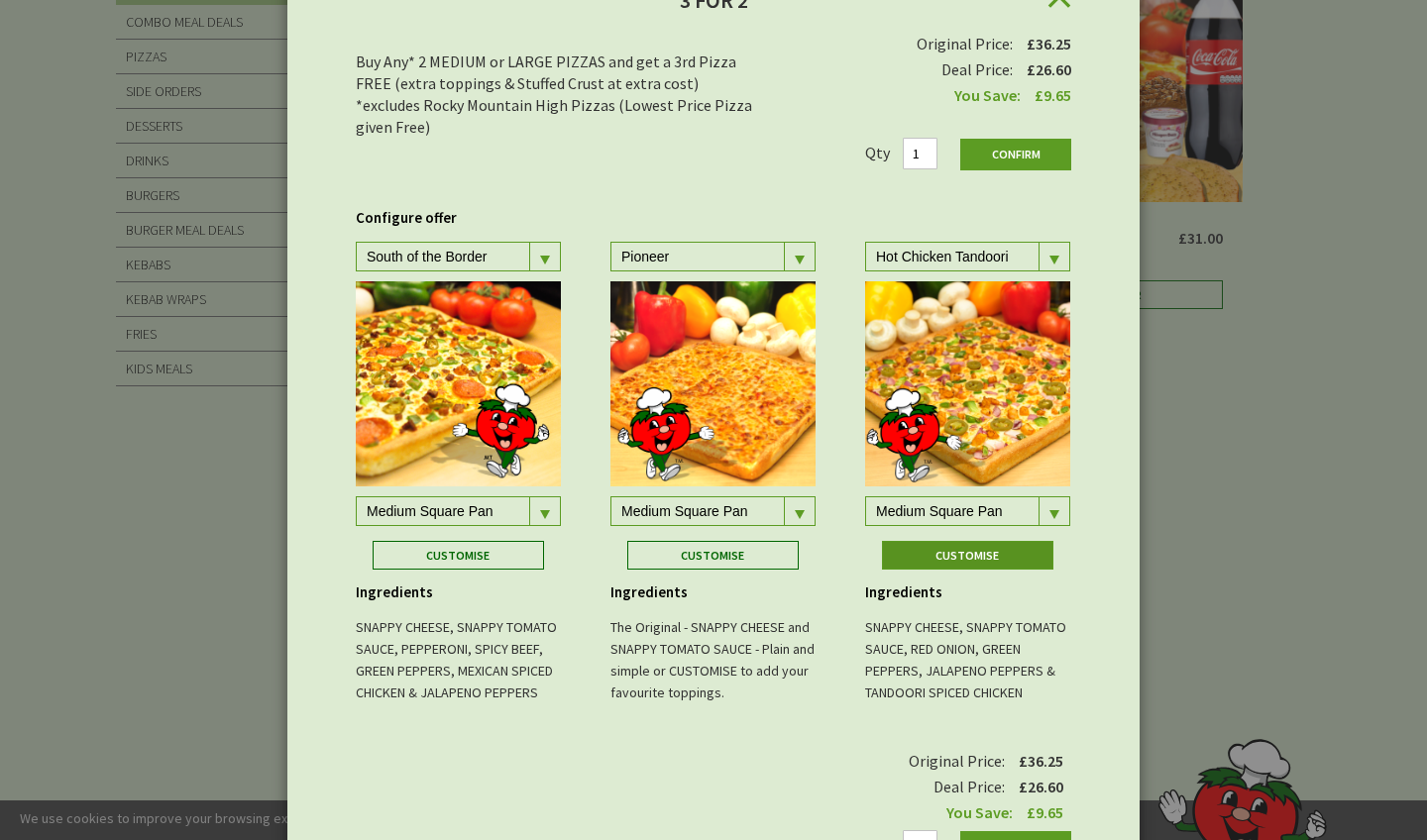 click on "Customise" at bounding box center (459, 555) 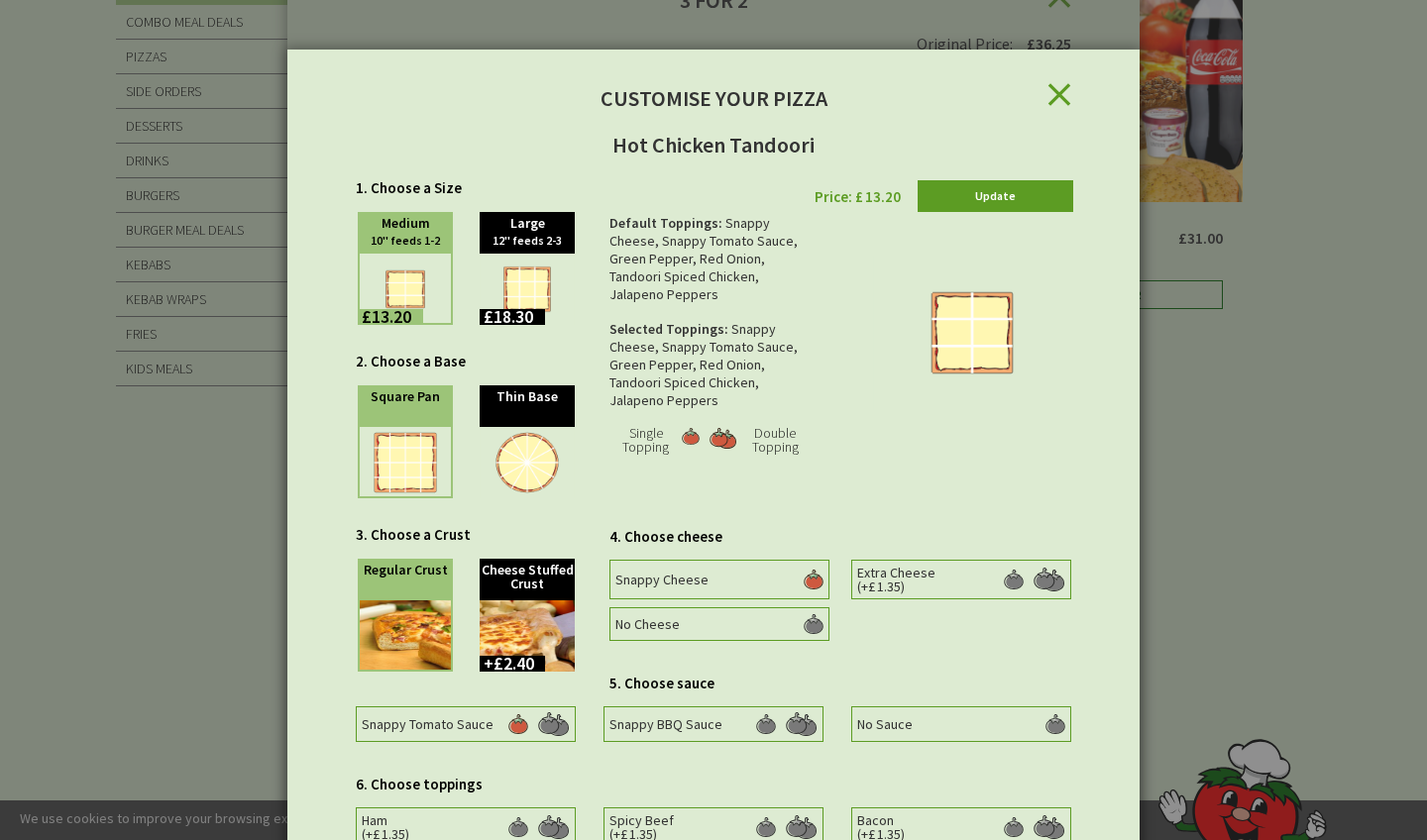 click at bounding box center [405, 636] 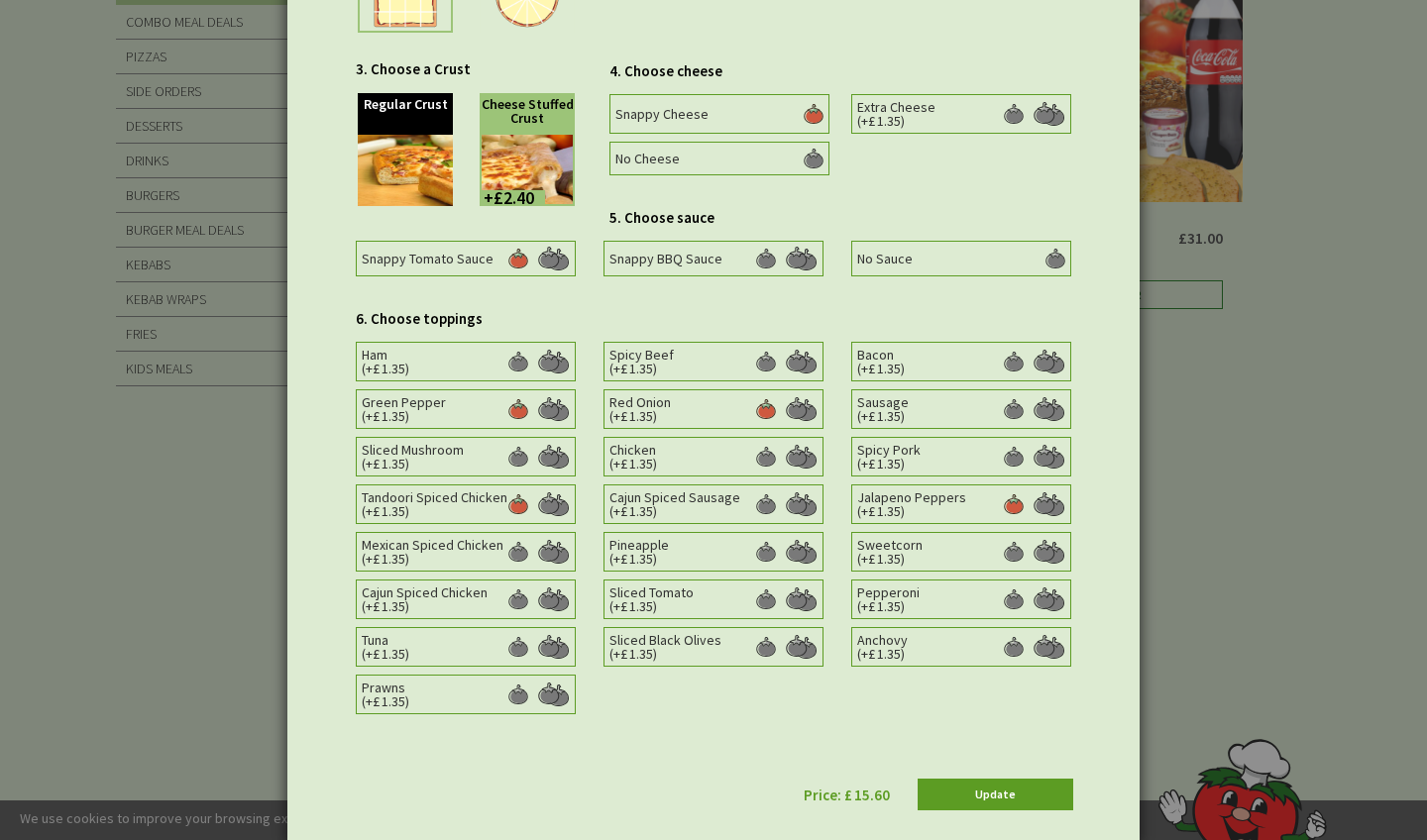 scroll, scrollTop: 476, scrollLeft: 0, axis: vertical 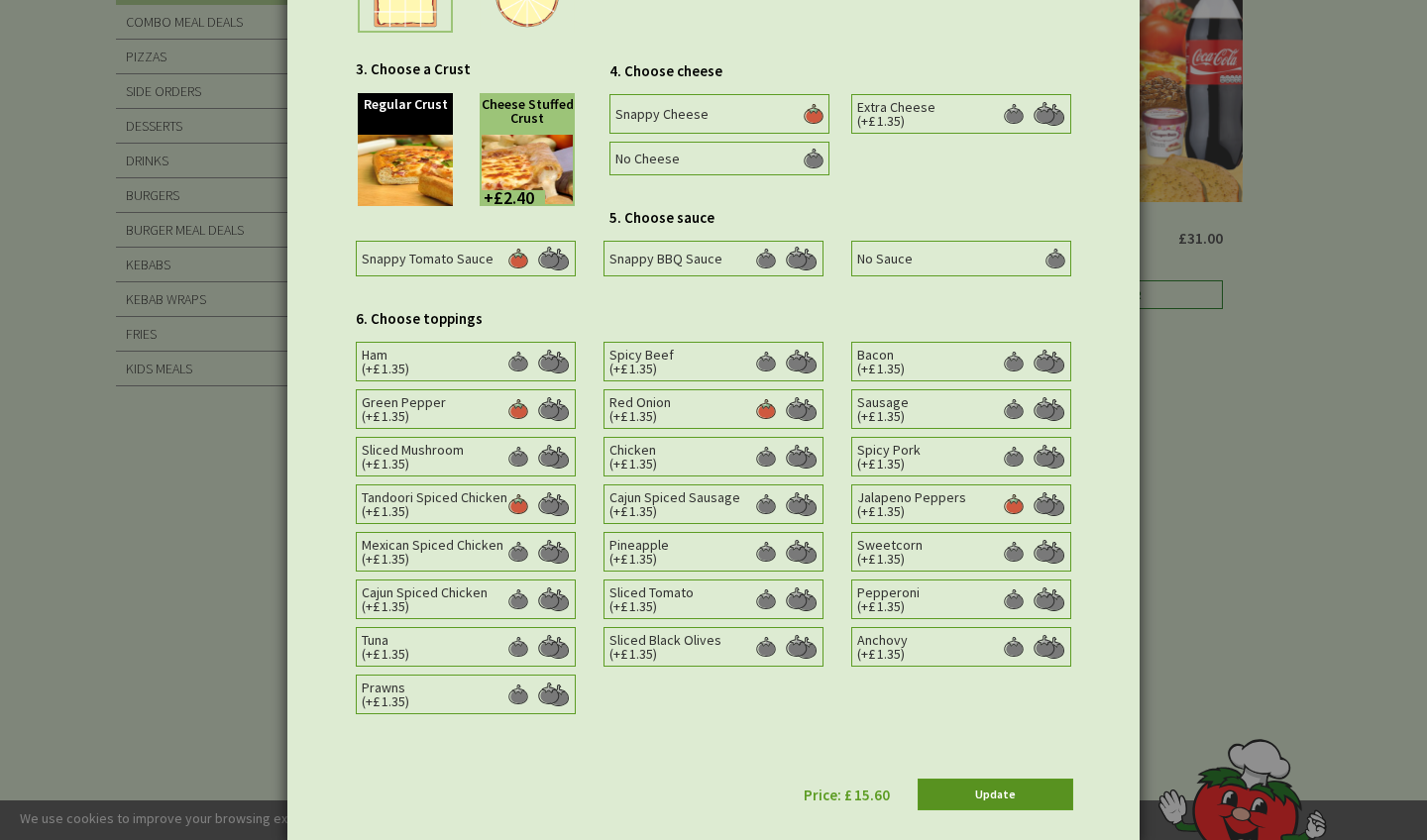 click on "Update" at bounding box center (995, 794) 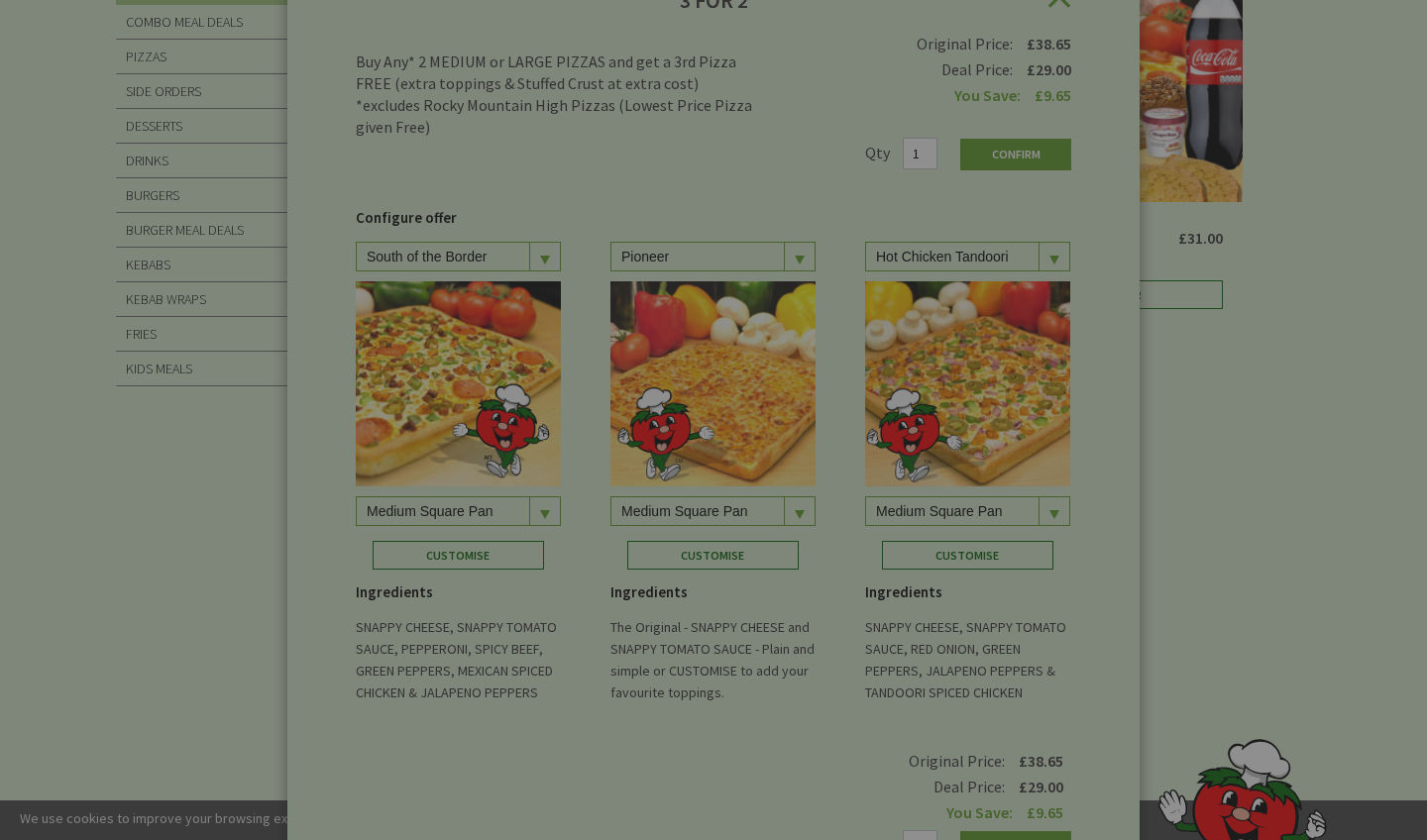 scroll, scrollTop: 197, scrollLeft: 0, axis: vertical 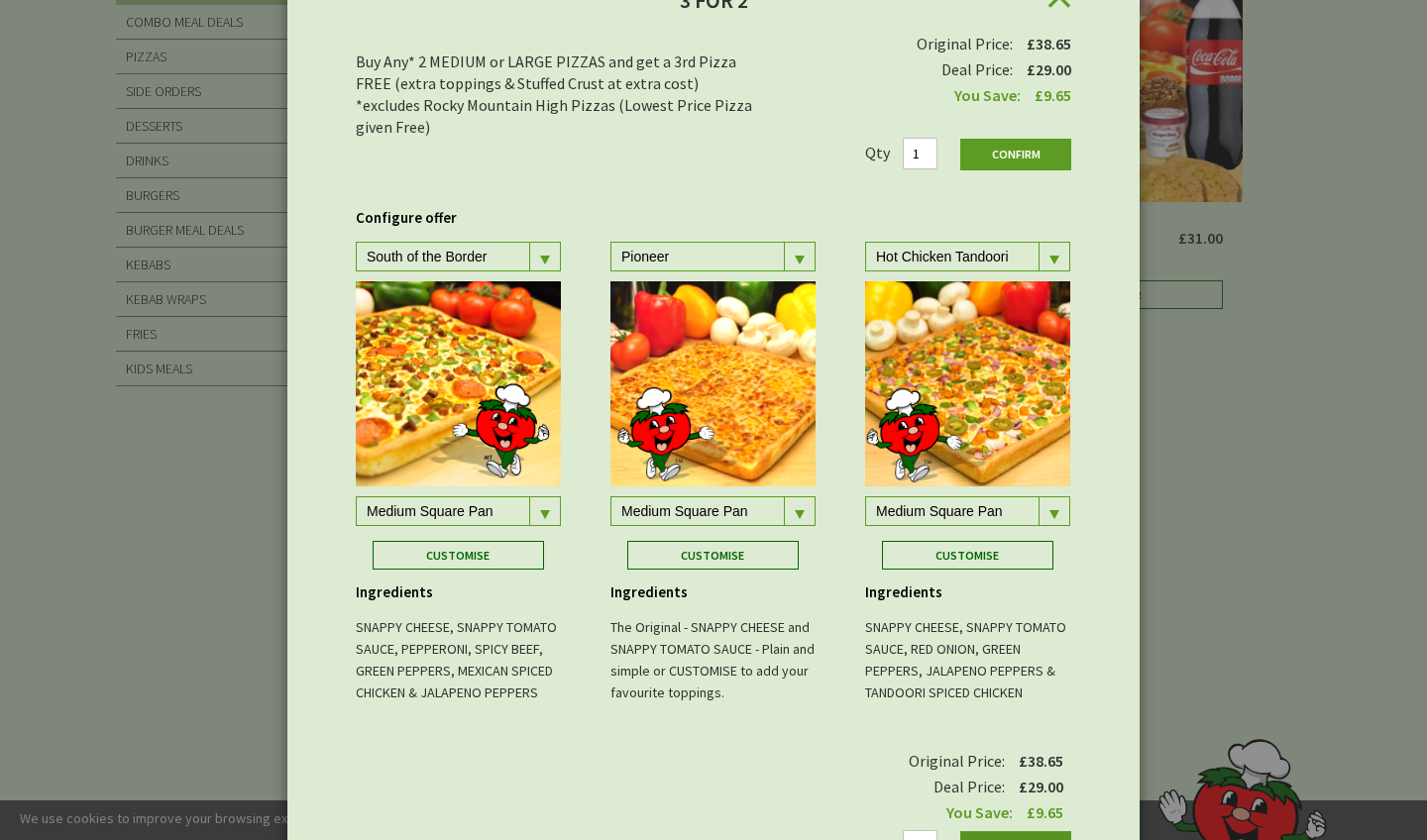 click on "Confirm" at bounding box center [1016, 847] 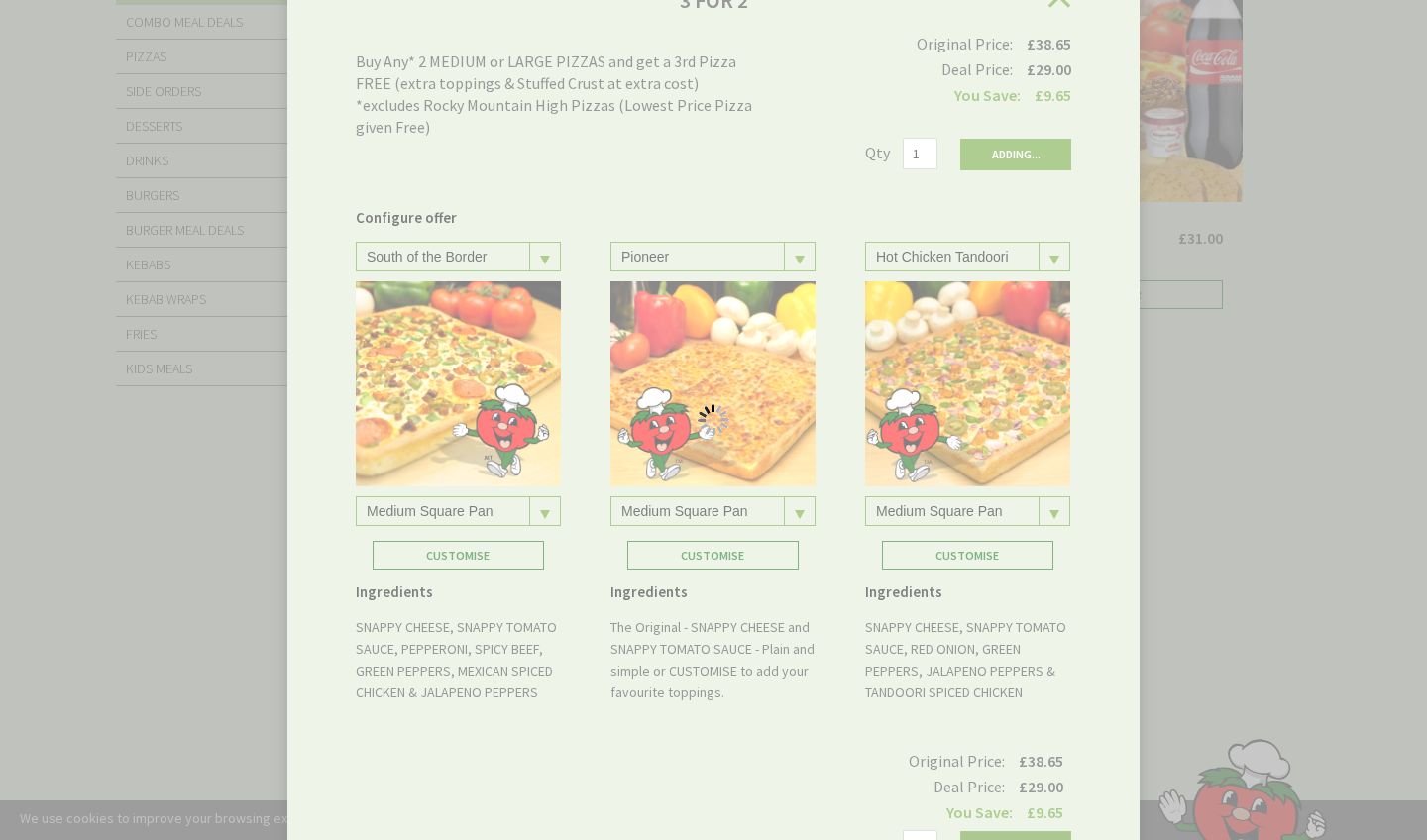 scroll, scrollTop: 0, scrollLeft: 0, axis: both 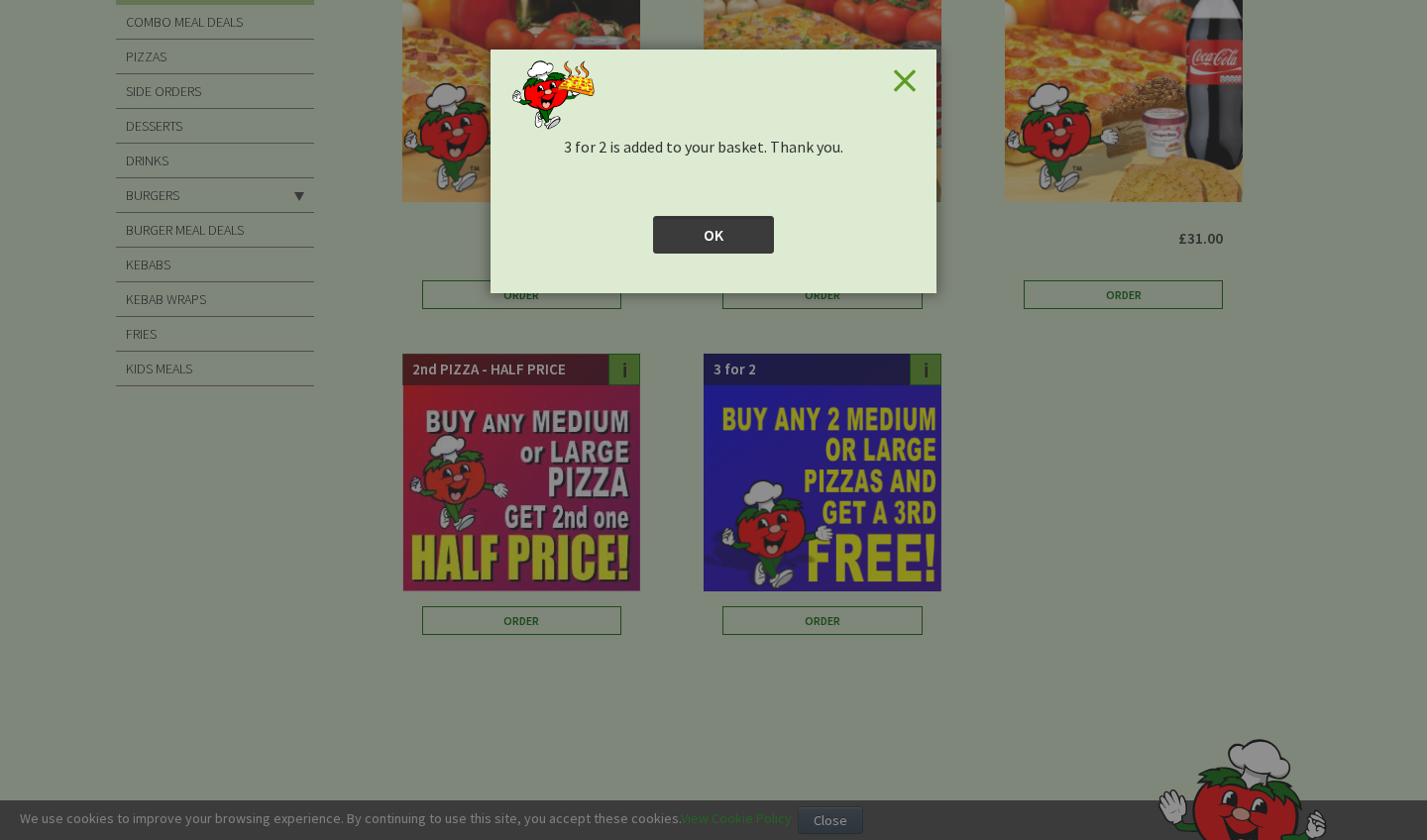click on "OK" at bounding box center (714, 235) 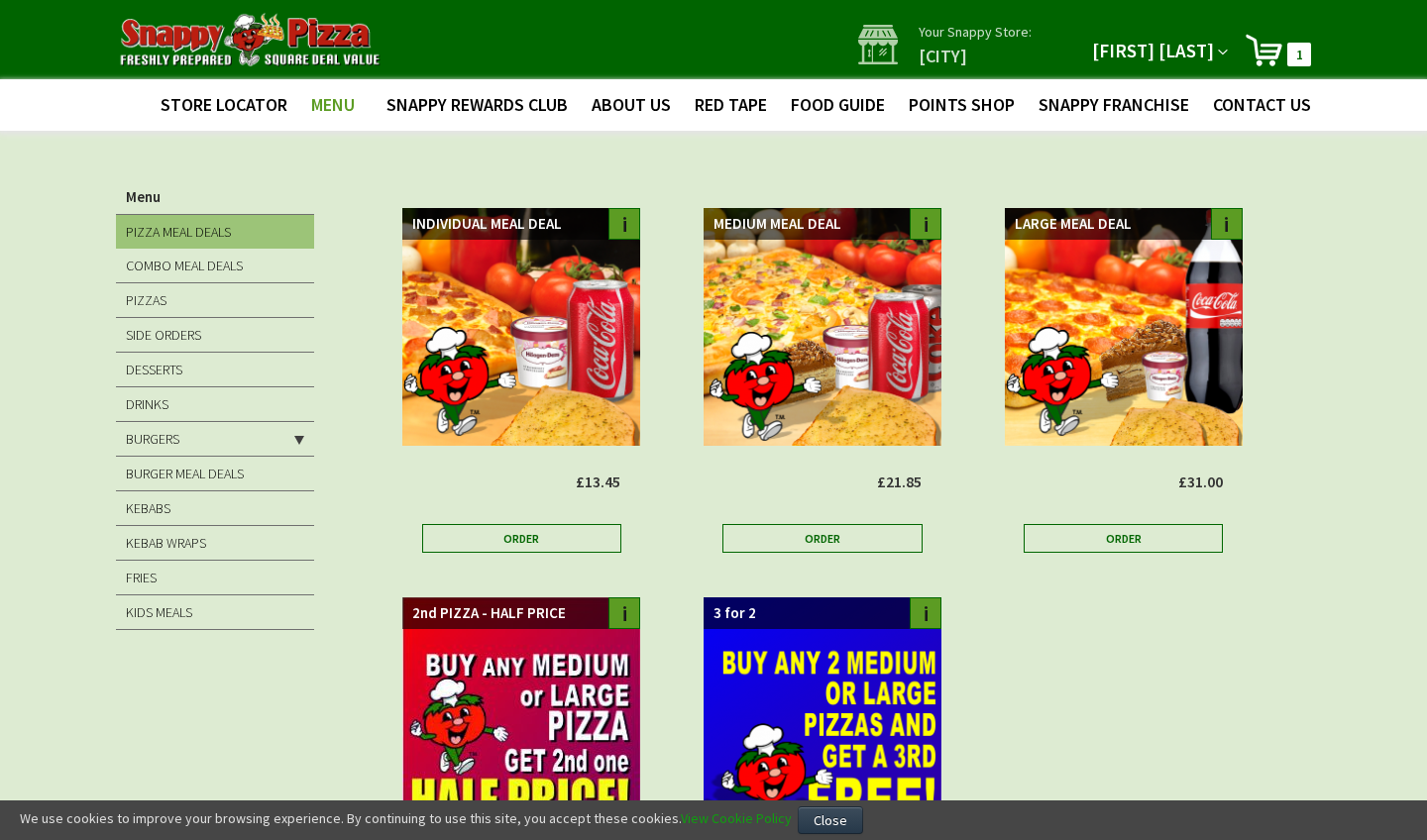 scroll, scrollTop: -13, scrollLeft: 0, axis: vertical 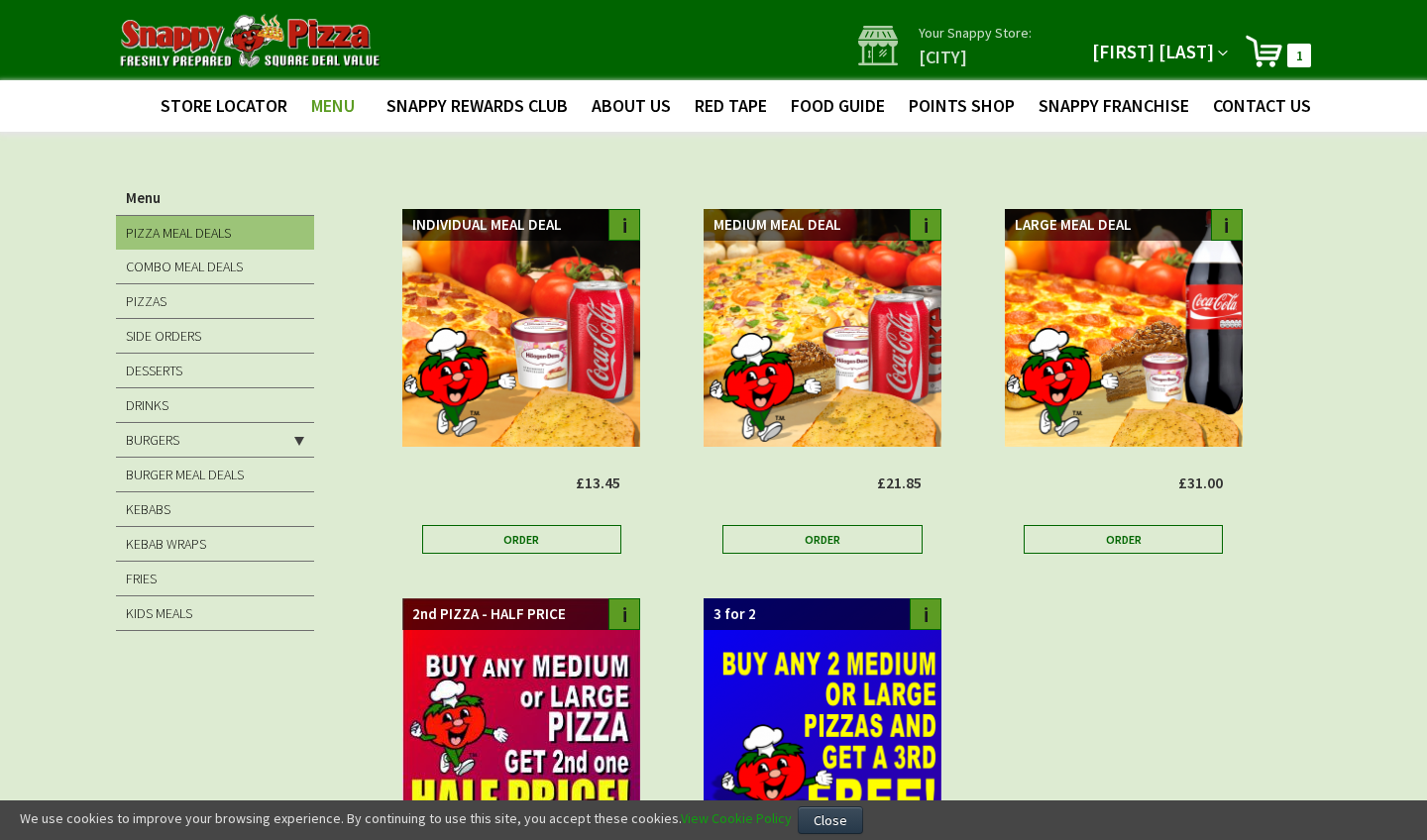 click on "My Cart
1
1
items" at bounding box center (1277, 51) 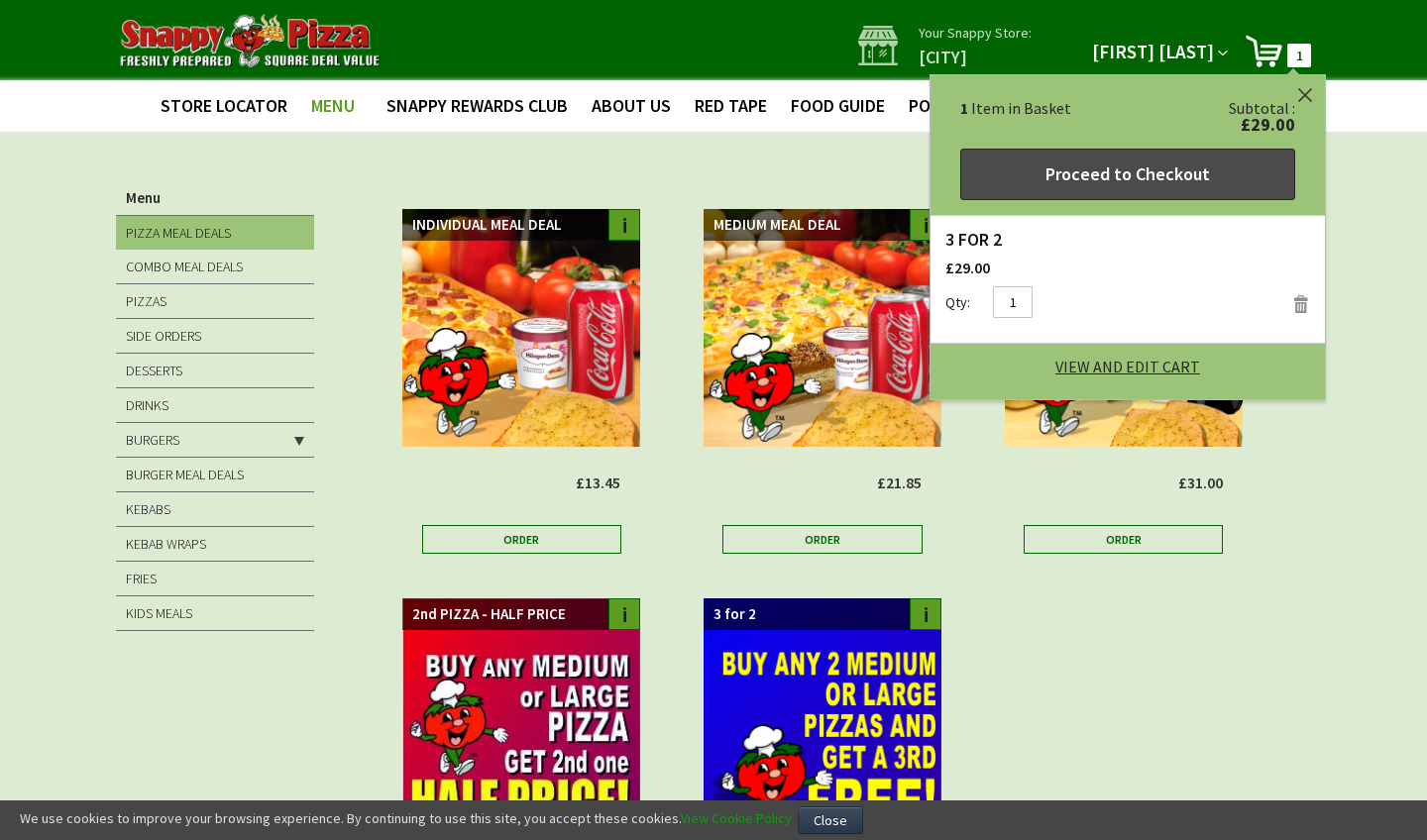 click on "Proceed to Checkout" at bounding box center [1128, 174] 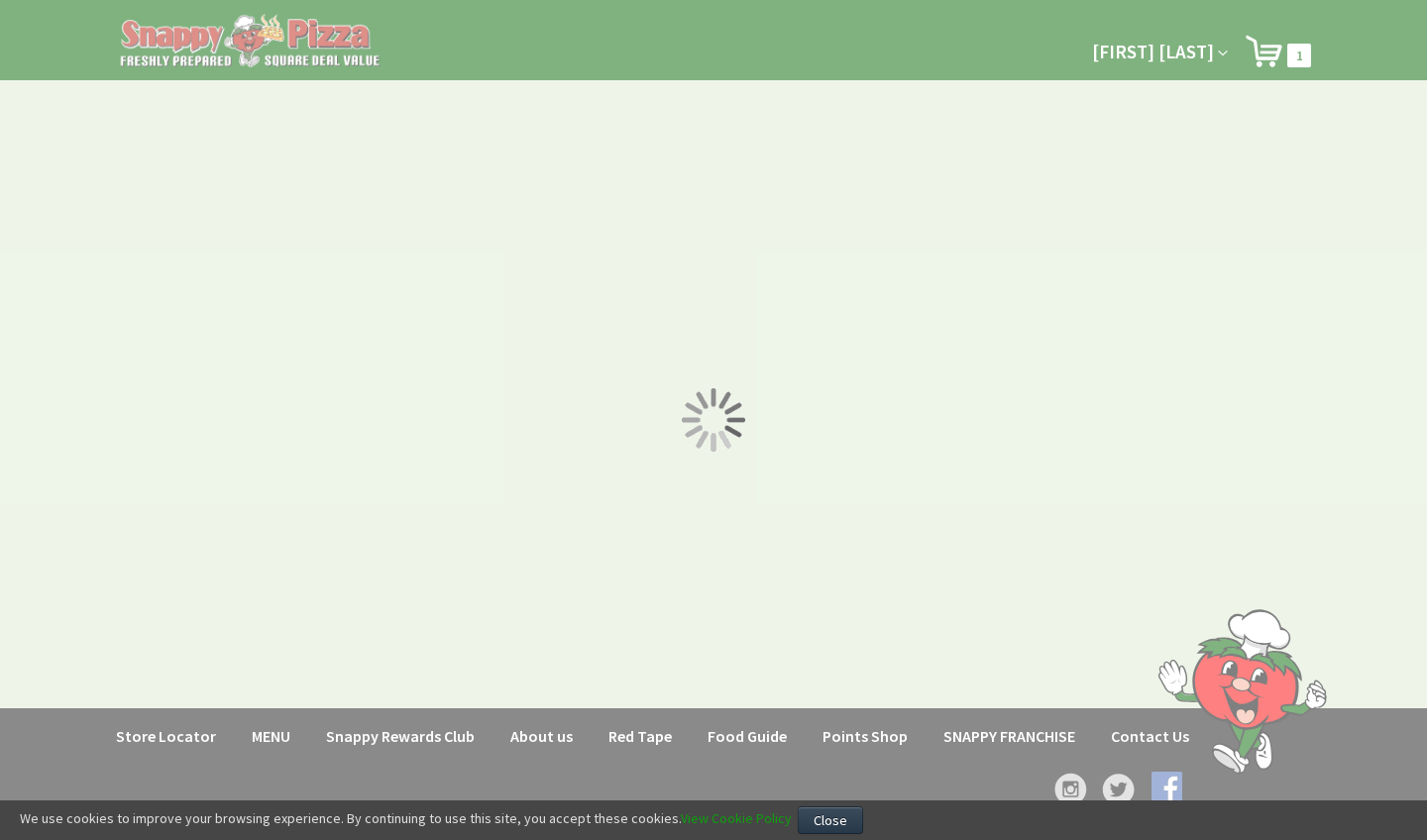 scroll, scrollTop: 0, scrollLeft: 0, axis: both 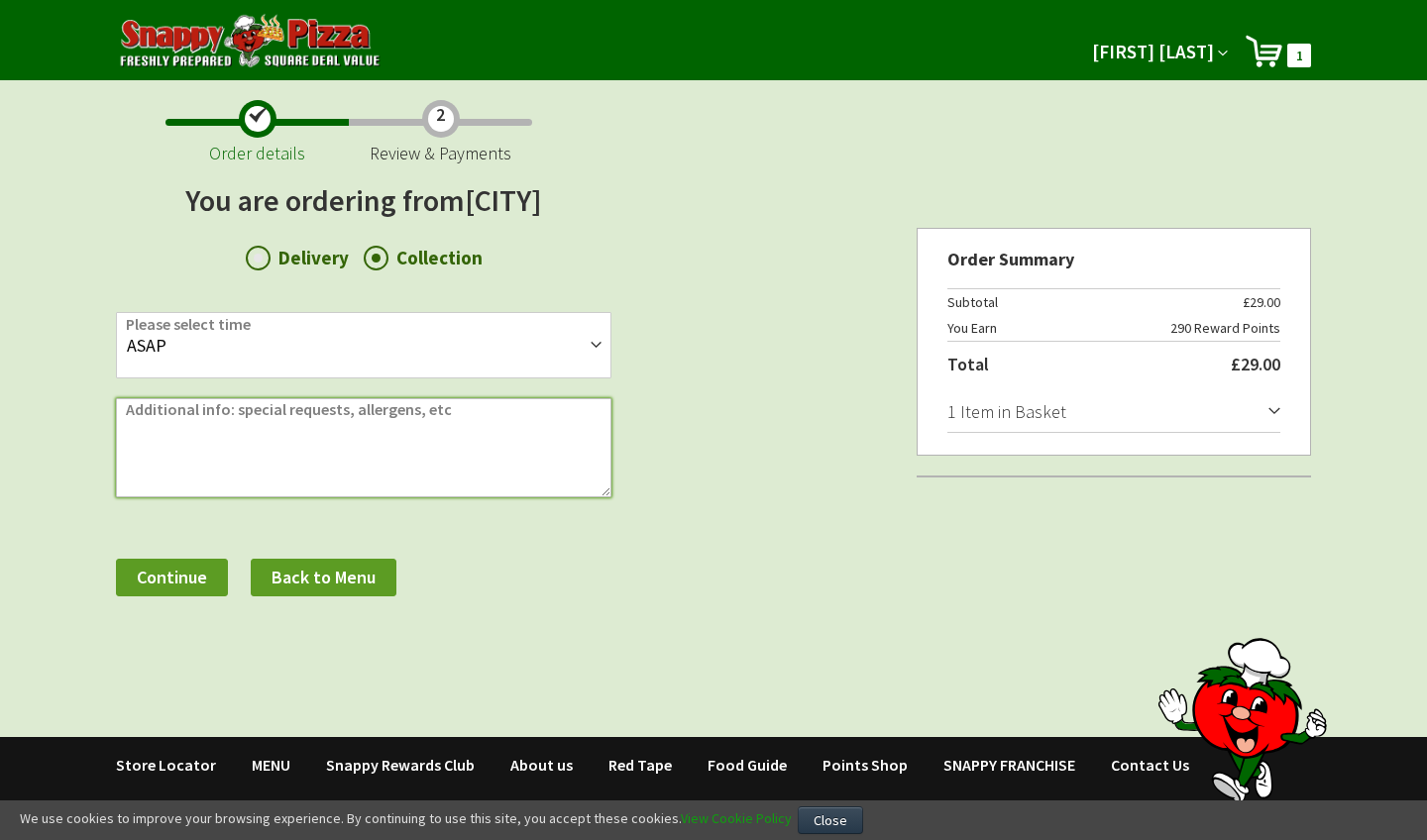 click on "Additional info: special requests, allergens, etc" at bounding box center (364, 448) 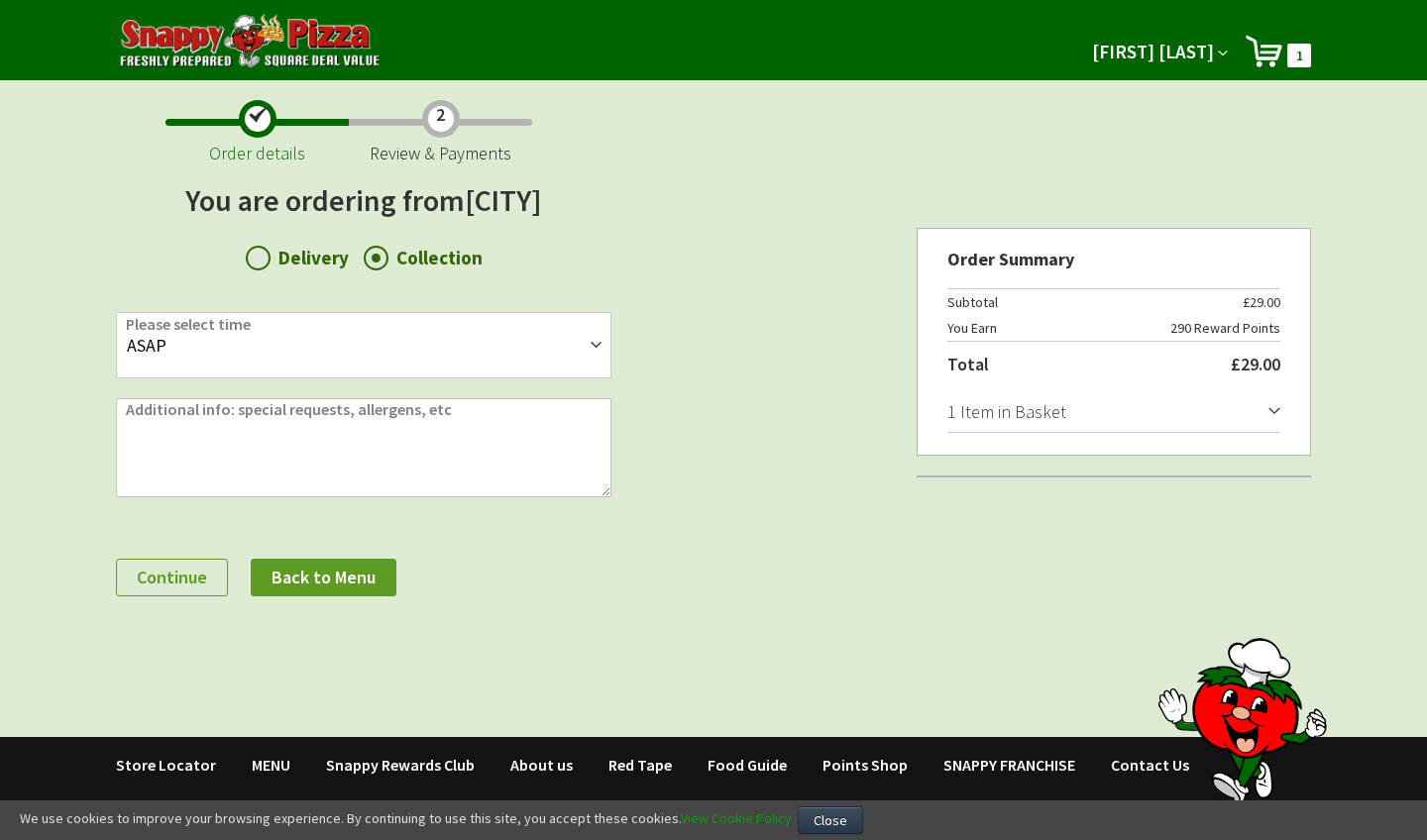 click on "Continue" at bounding box center [171, 577] 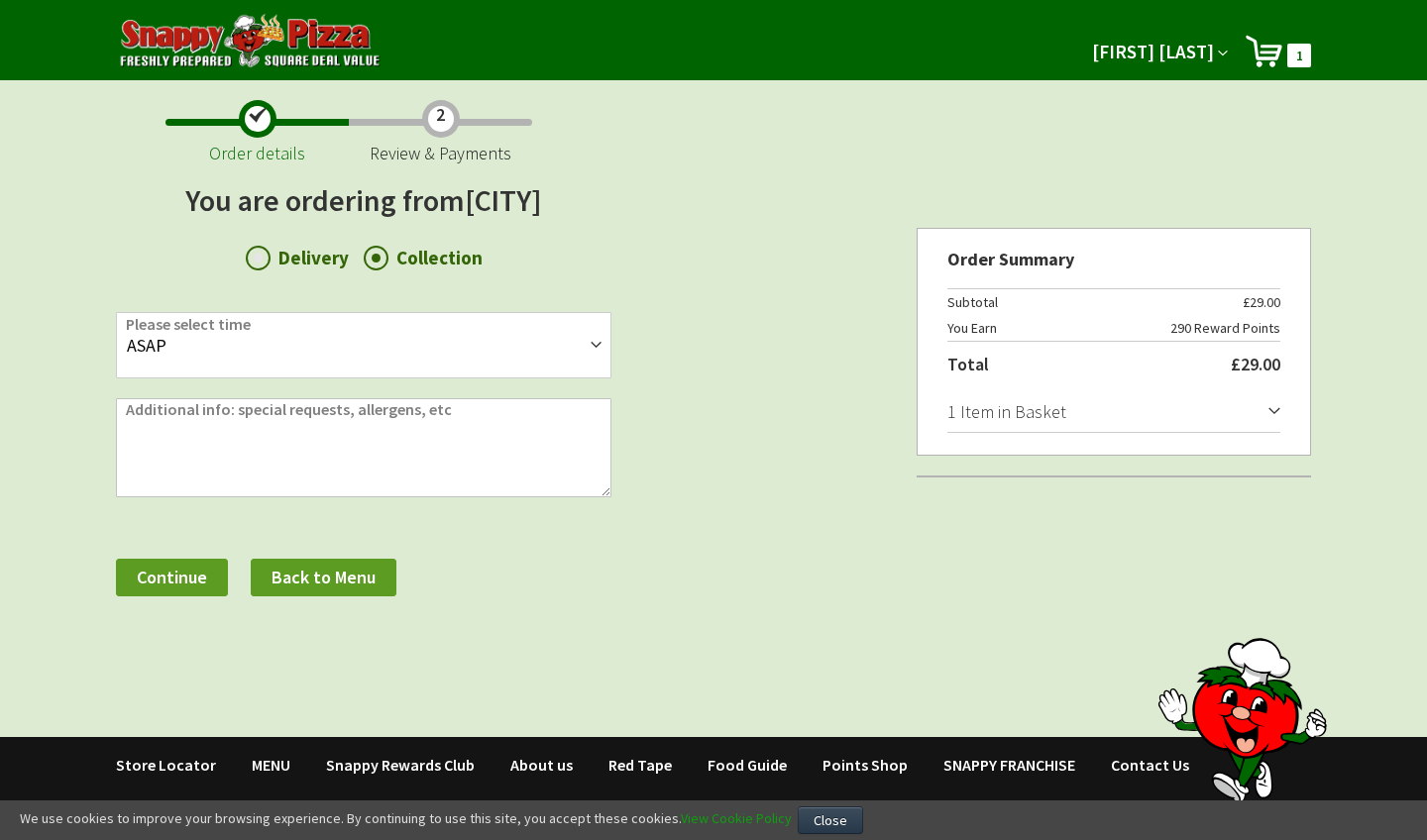 scroll, scrollTop: 0, scrollLeft: 0, axis: both 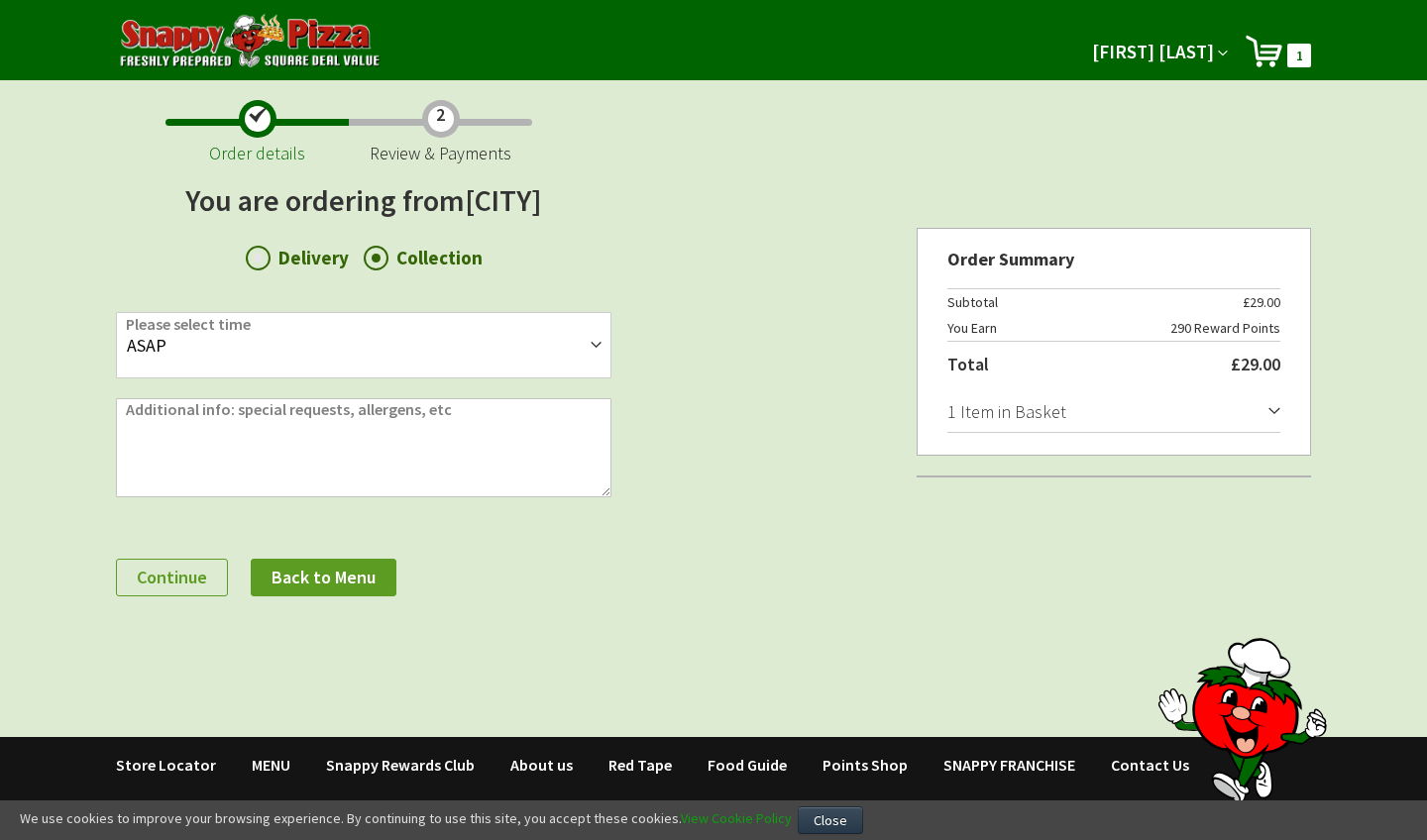 click on "Continue" at bounding box center [171, 577] 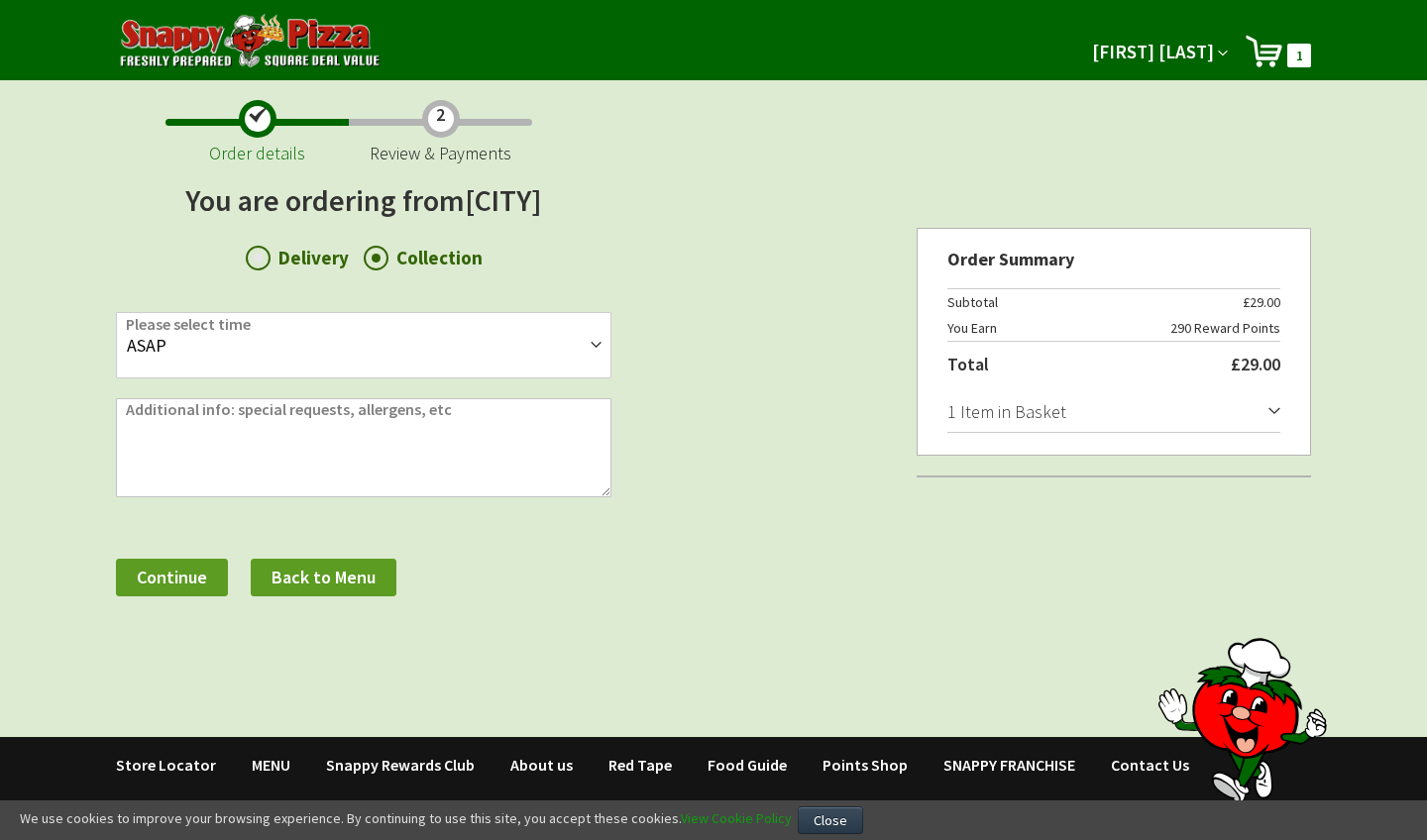 scroll, scrollTop: 0, scrollLeft: 0, axis: both 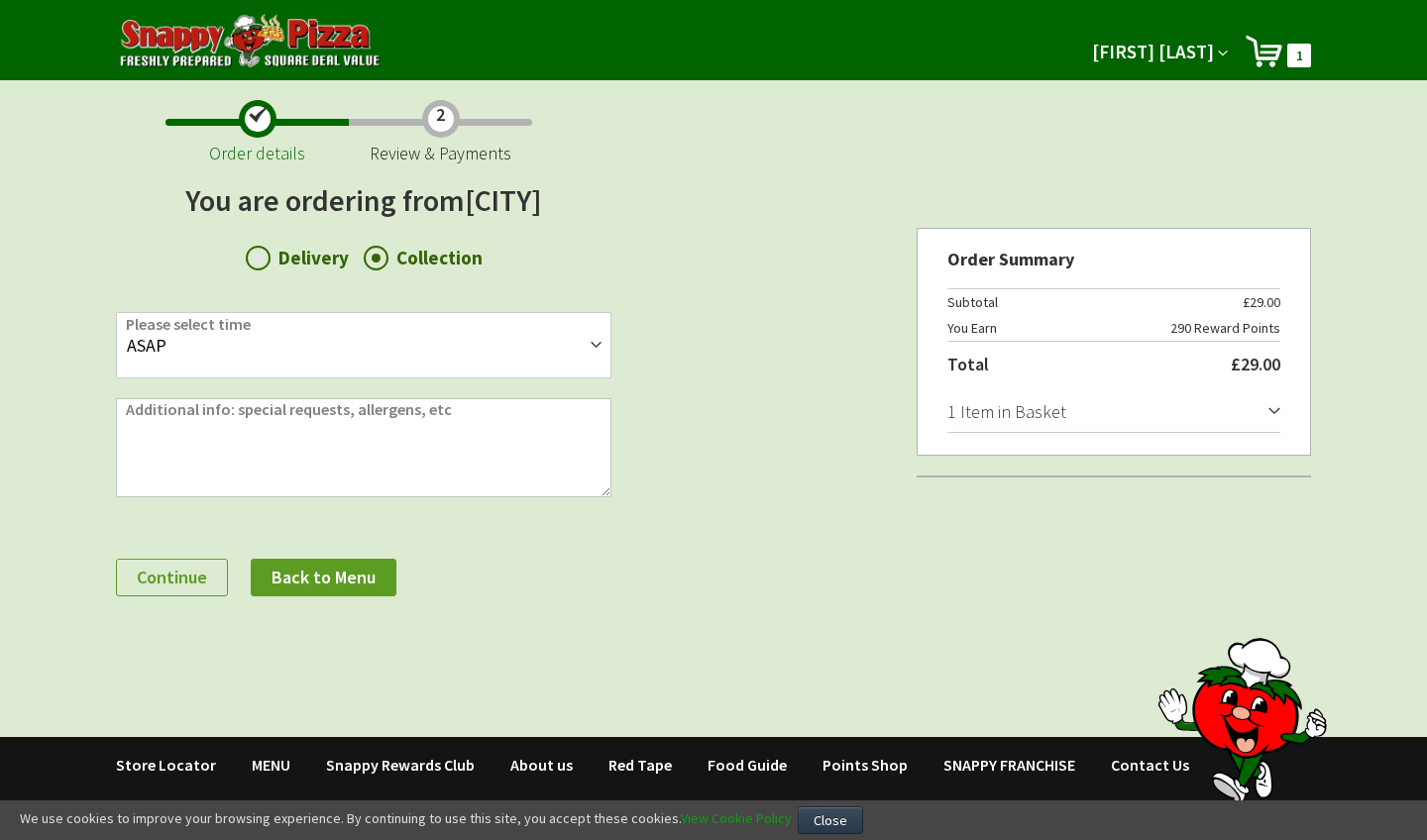 click on "Continue" at bounding box center (171, 577) 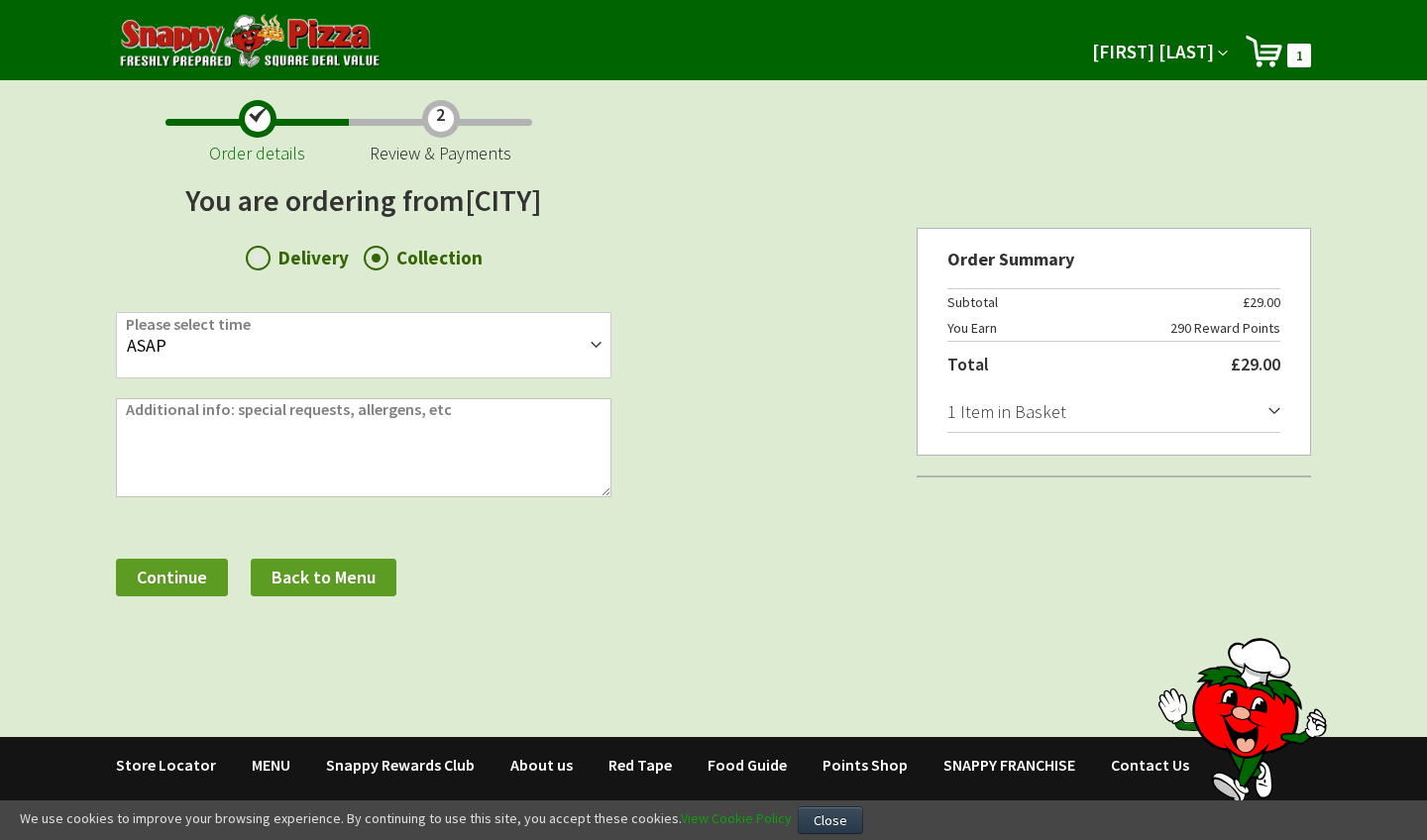 click on "Close" at bounding box center (830, 820) 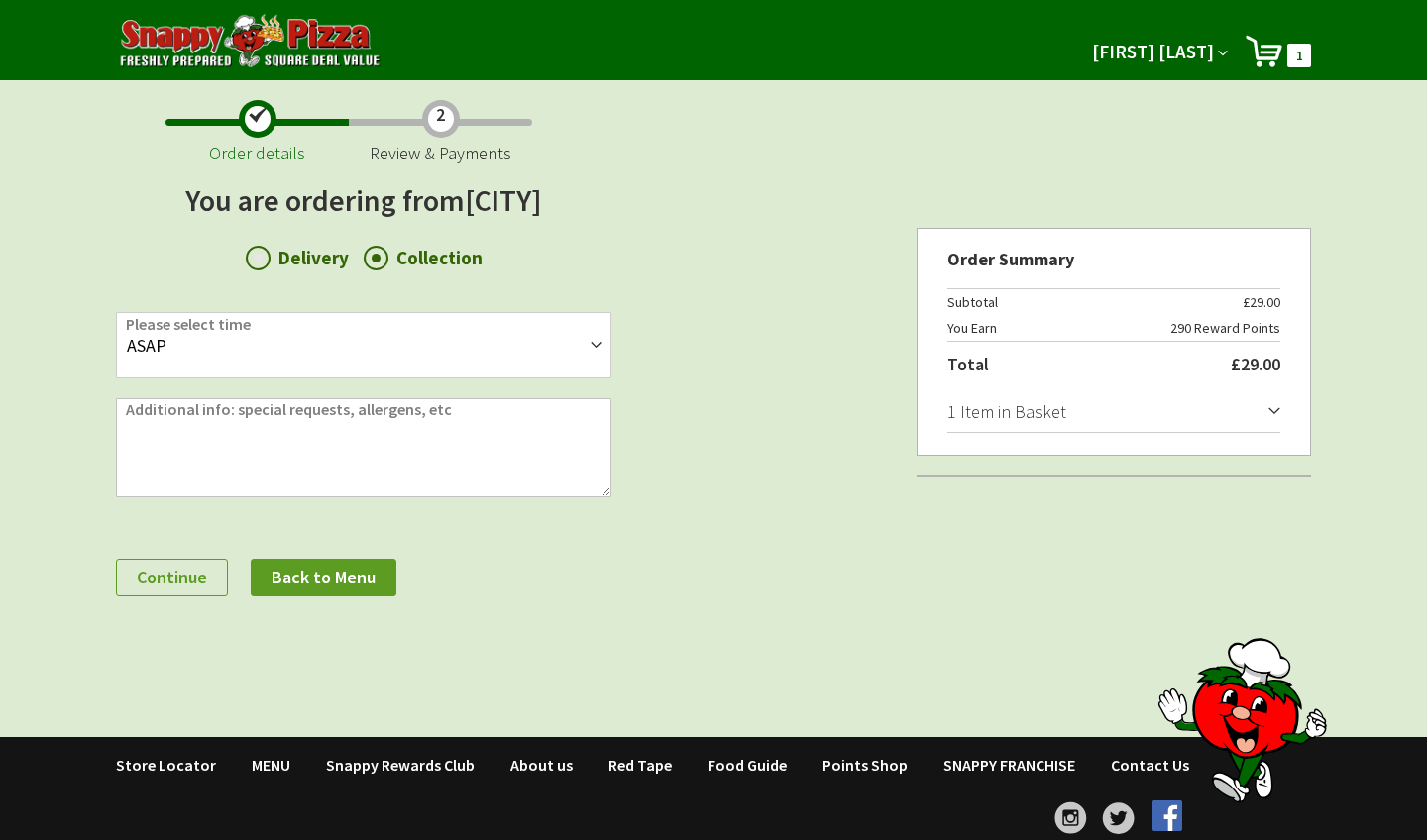 click on "Continue" at bounding box center (171, 577) 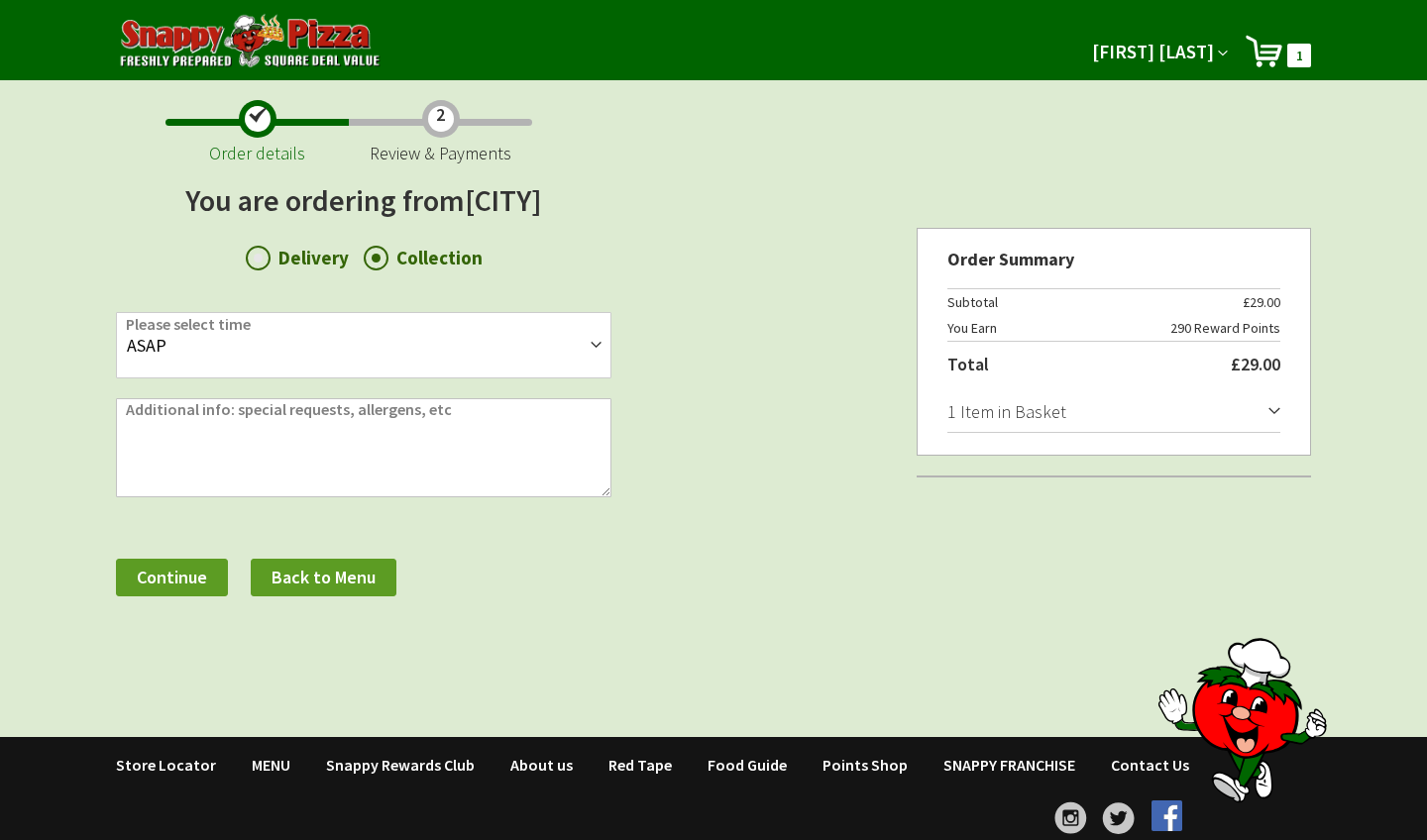 click on "Delivery" at bounding box center [258, 258] 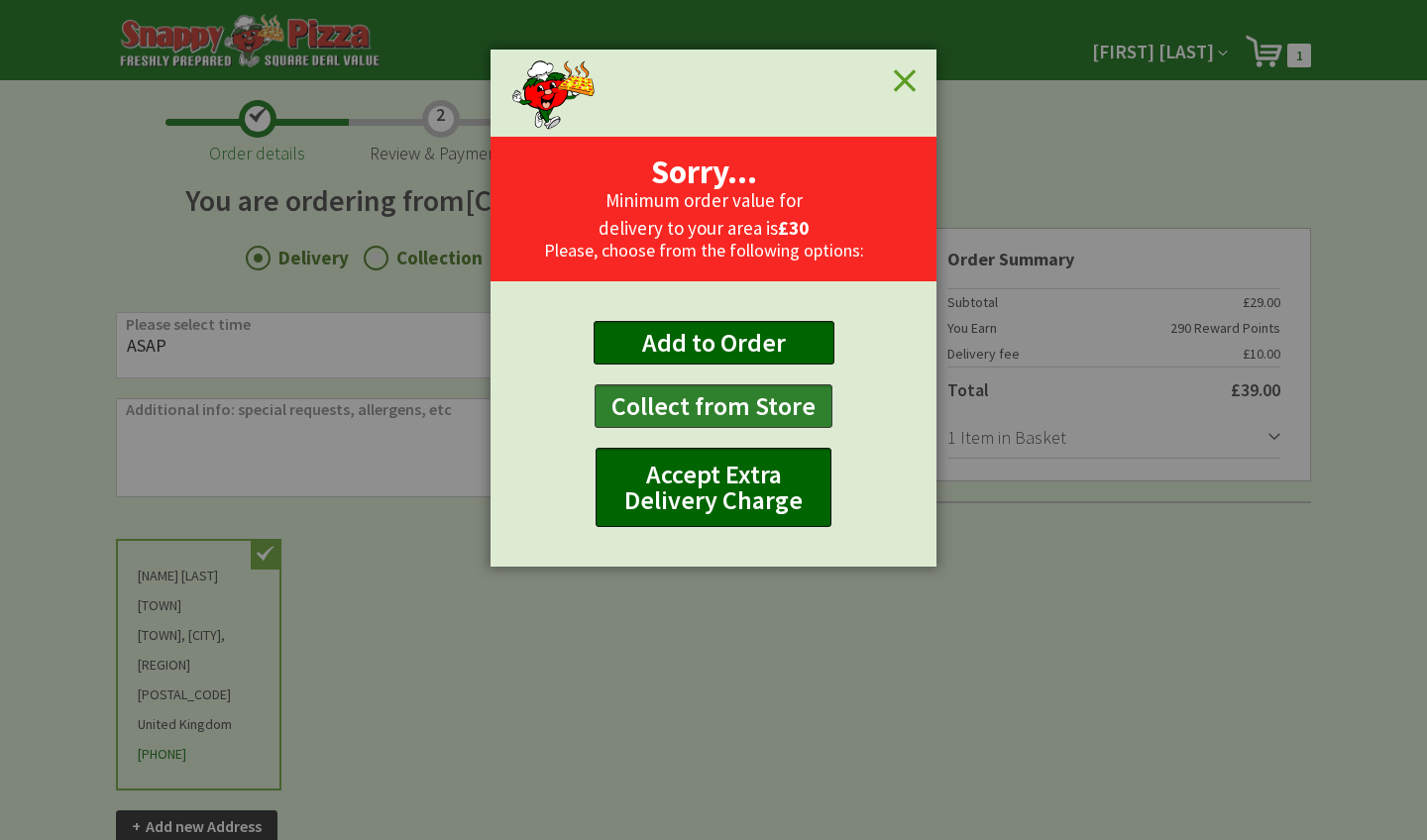 click on "Collect from Store" at bounding box center (714, 342) 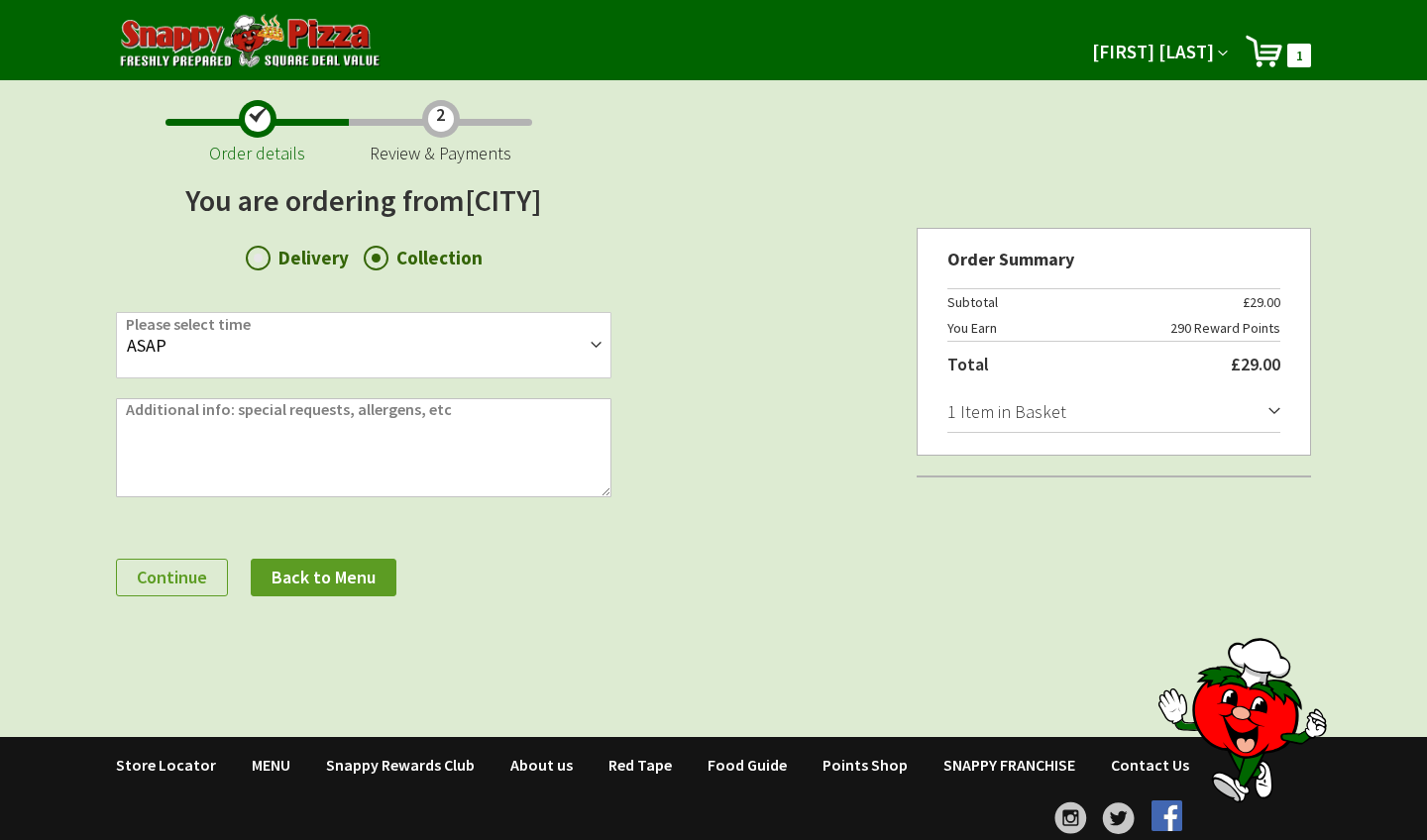 click on "Continue" at bounding box center (171, 577) 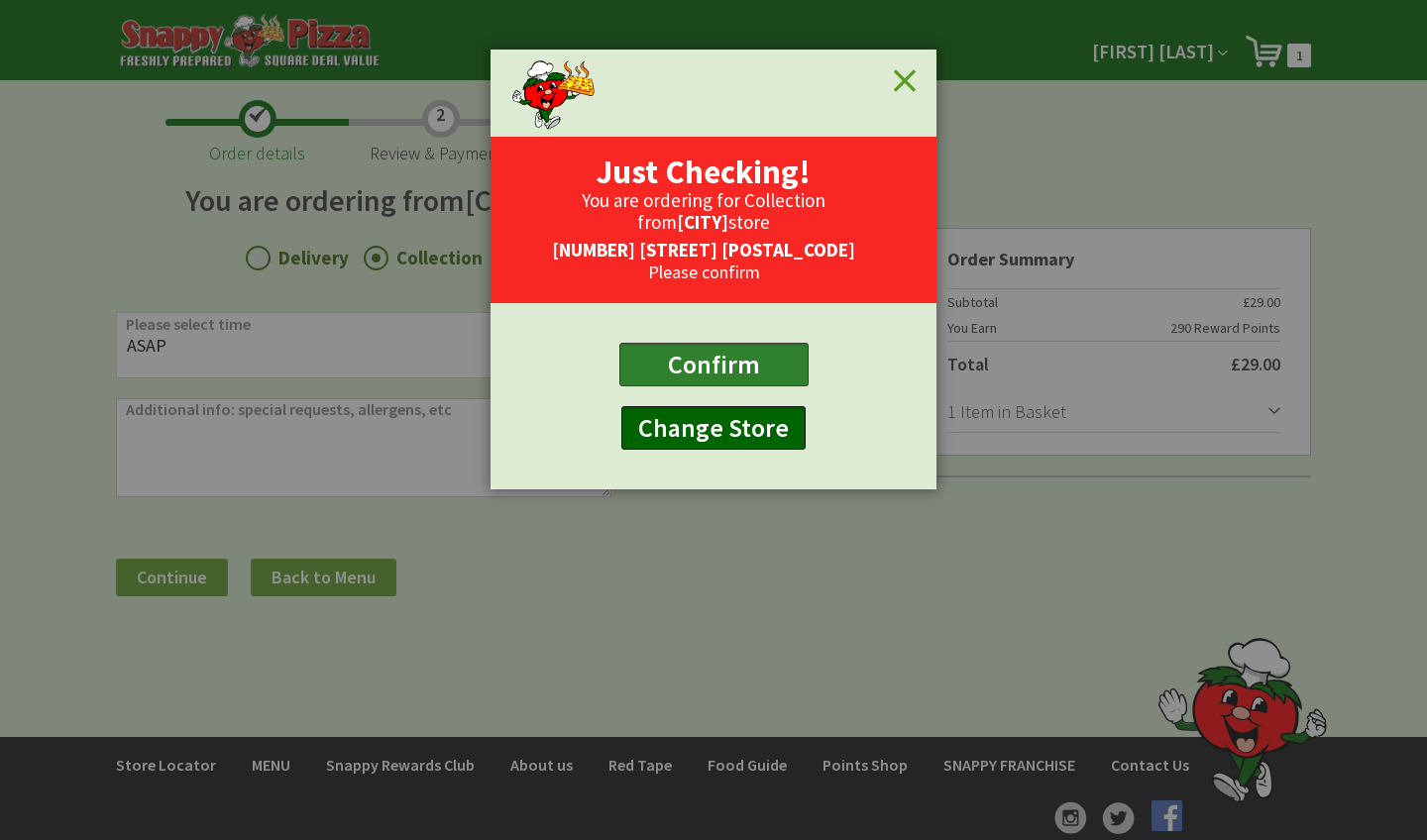 click on "Confirm" at bounding box center (714, 365) 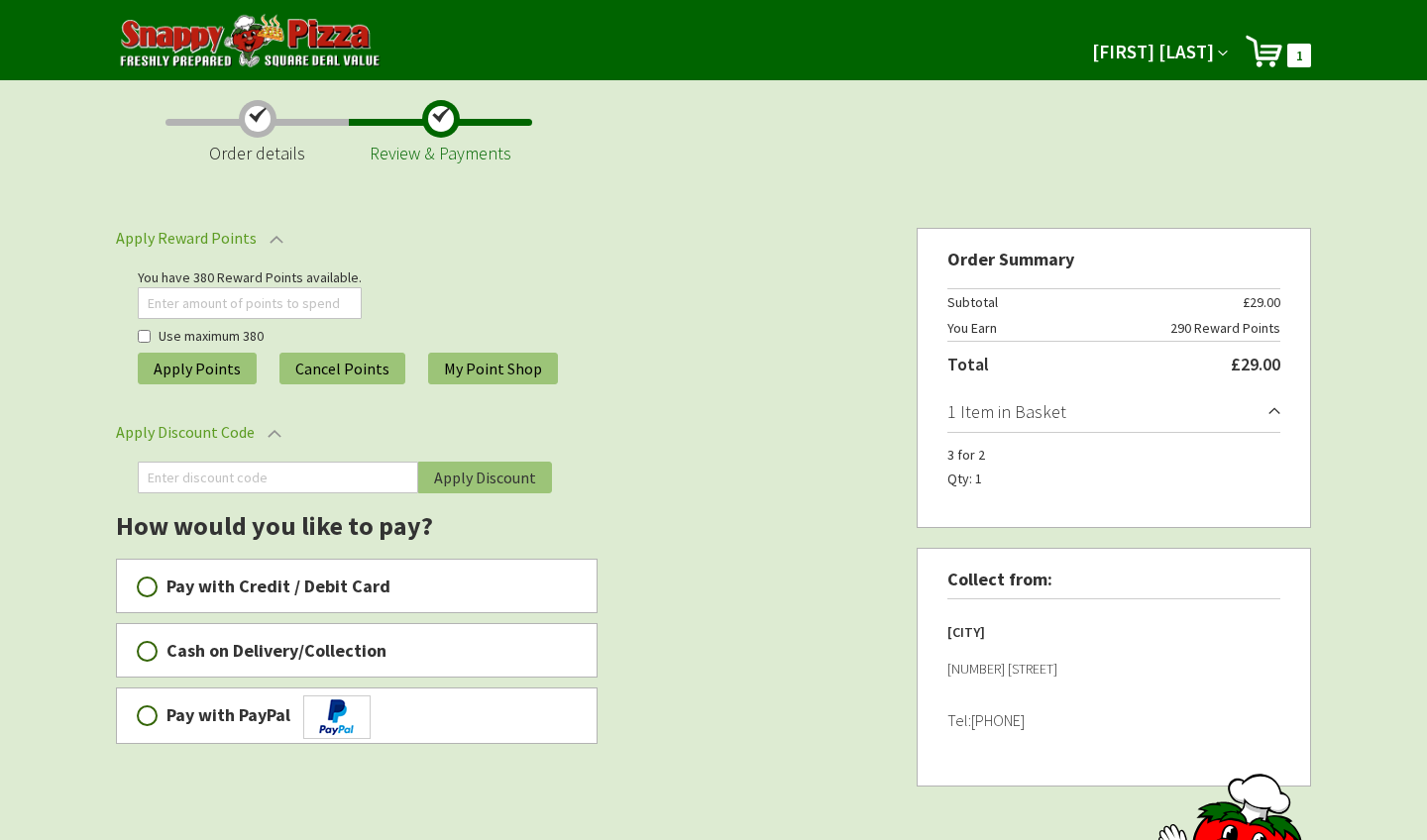 click on "Pay with Credit / Debit Card" at bounding box center (147, 586) 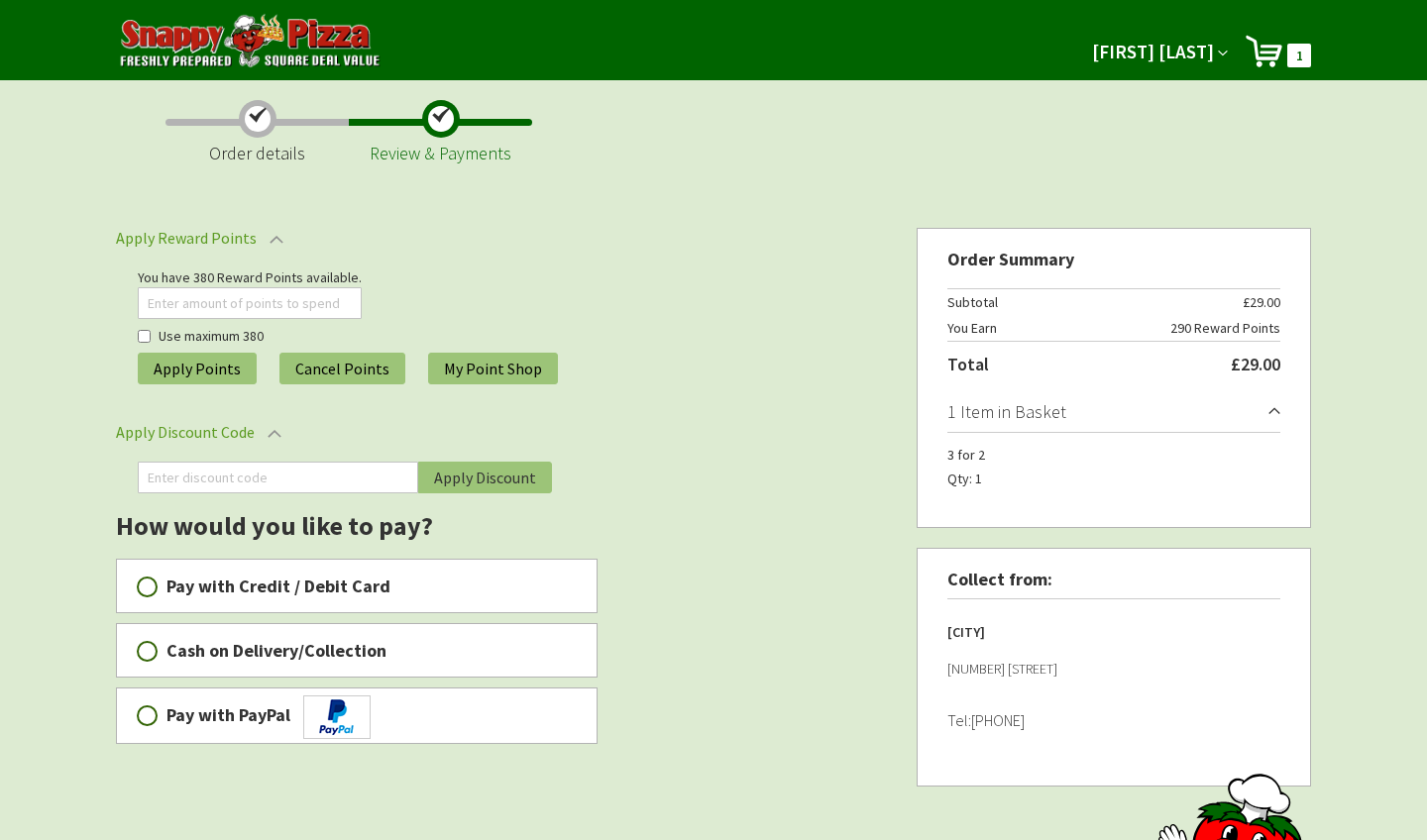 radio on "true" 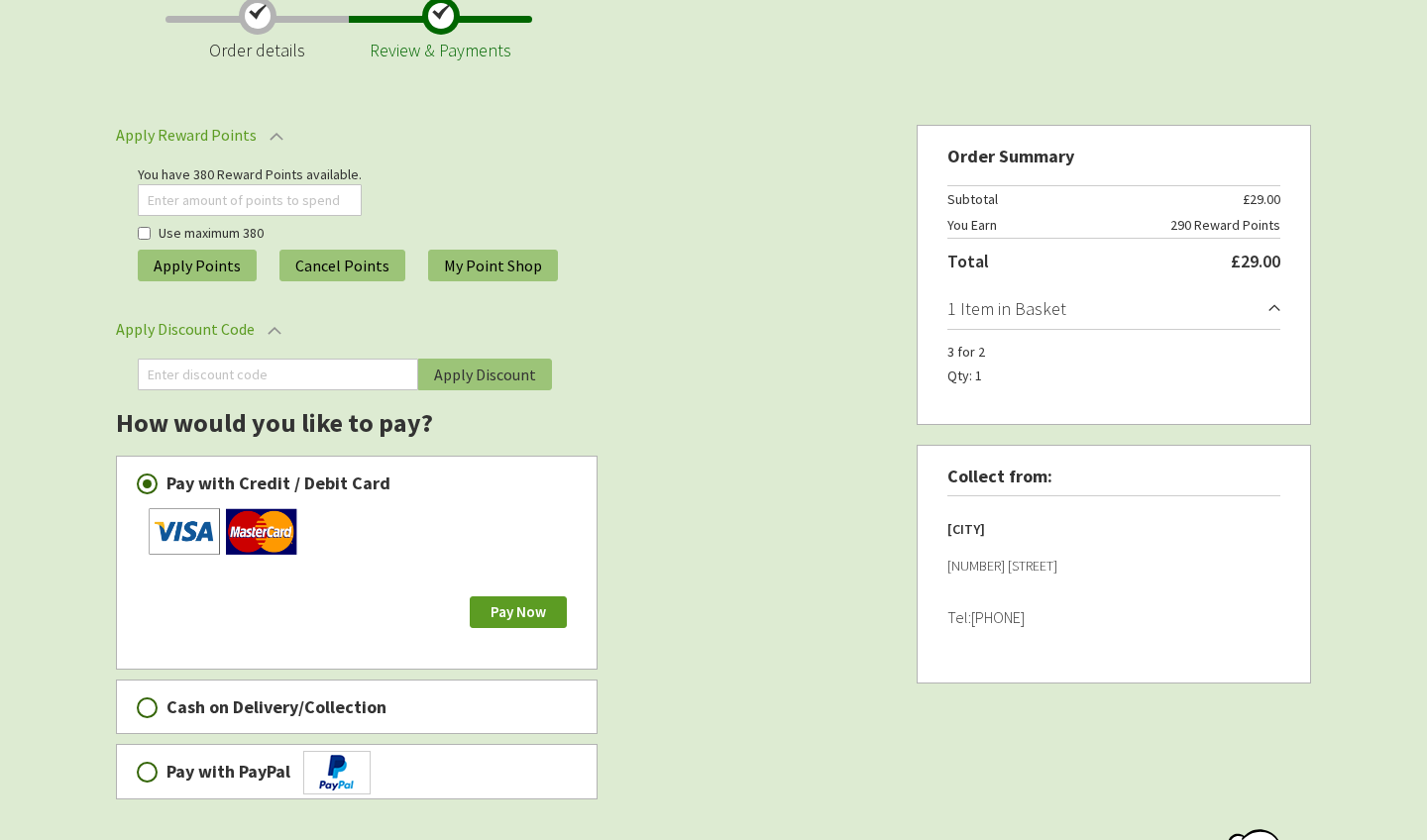 scroll, scrollTop: 108, scrollLeft: 0, axis: vertical 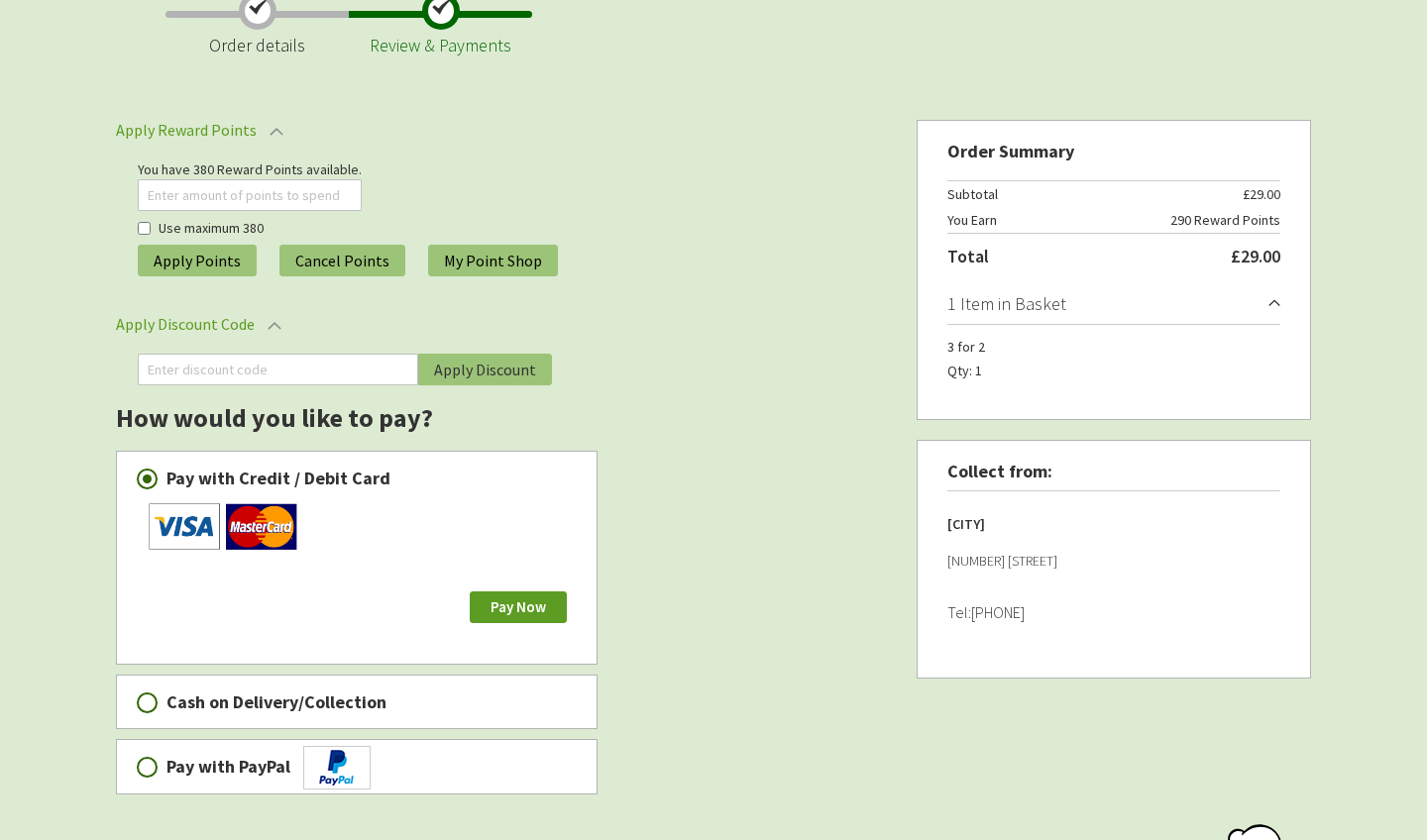 click on "Pay with PayPal" at bounding box center [147, 767] 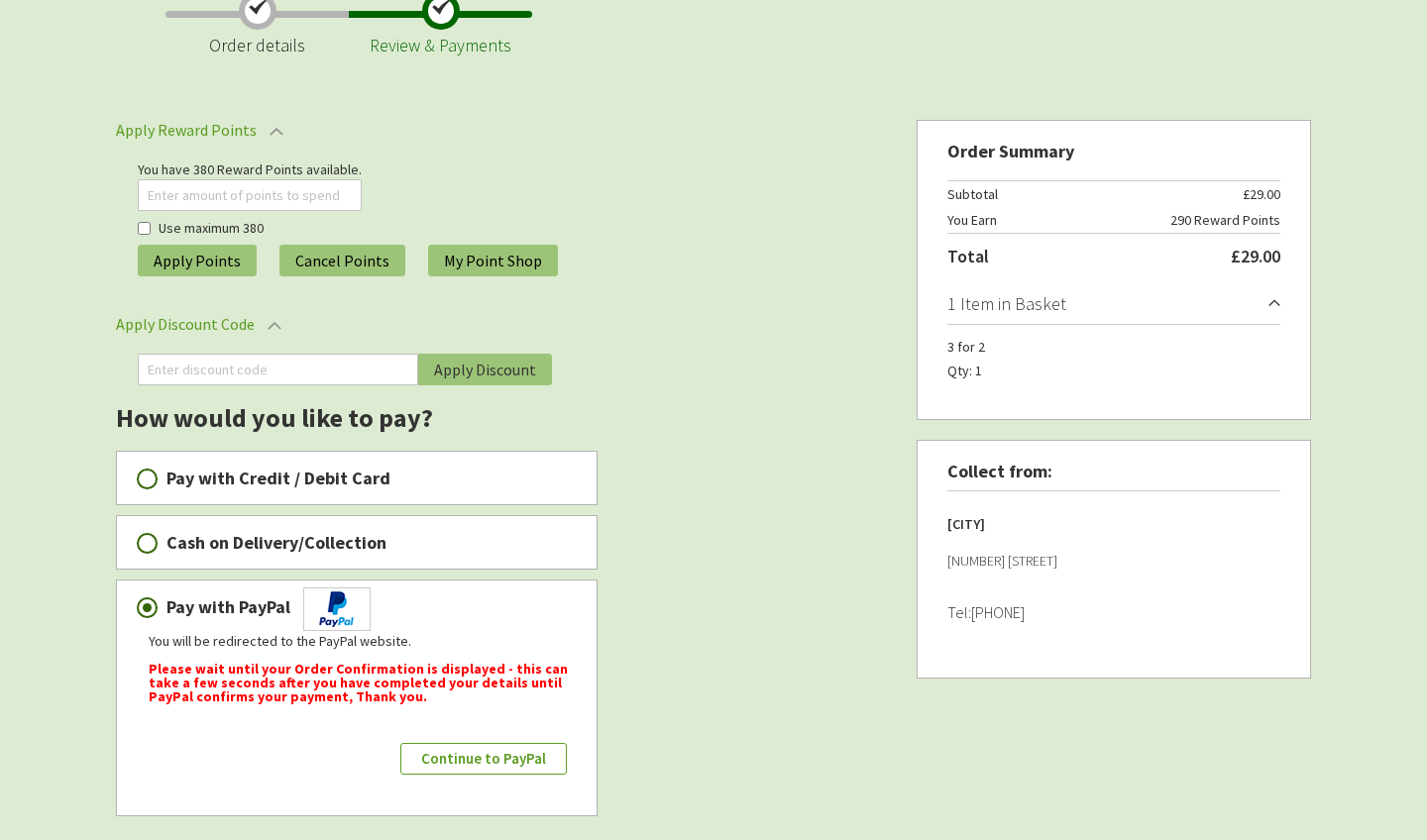 click on "Continue to PayPal" at bounding box center (484, 758) 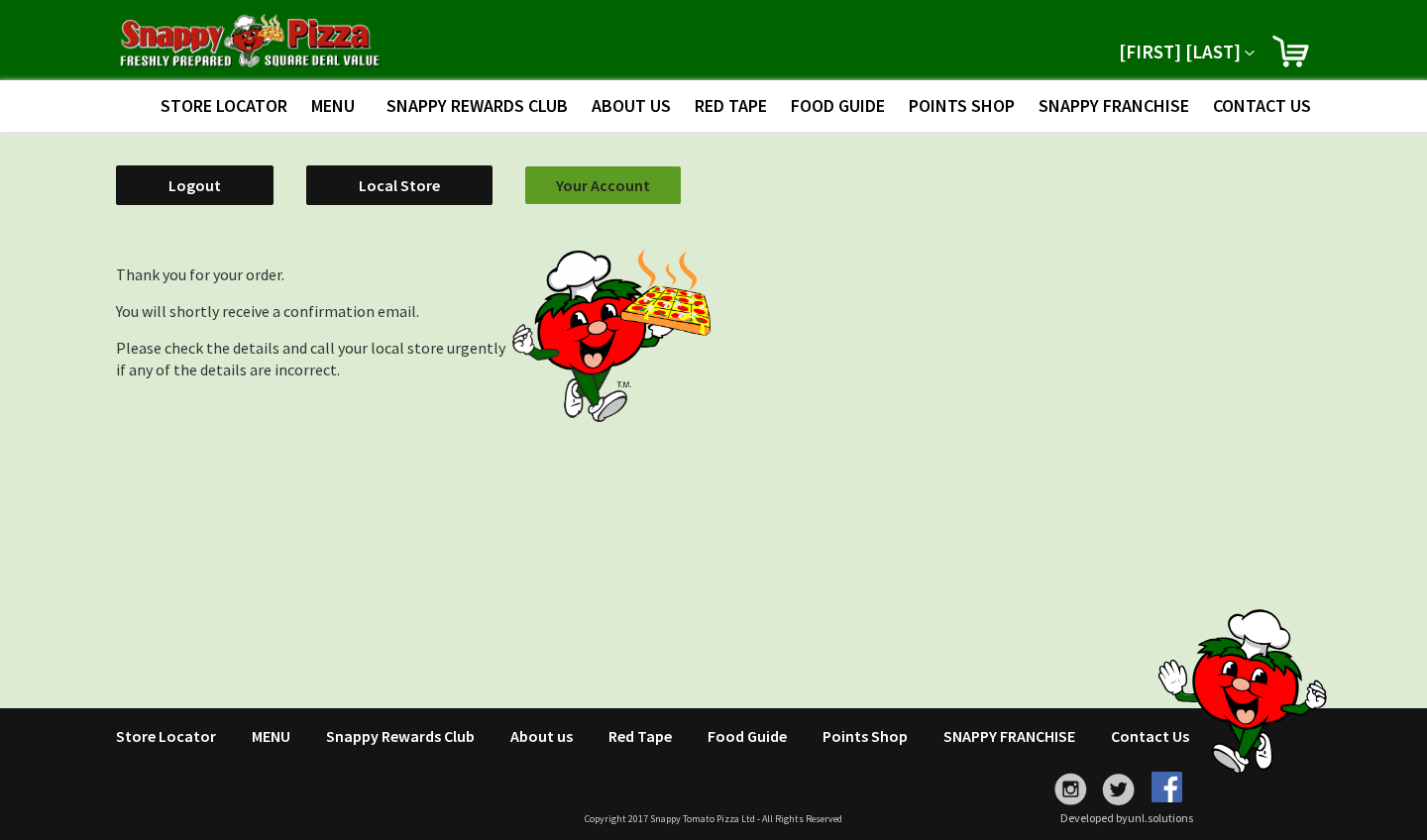 scroll, scrollTop: 0, scrollLeft: 0, axis: both 